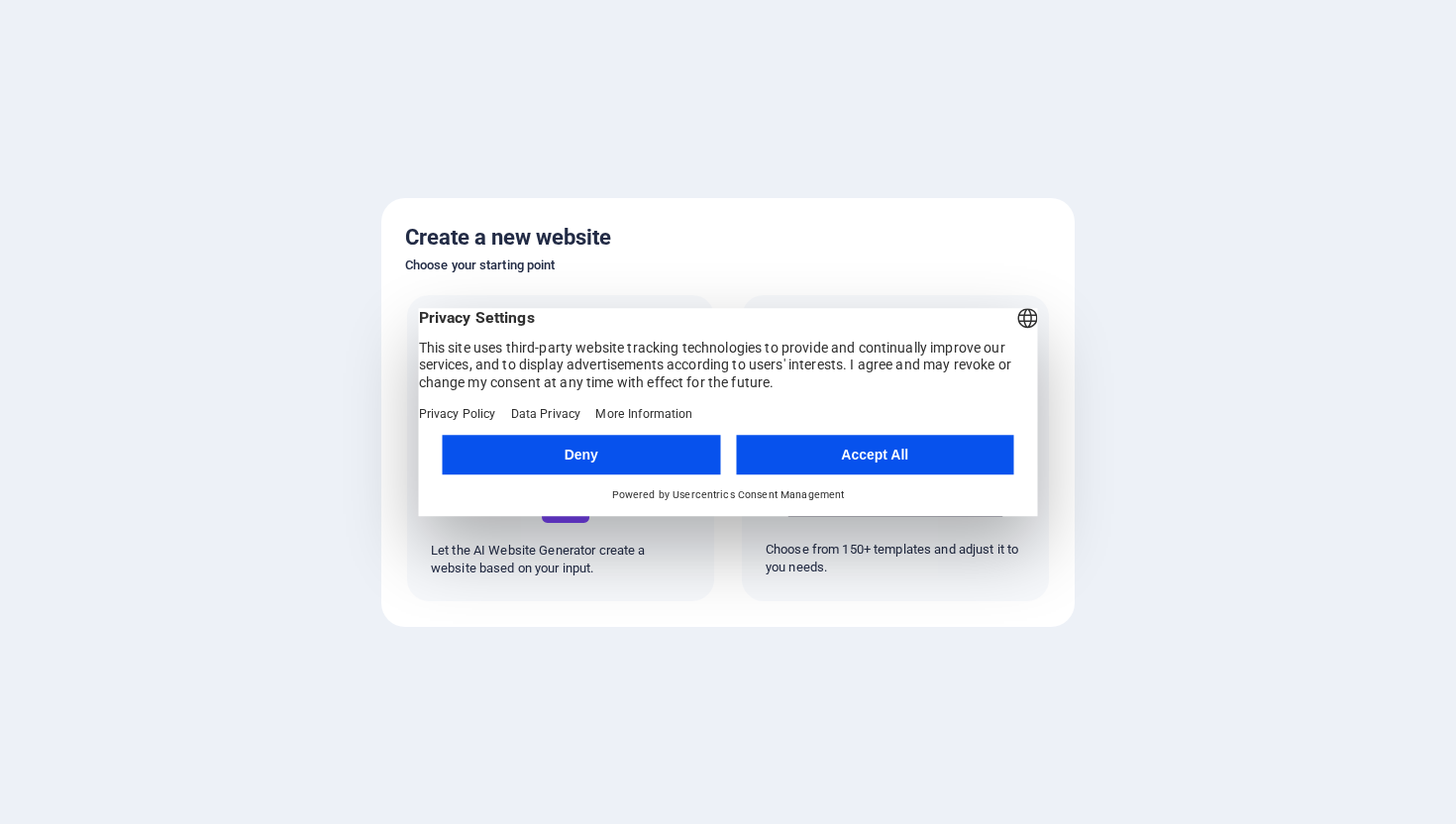 scroll, scrollTop: 0, scrollLeft: 0, axis: both 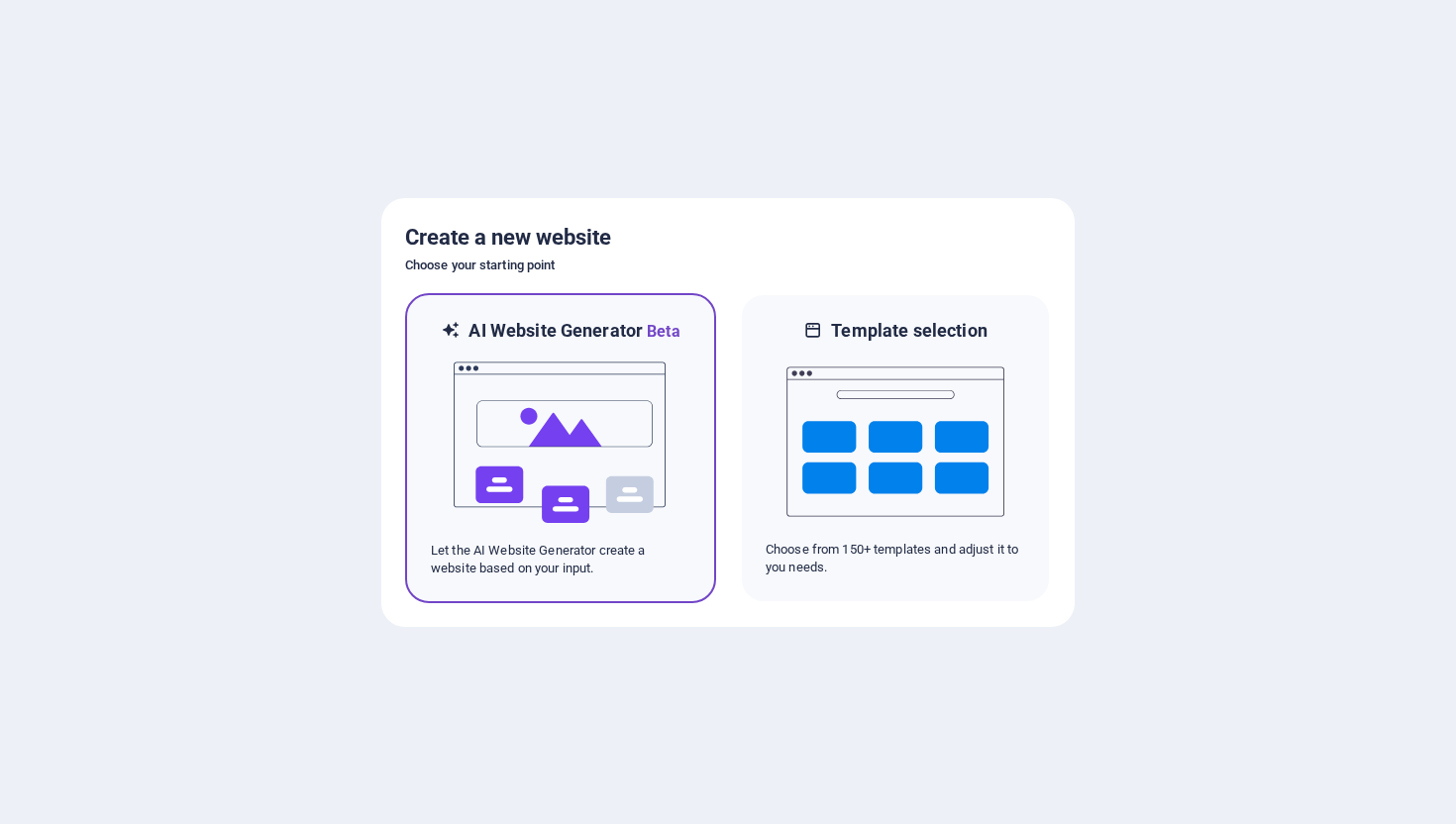 click at bounding box center (561, 443) 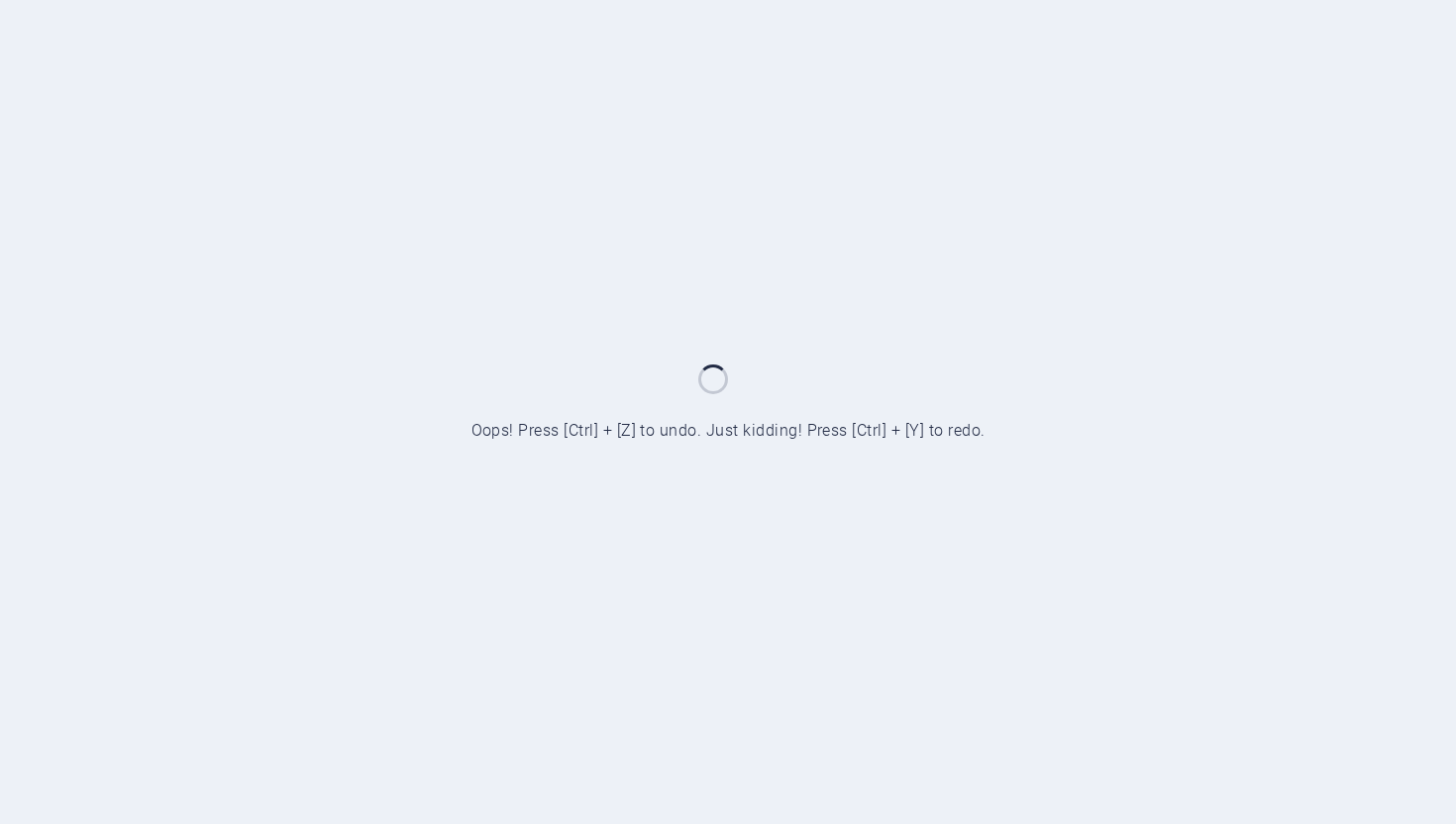 scroll, scrollTop: 0, scrollLeft: 0, axis: both 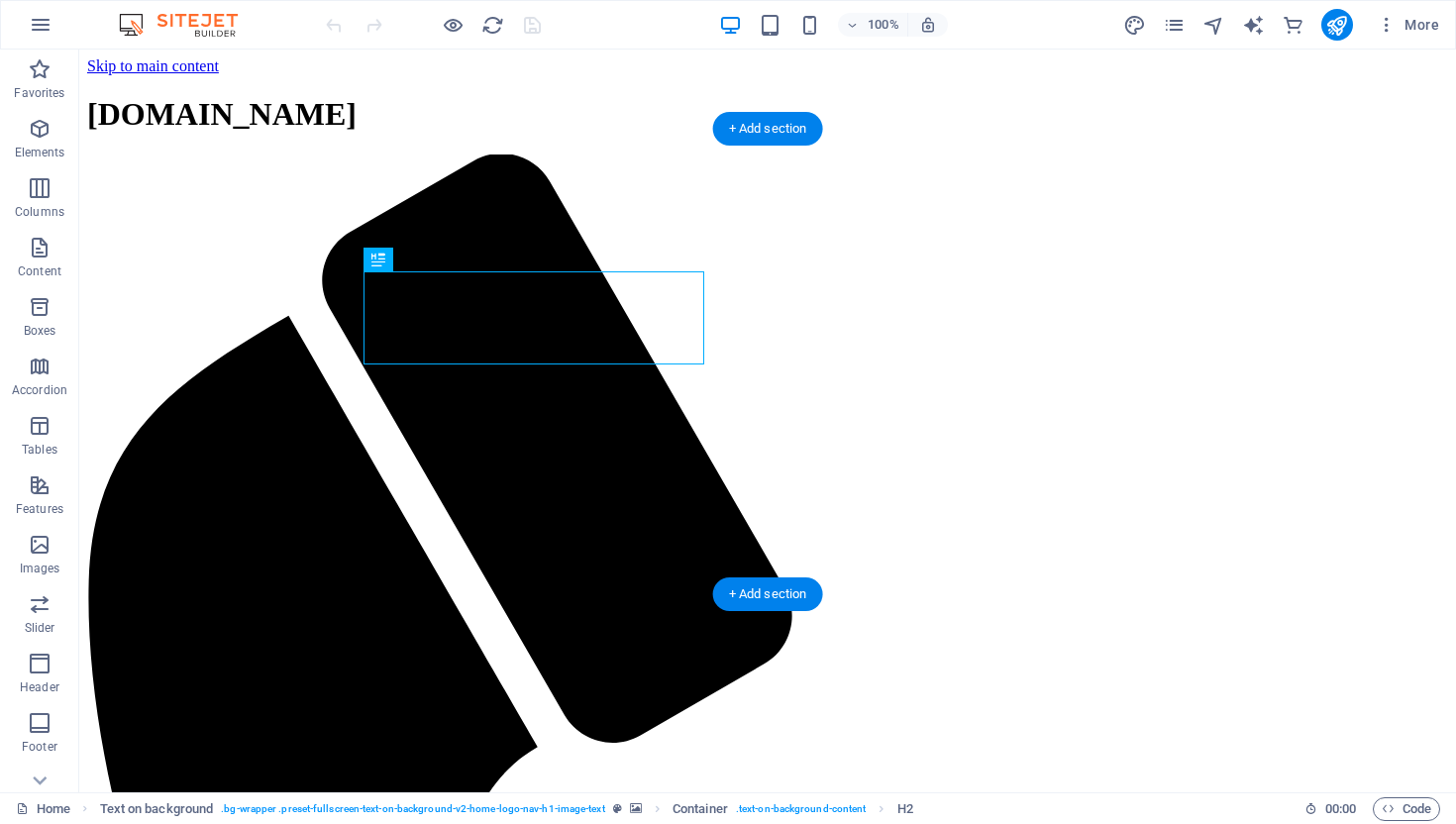 click at bounding box center [768, 2047] 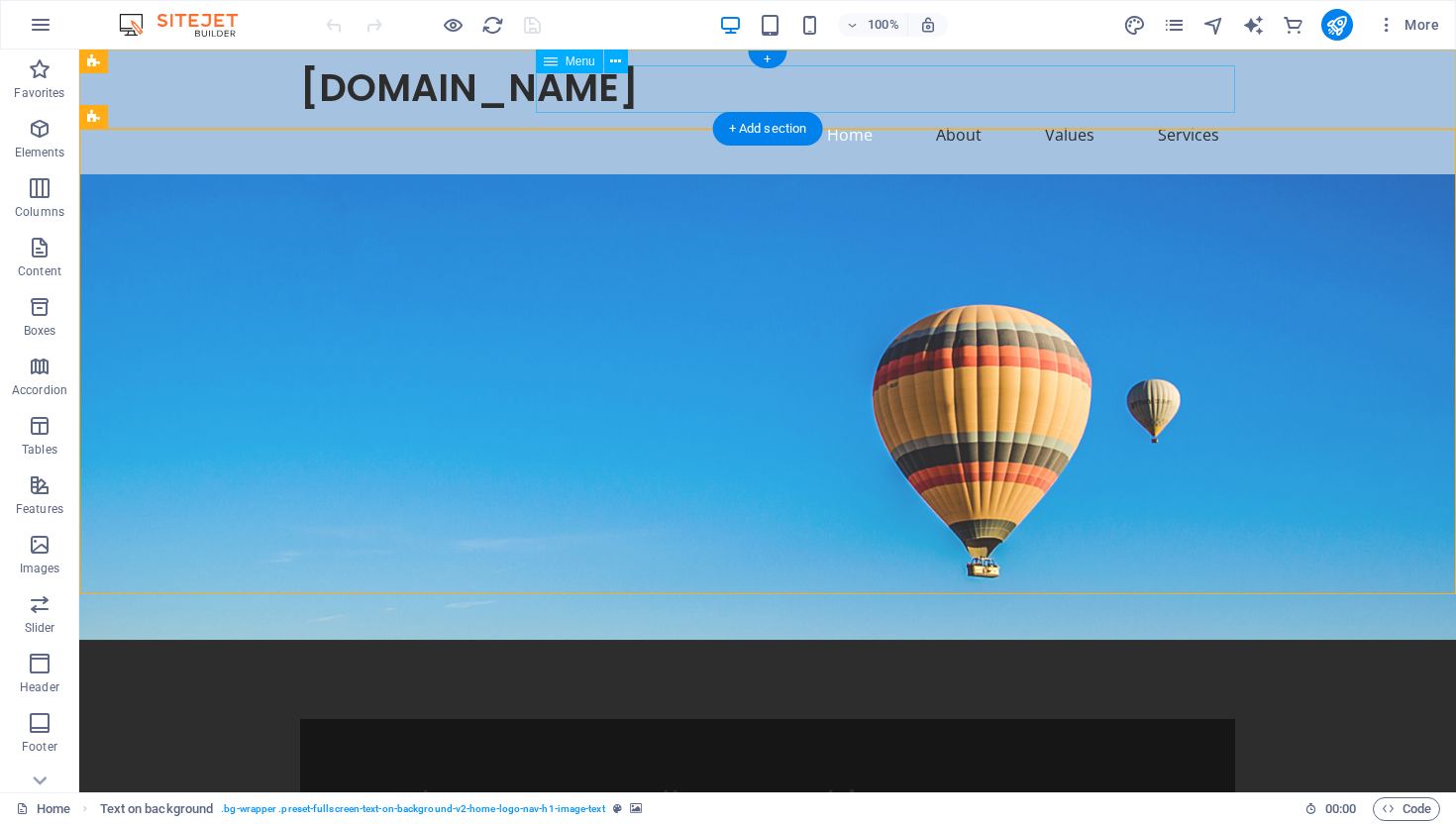 click on "Home About Values Services" at bounding box center (768, 135) 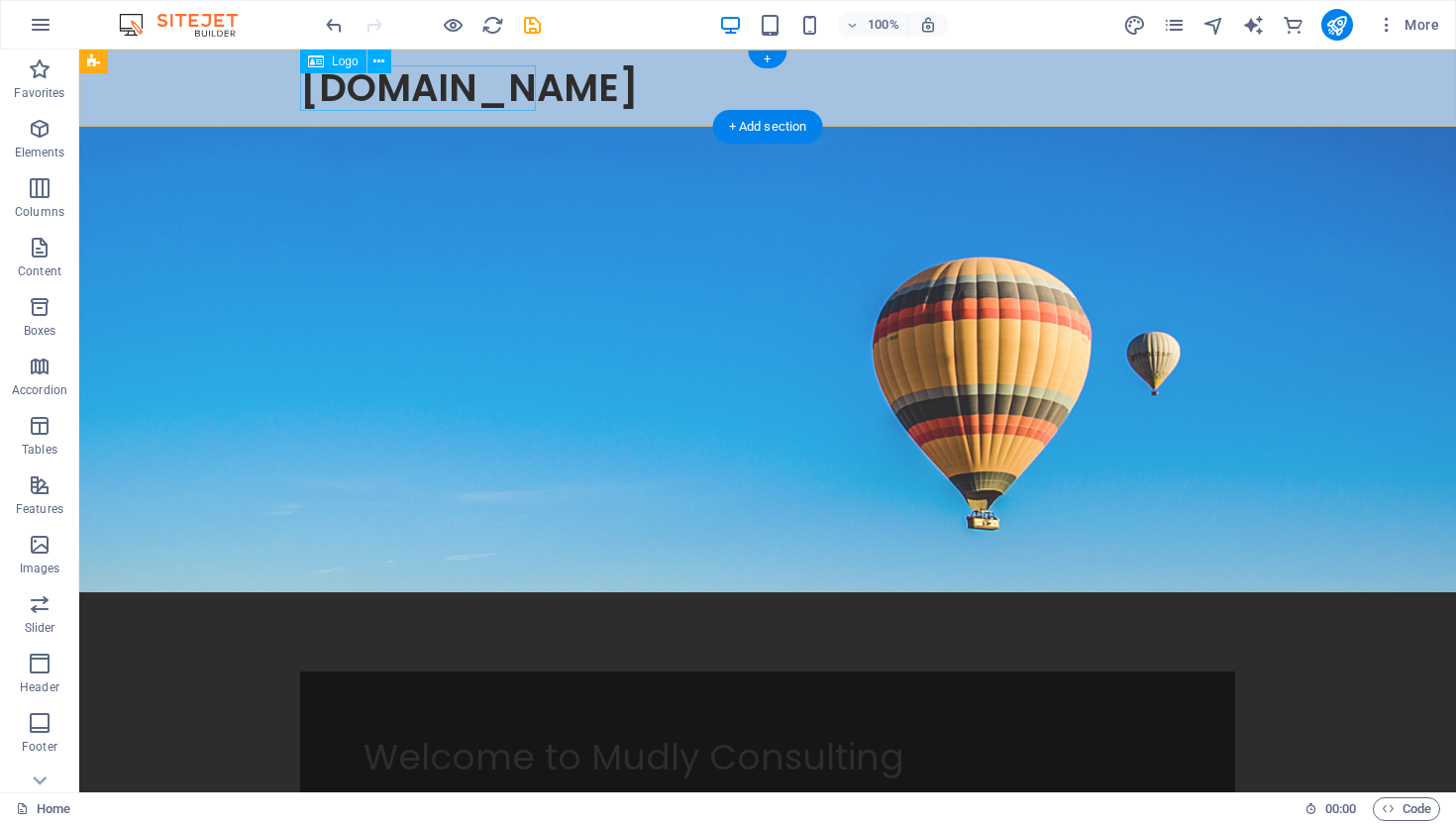 click on "[DOMAIN_NAME]" at bounding box center (768, 88) 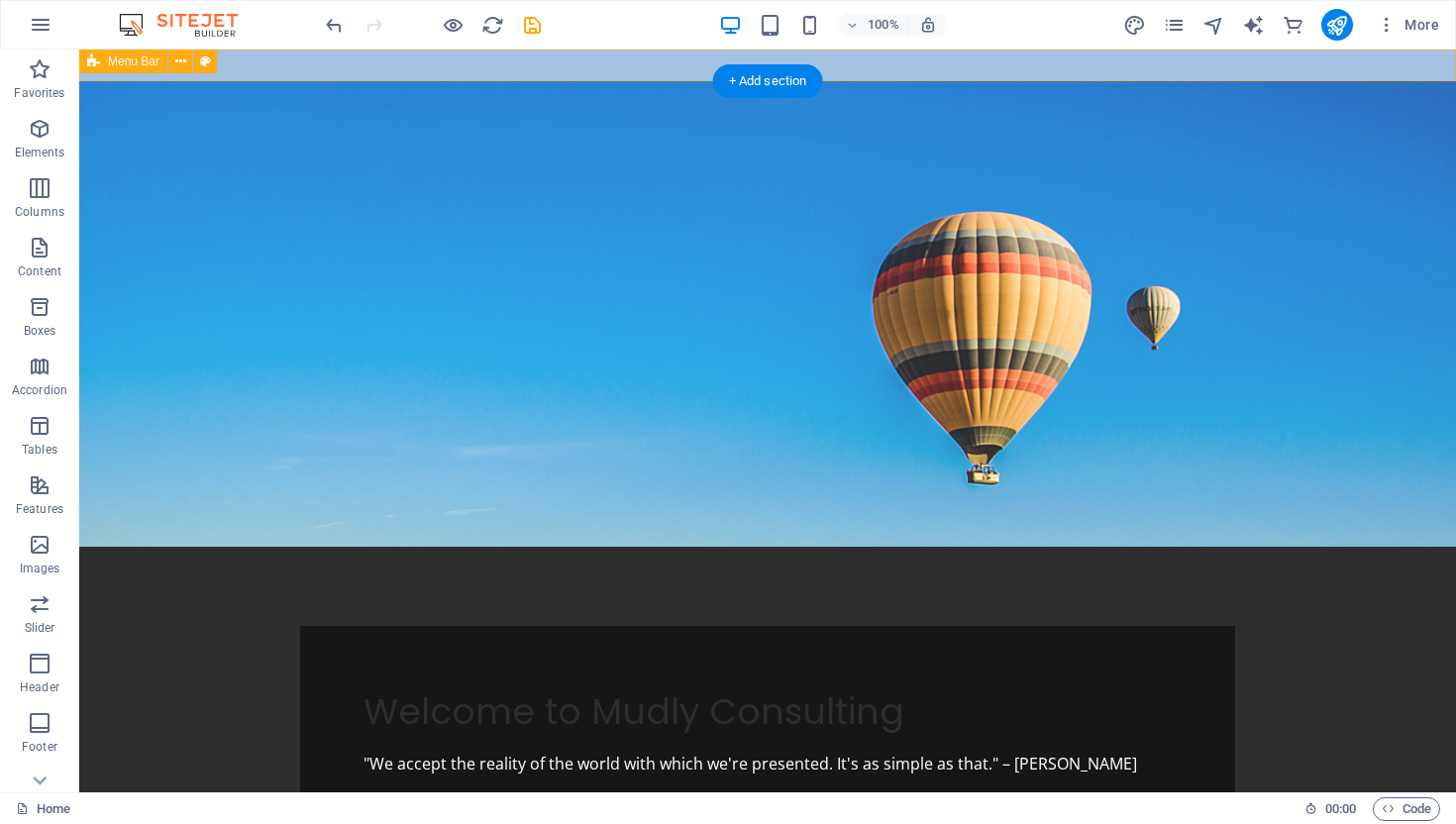 click at bounding box center [768, 65] 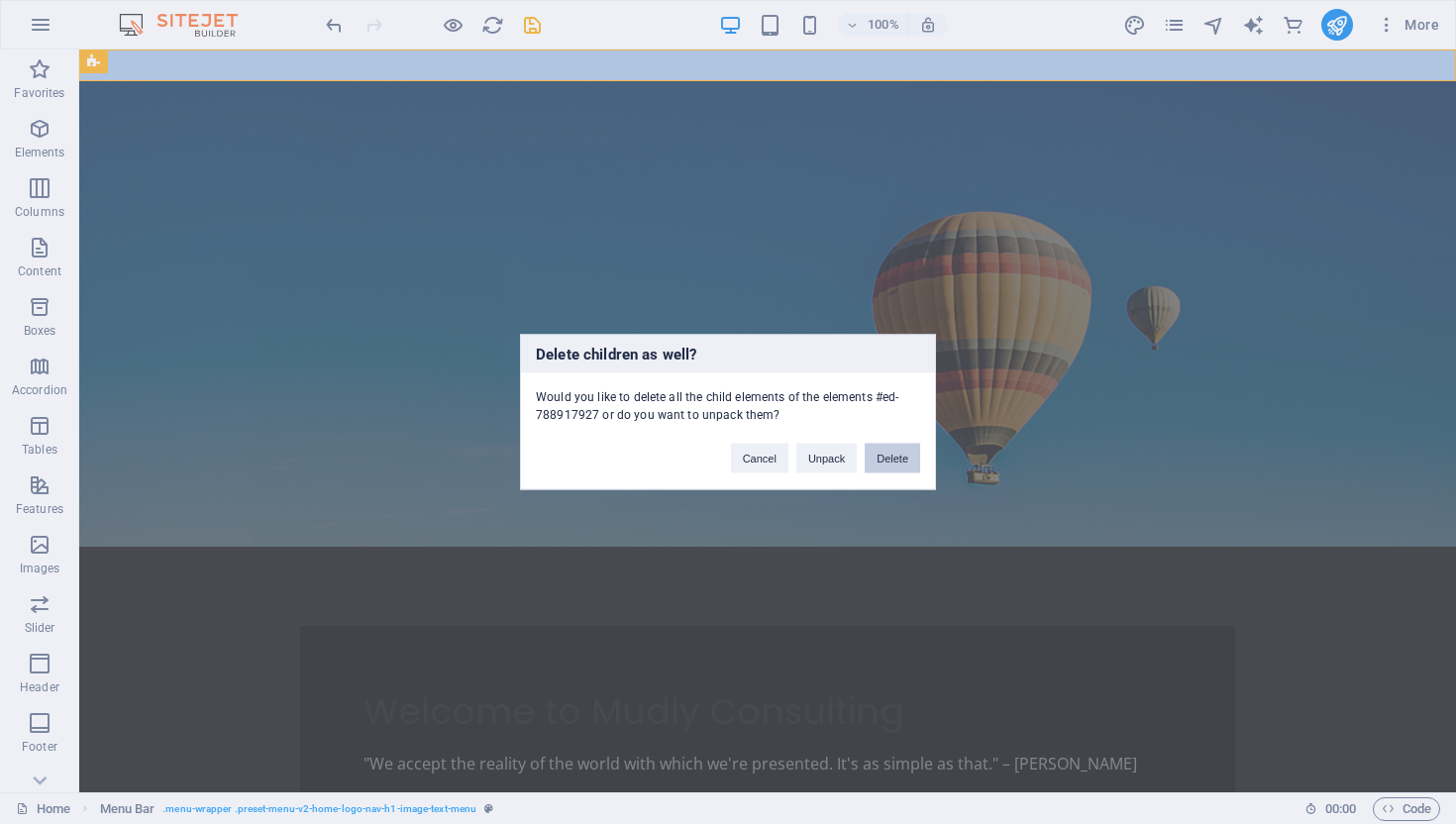 type 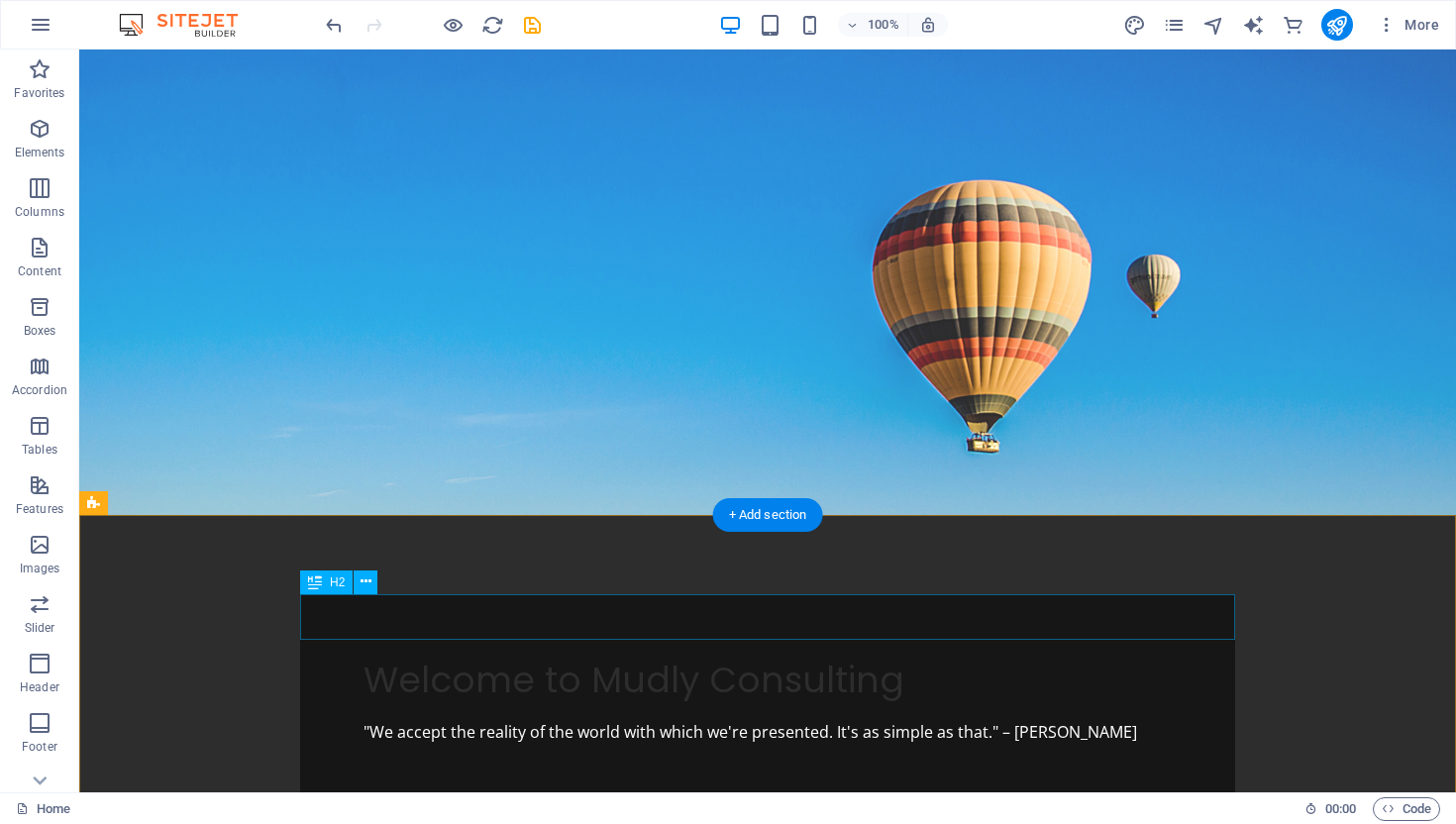 click on "About Us" at bounding box center (768, 988) 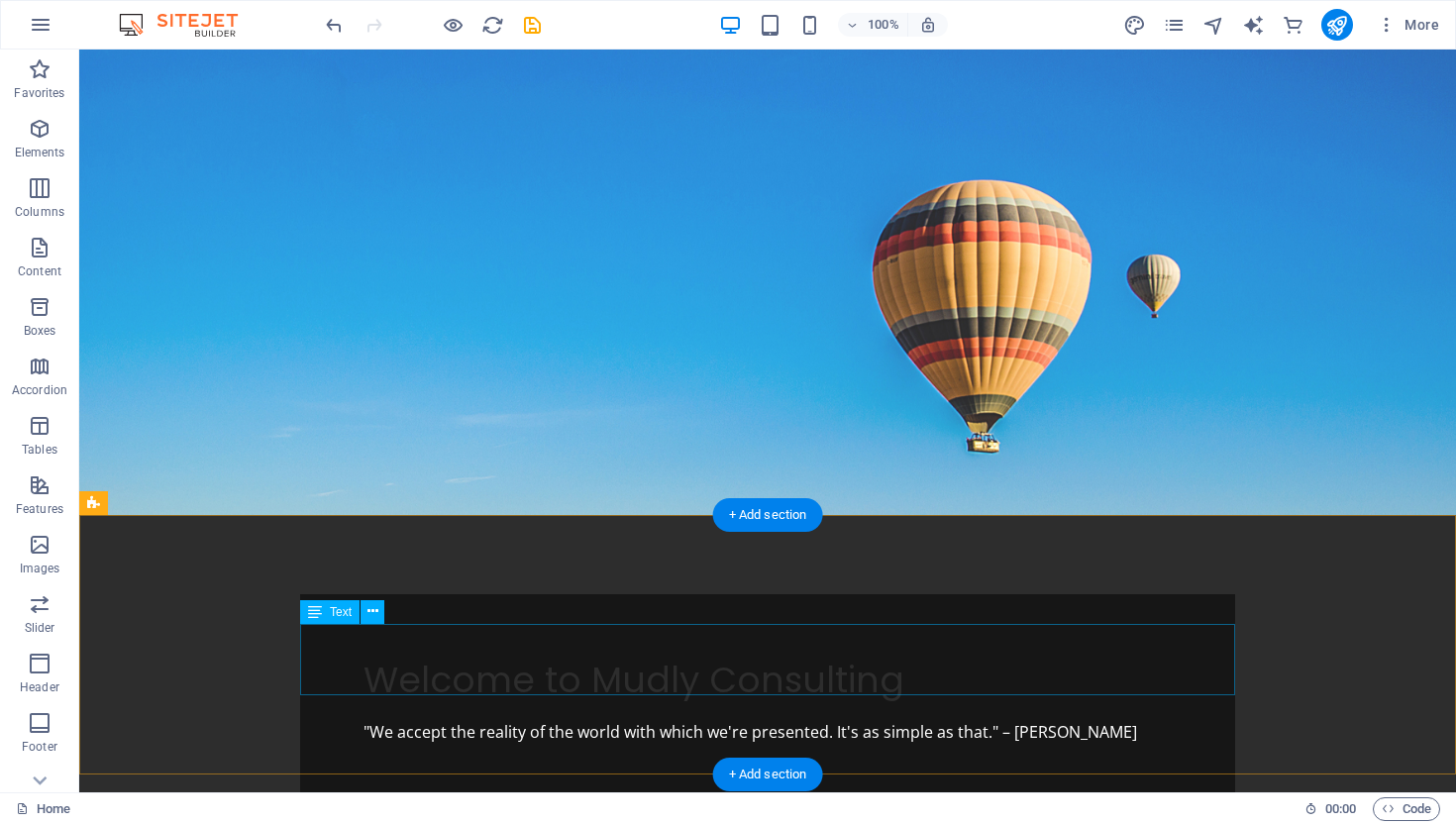 click on "At Mudly Consulting, we believe in the power of simplicity and acceptance. Our approach is grounded in the understanding that to thrive in business, one must first acknowledge the reality of their environment. Our focus is on providing insights and strategies that are straightforward and impactful." at bounding box center [768, 1031] 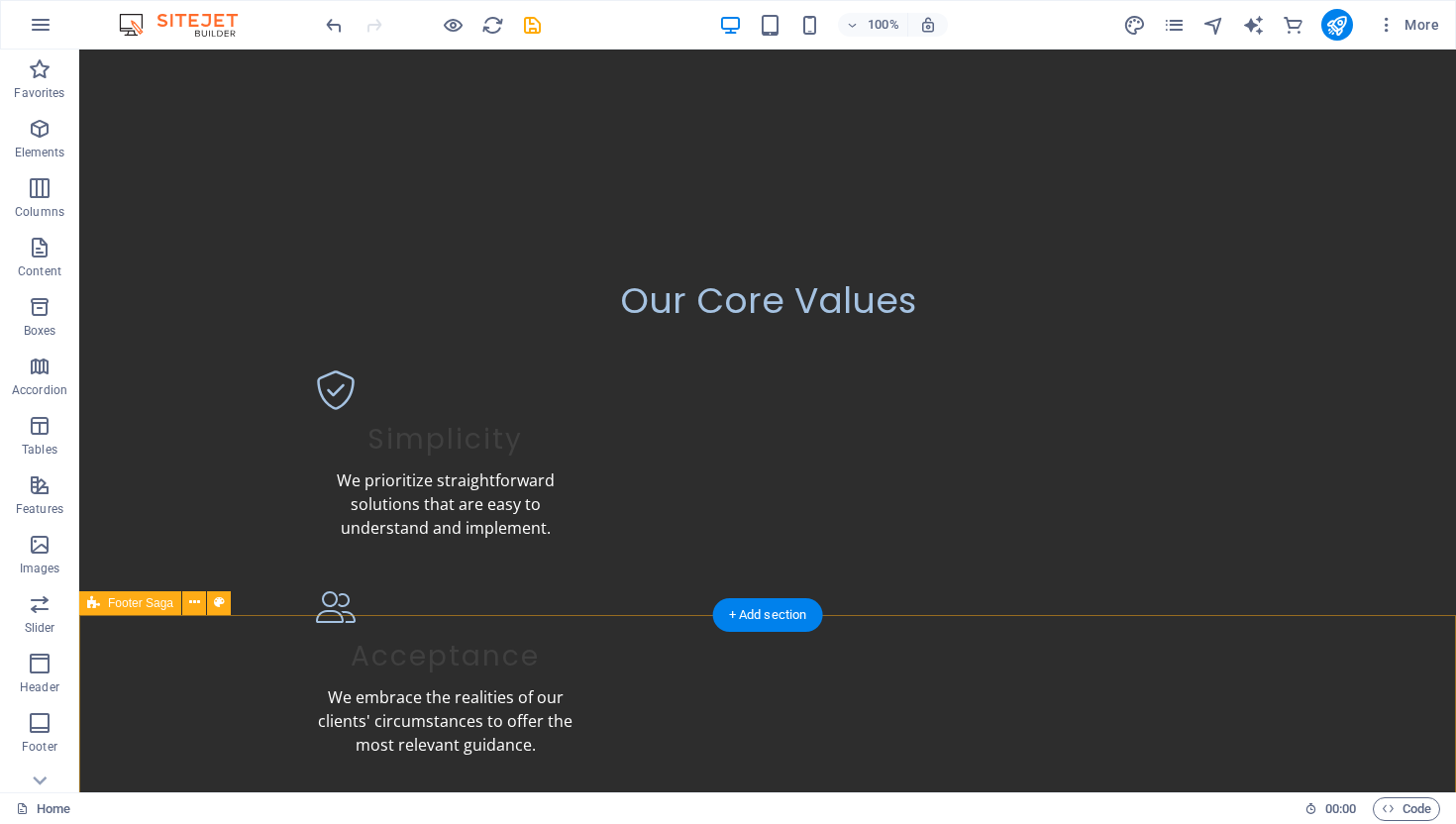 scroll, scrollTop: 1213, scrollLeft: 0, axis: vertical 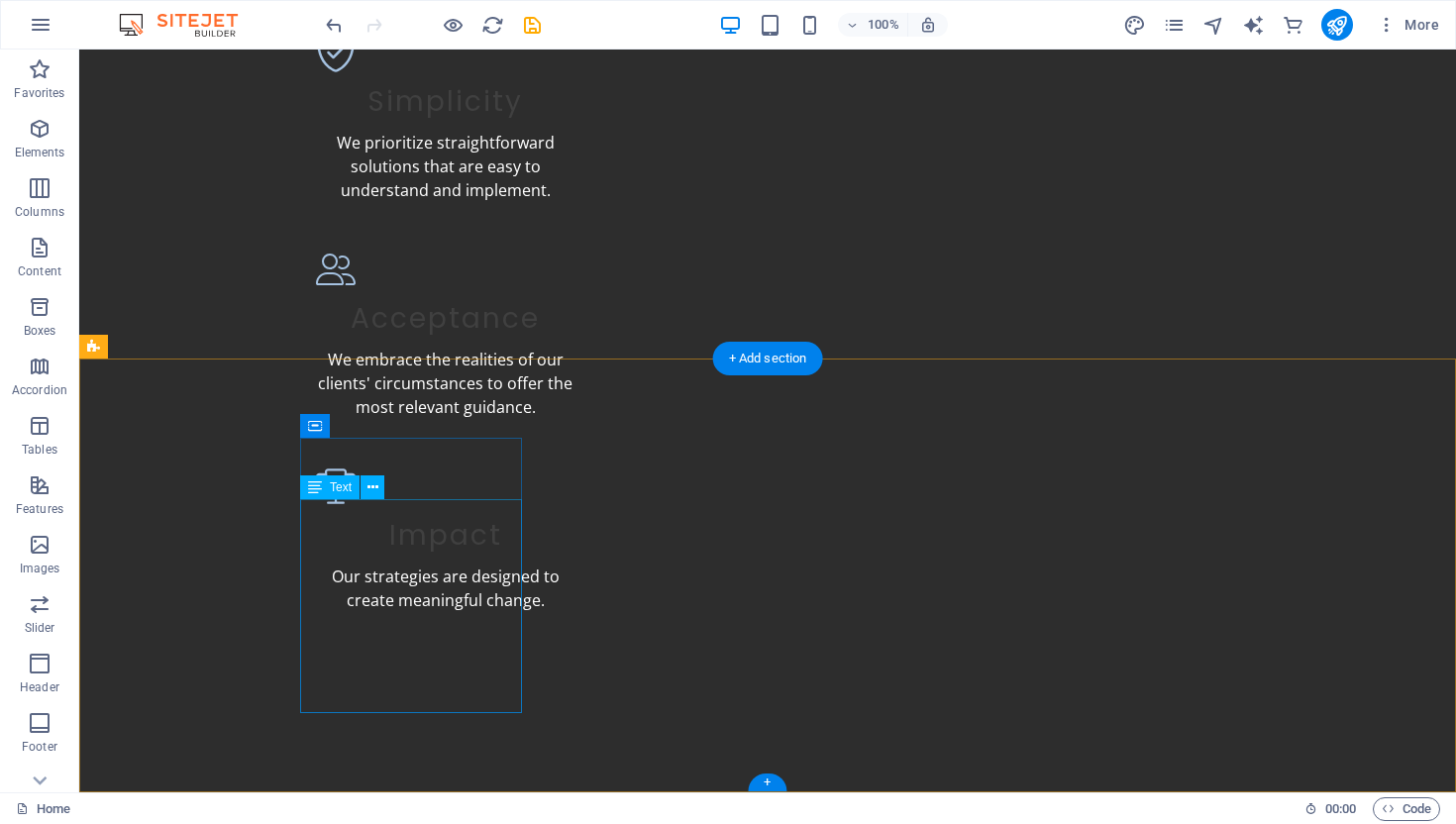 click on "Mudly Consulting helps businesses navigate their realities with ease. We focus on simplifying complex challenges to drive effective solutions. For inquiries, contact us at info@mudly.co.za or call 012-345-6789." at bounding box center (206, 1861) 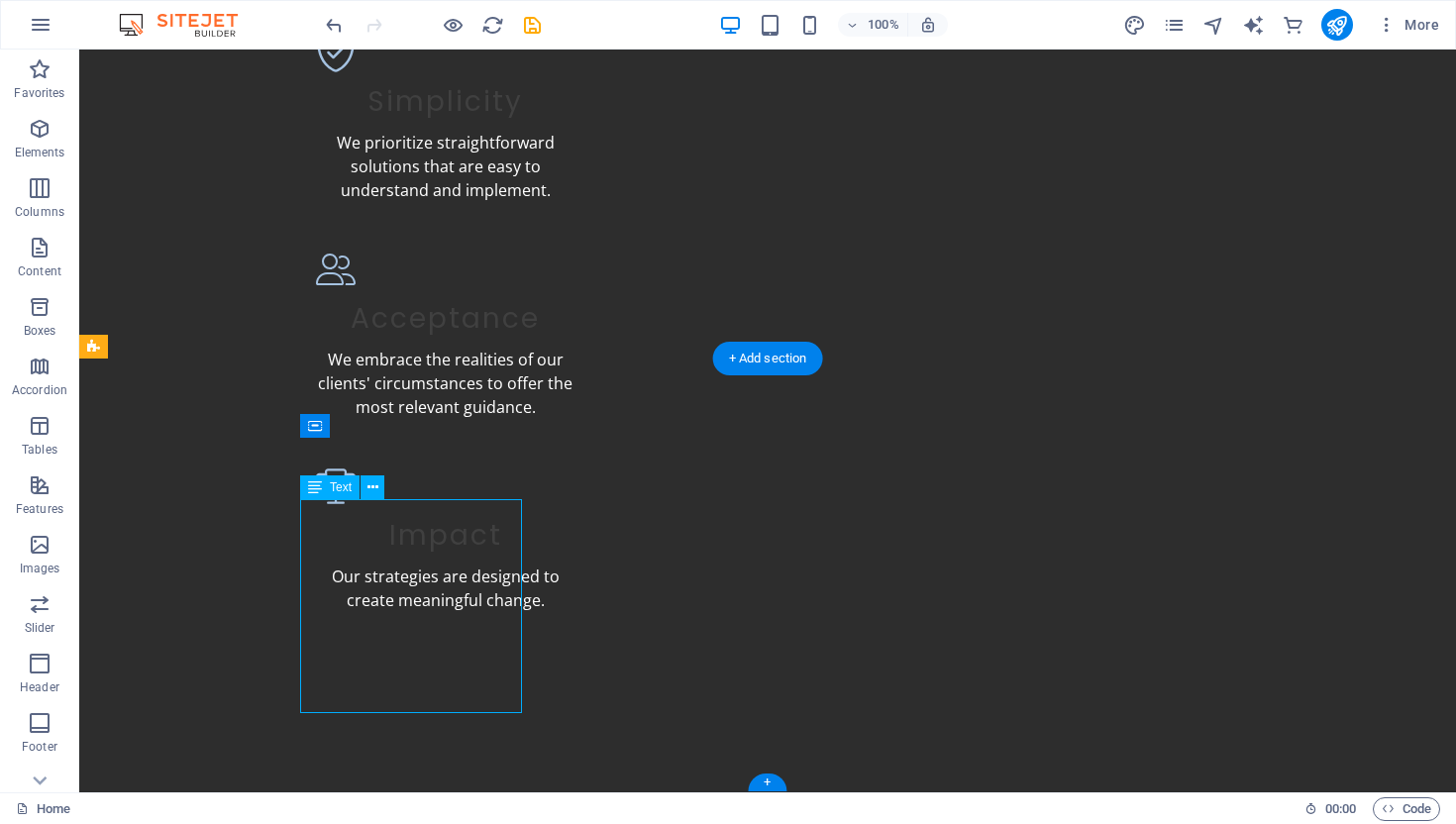 scroll, scrollTop: 1136, scrollLeft: 0, axis: vertical 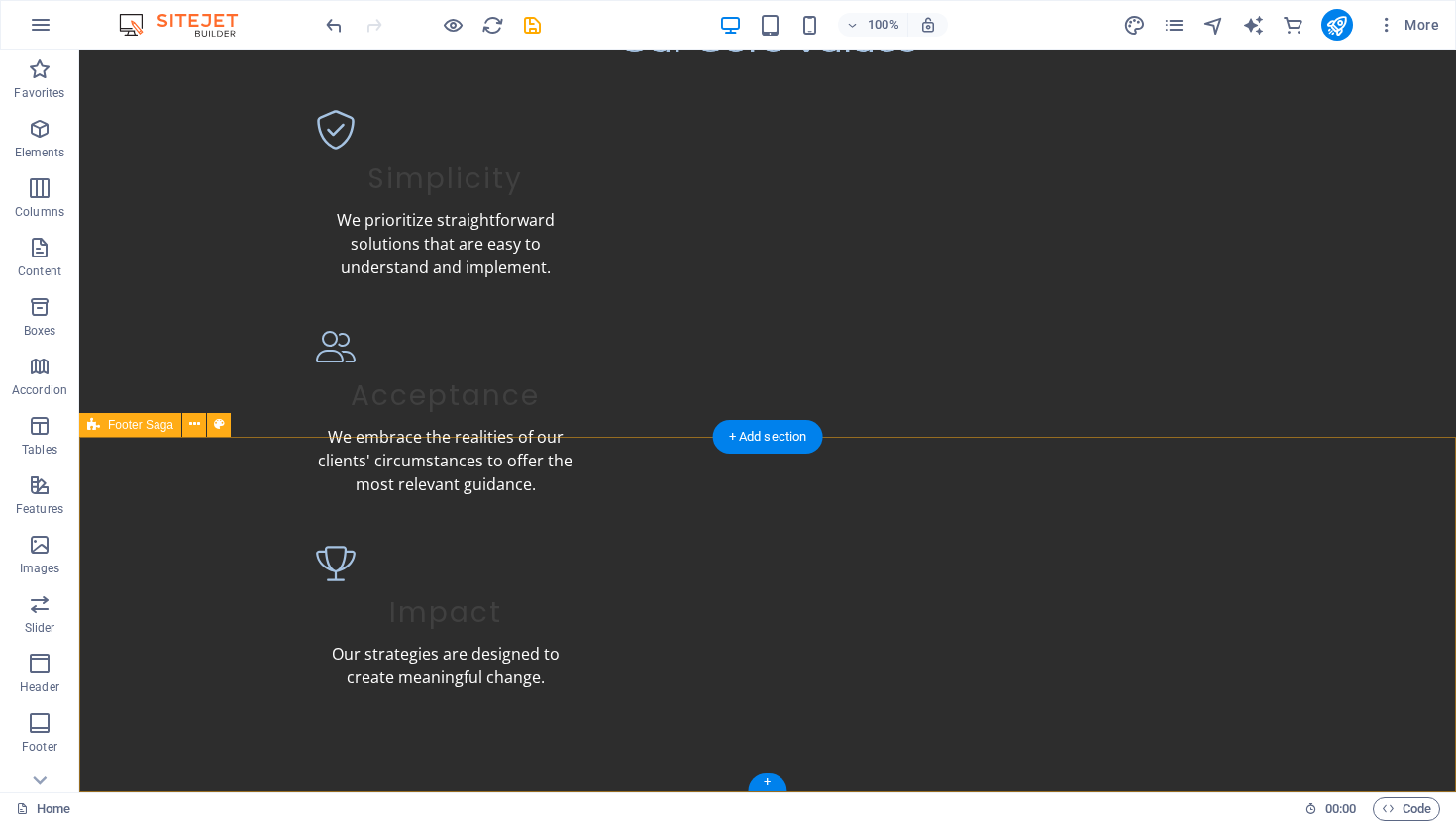 click on "[DOMAIN_NAME]" at bounding box center (206, 1781) 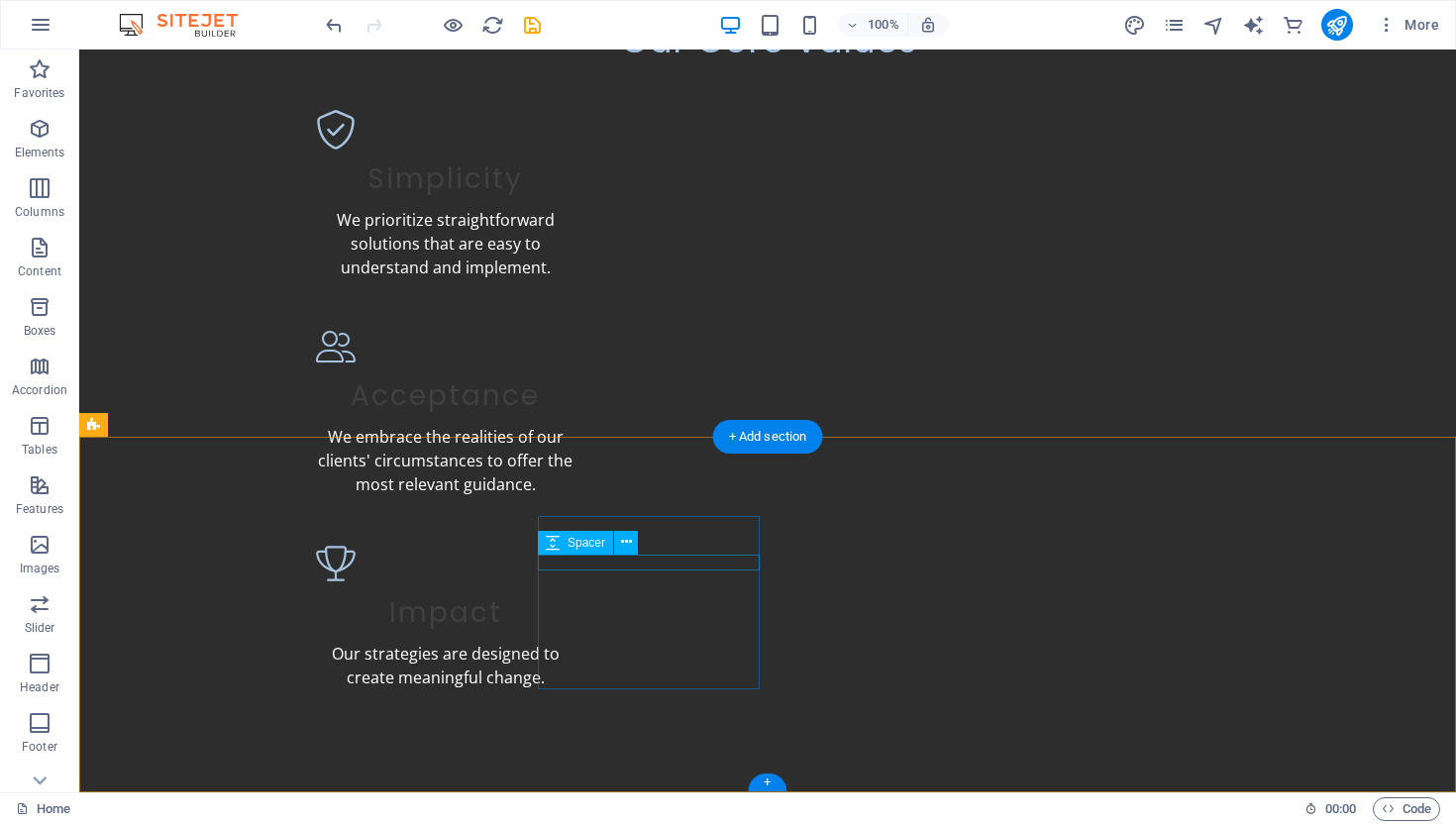 click at bounding box center (206, 1828) 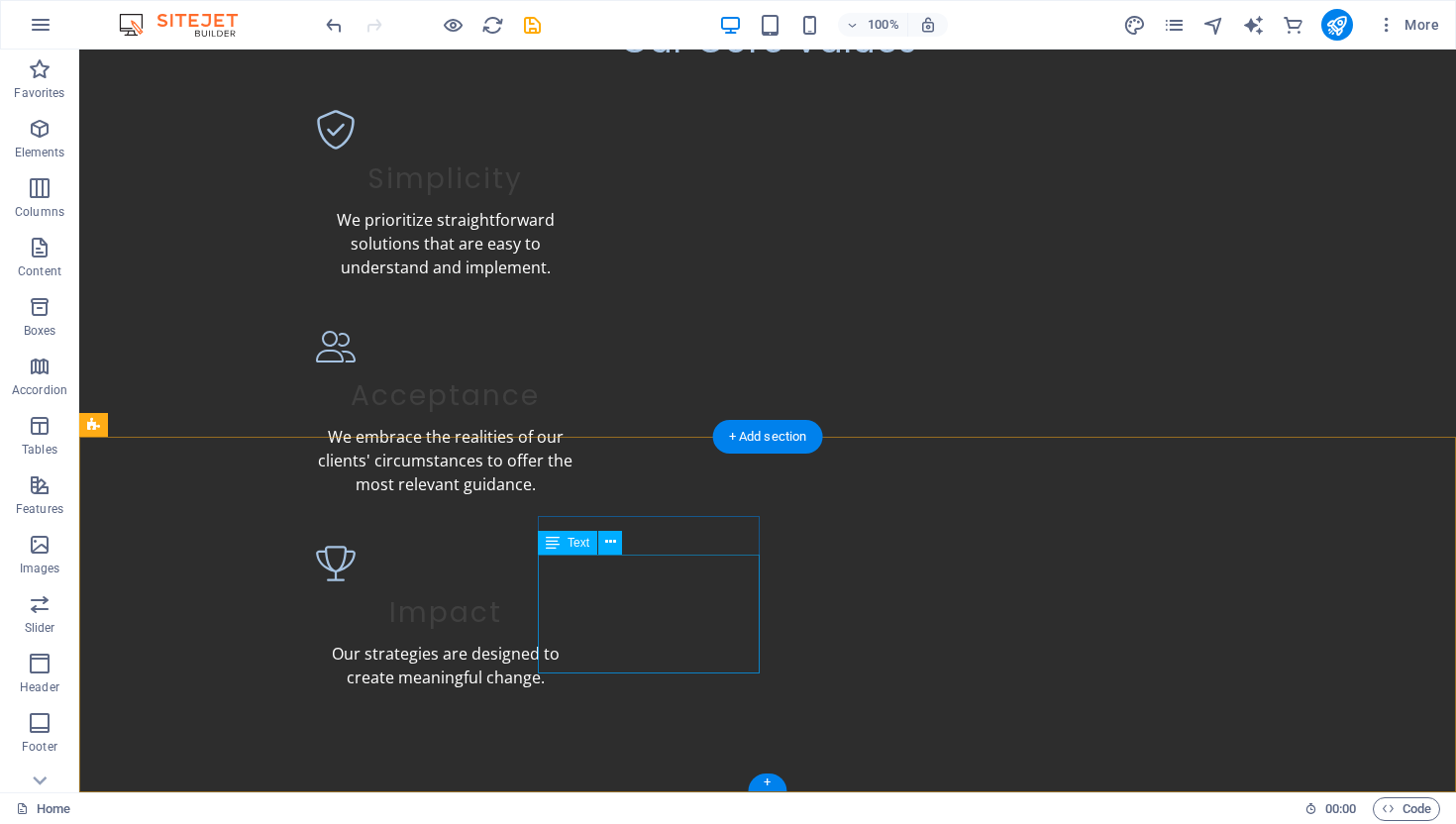 click on "123 Consulting Ave 0001   Pretoria Phone:  012-345-6789 Mobile:  Email:  info@mudly.co.za" at bounding box center (206, 1892) 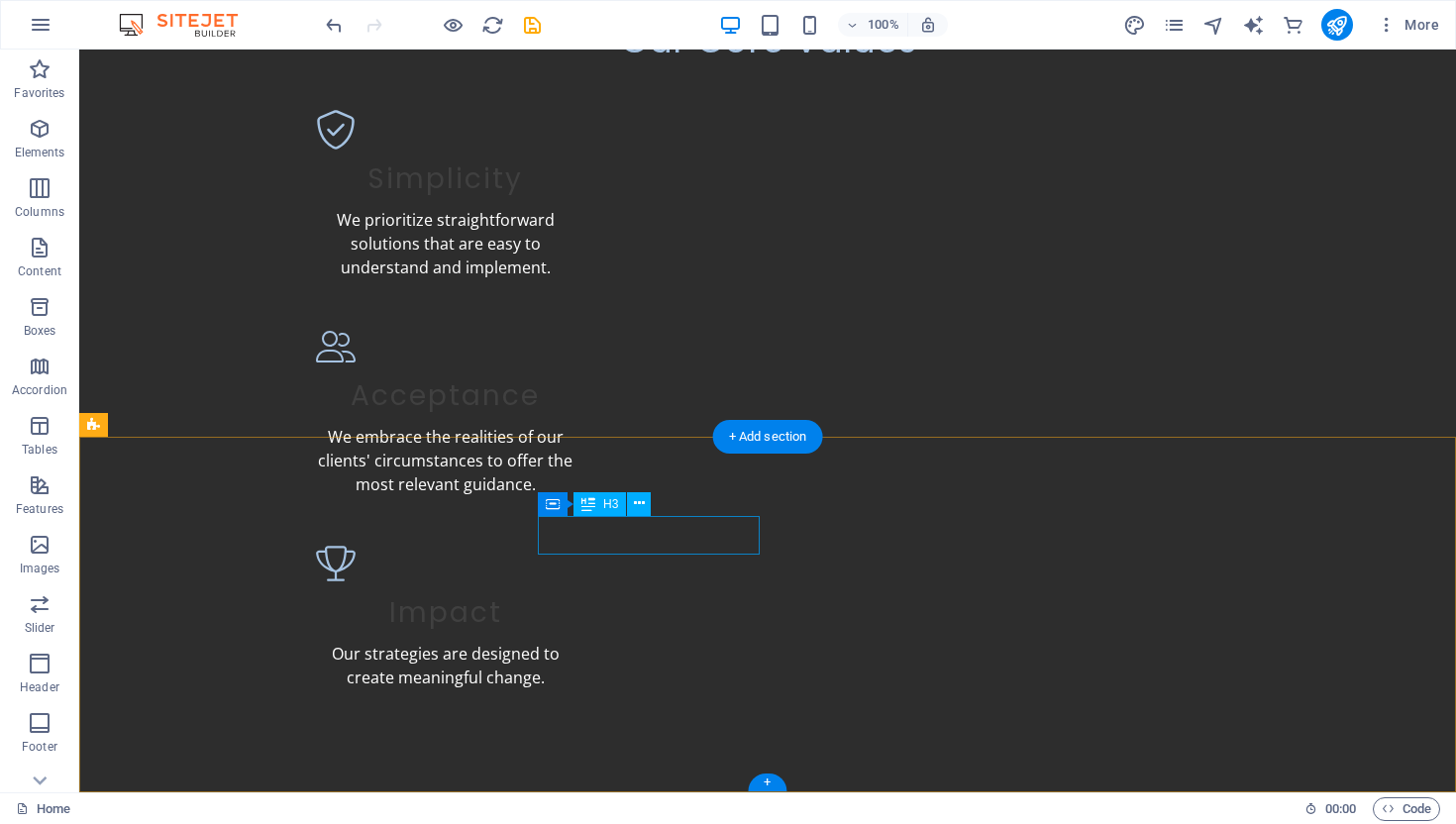 click on "Contact" at bounding box center [206, 1801] 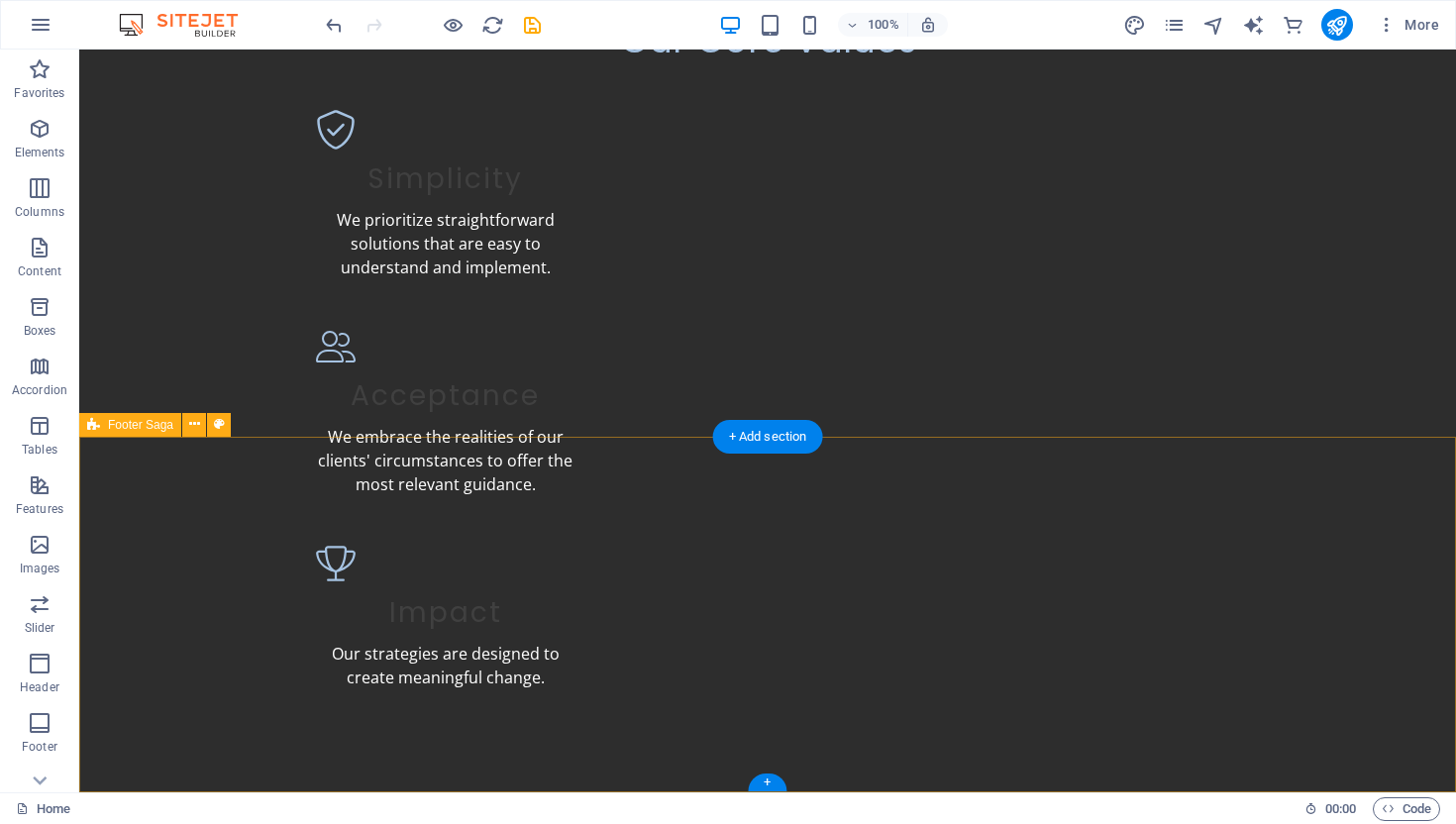 click on "Navigation" at bounding box center (206, 1985) 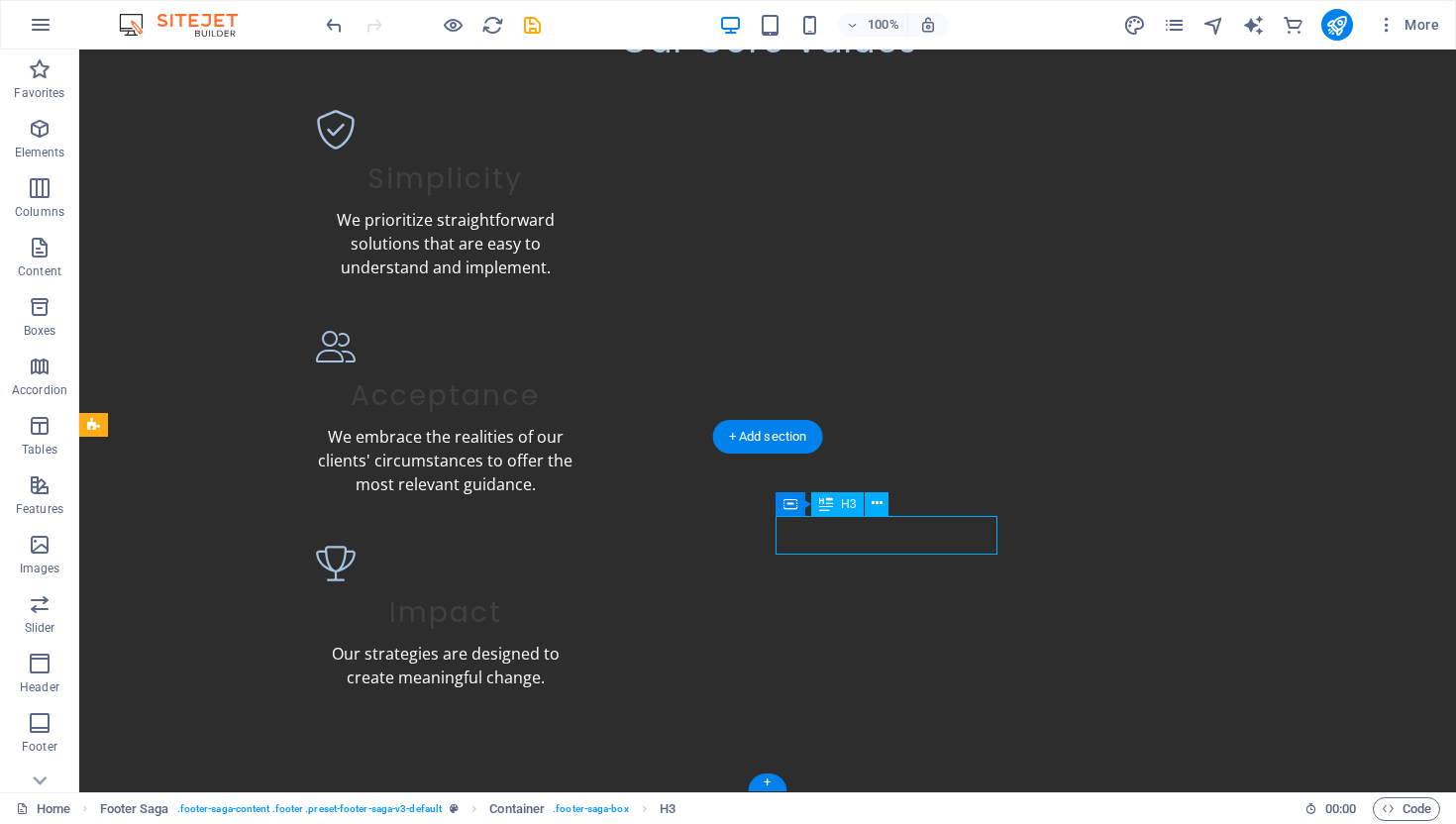 scroll, scrollTop: 1114, scrollLeft: 0, axis: vertical 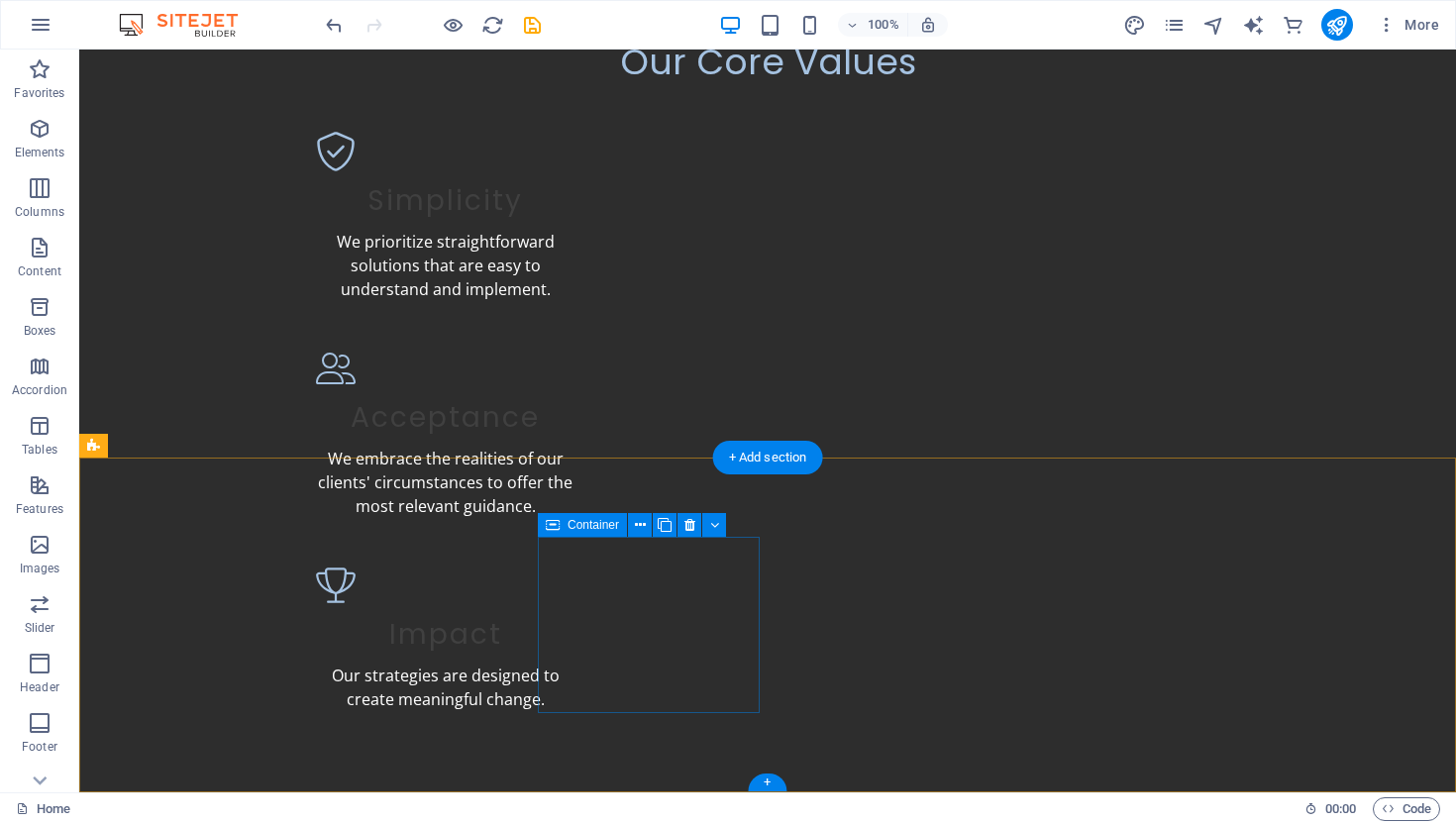 click on "Drop content here or  Add elements  Paste clipboard" at bounding box center [206, 1892] 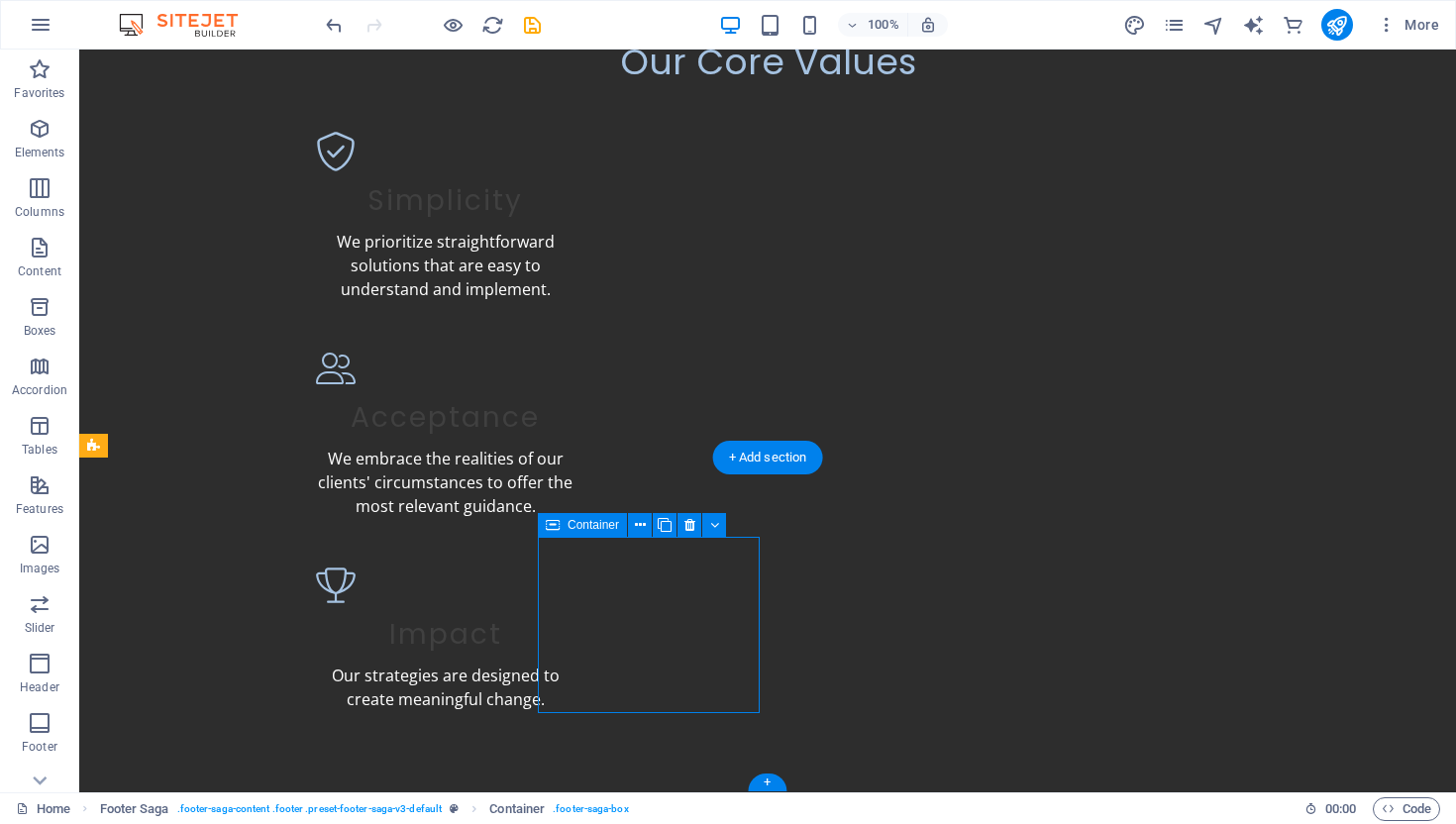 scroll, scrollTop: 1096, scrollLeft: 0, axis: vertical 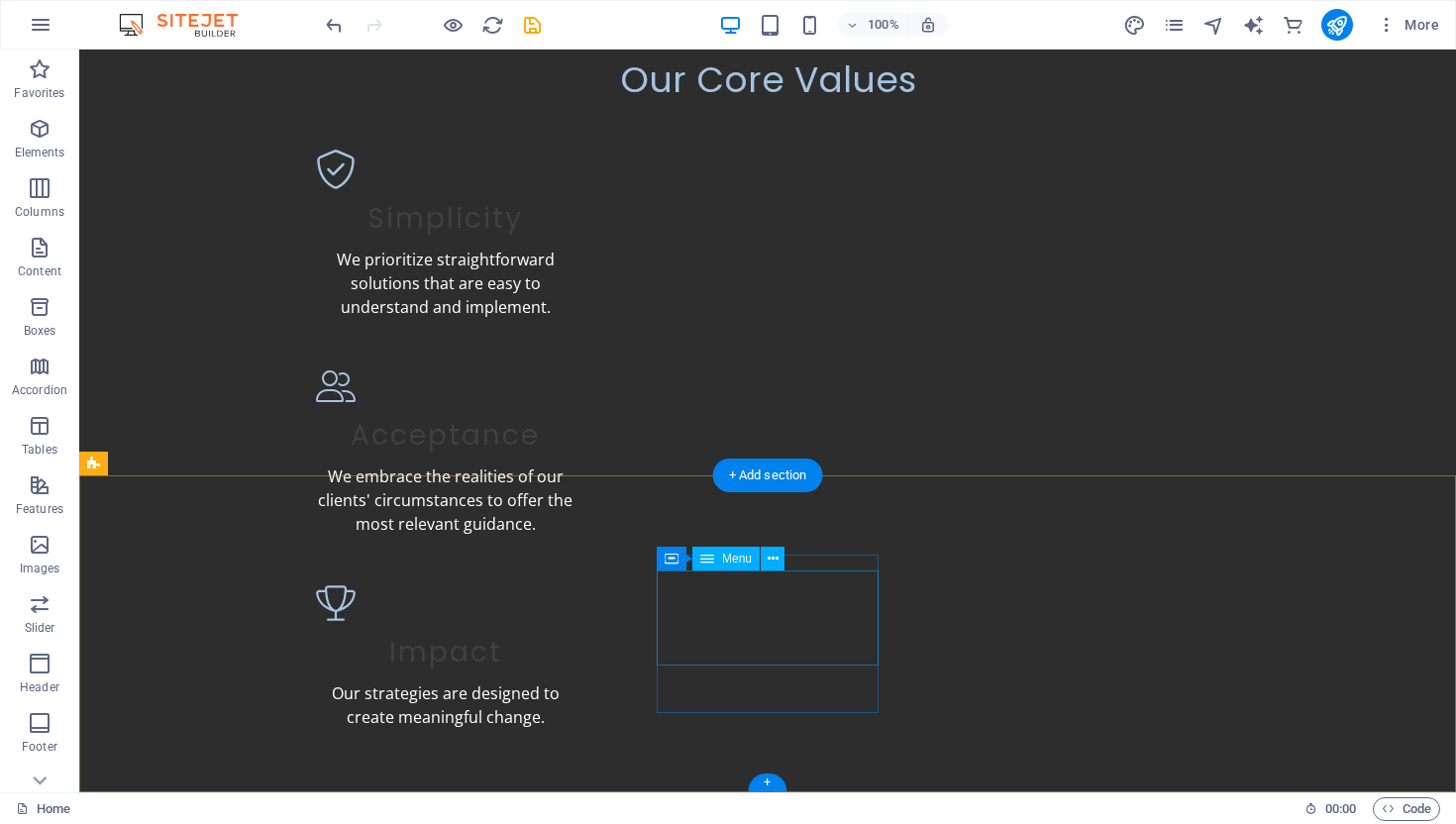 click on "Home About Values Services" at bounding box center [206, 1885] 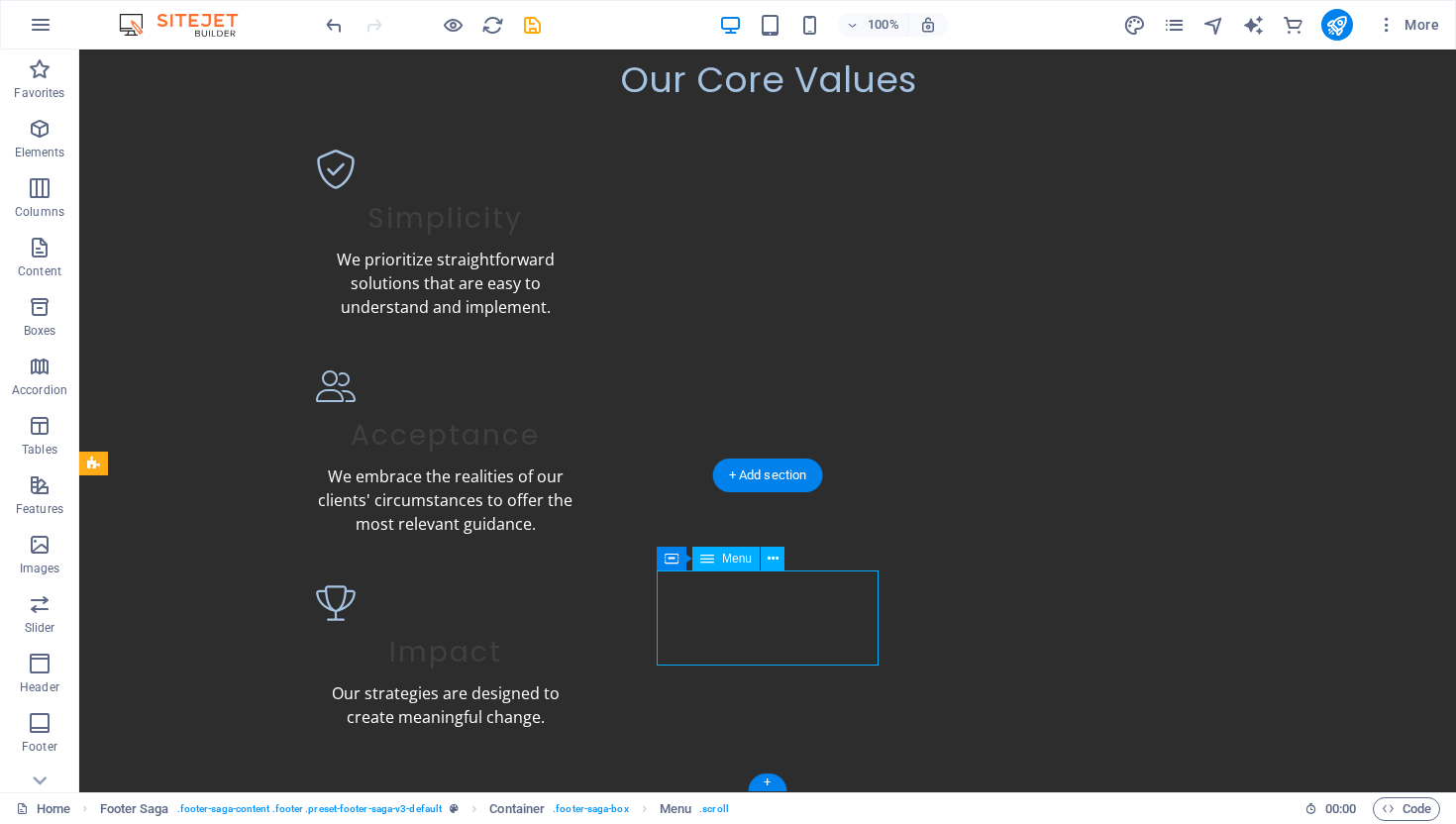 scroll, scrollTop: 1065, scrollLeft: 0, axis: vertical 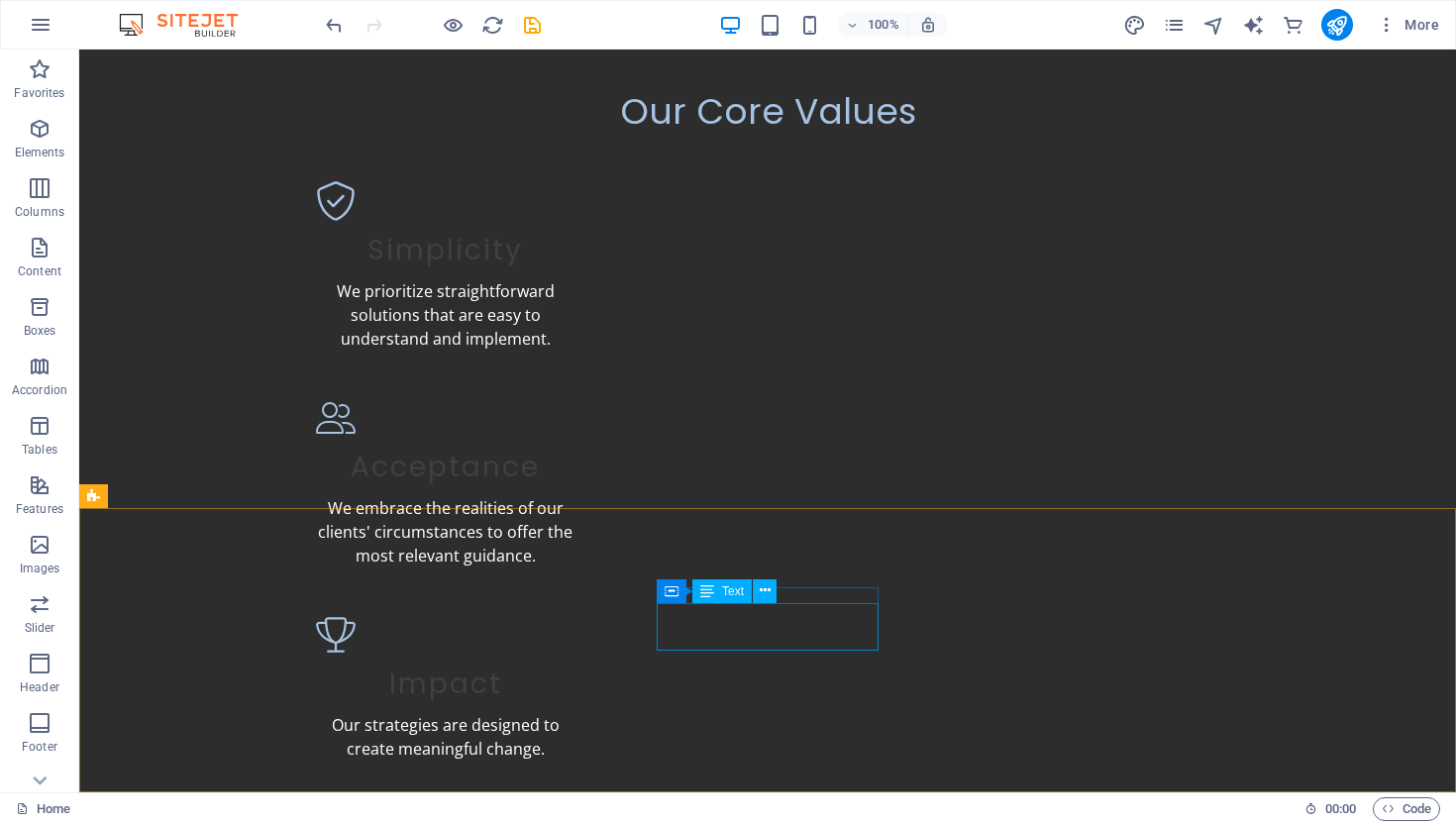 click on "Text" at bounding box center [722, 591] 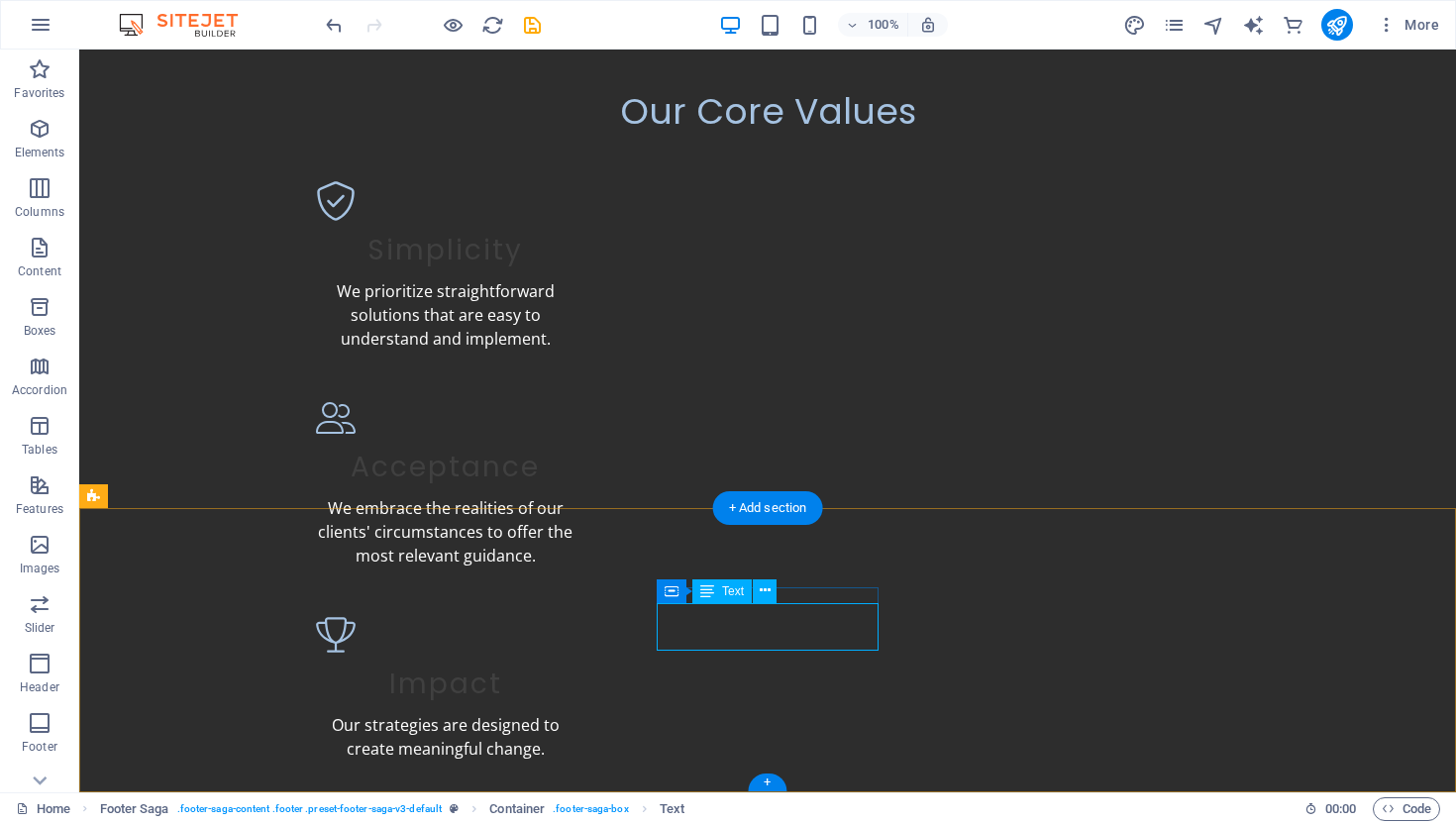 click on "Legal Notice Privacy Policy" at bounding box center [206, 1893] 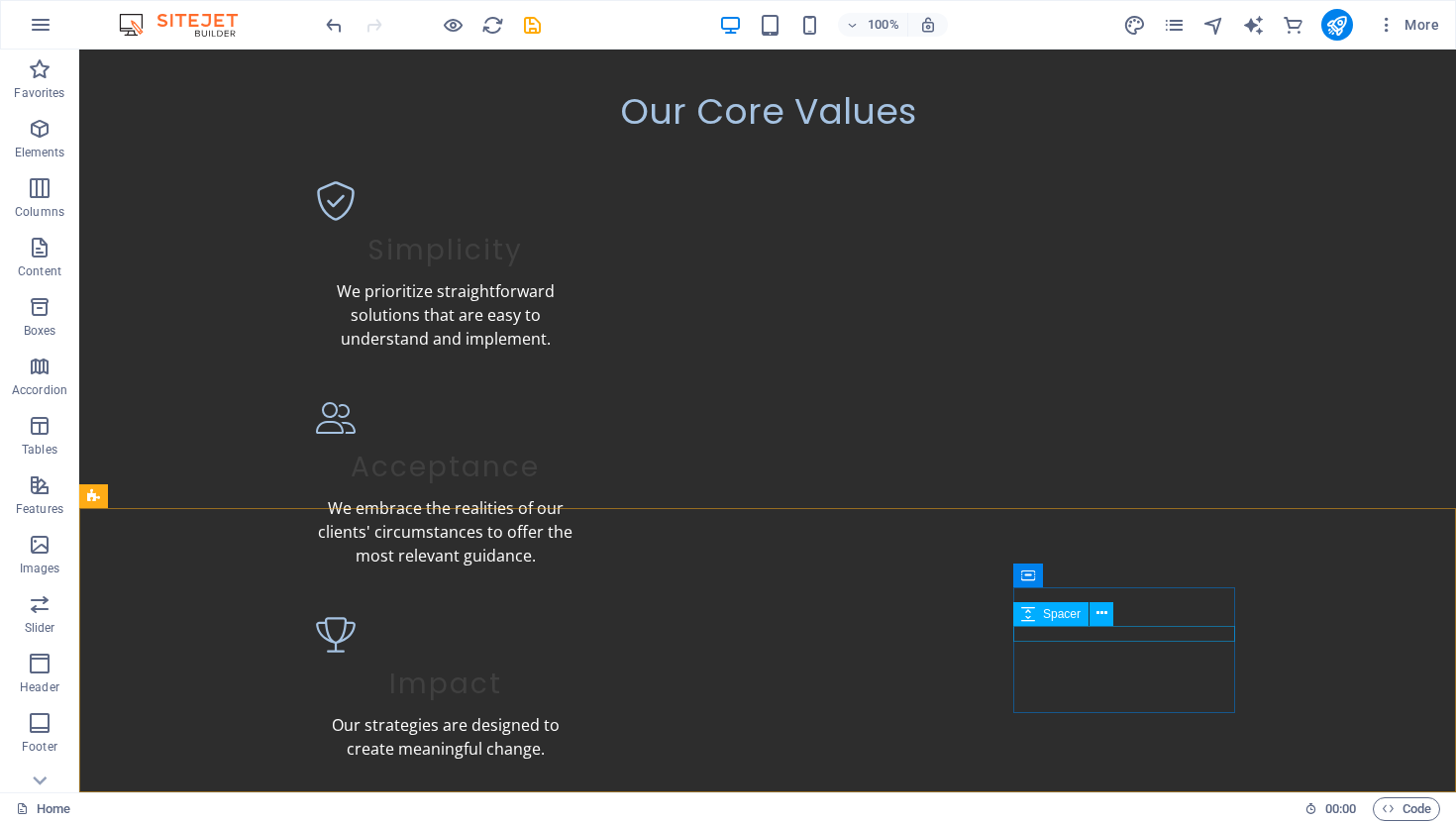 click on "Spacer" at bounding box center (1051, 614) 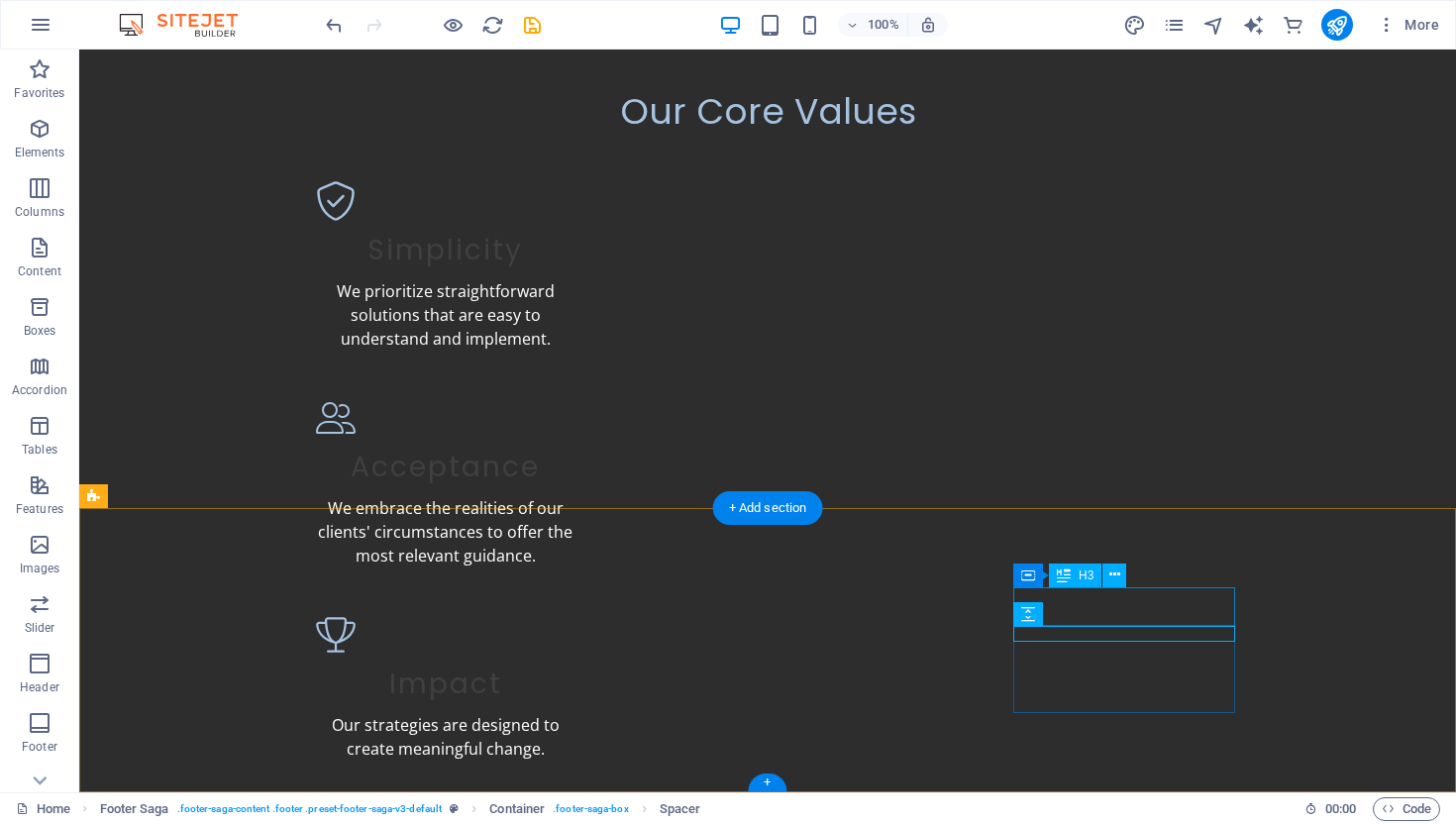 click on "Social media" at bounding box center (206, 1896) 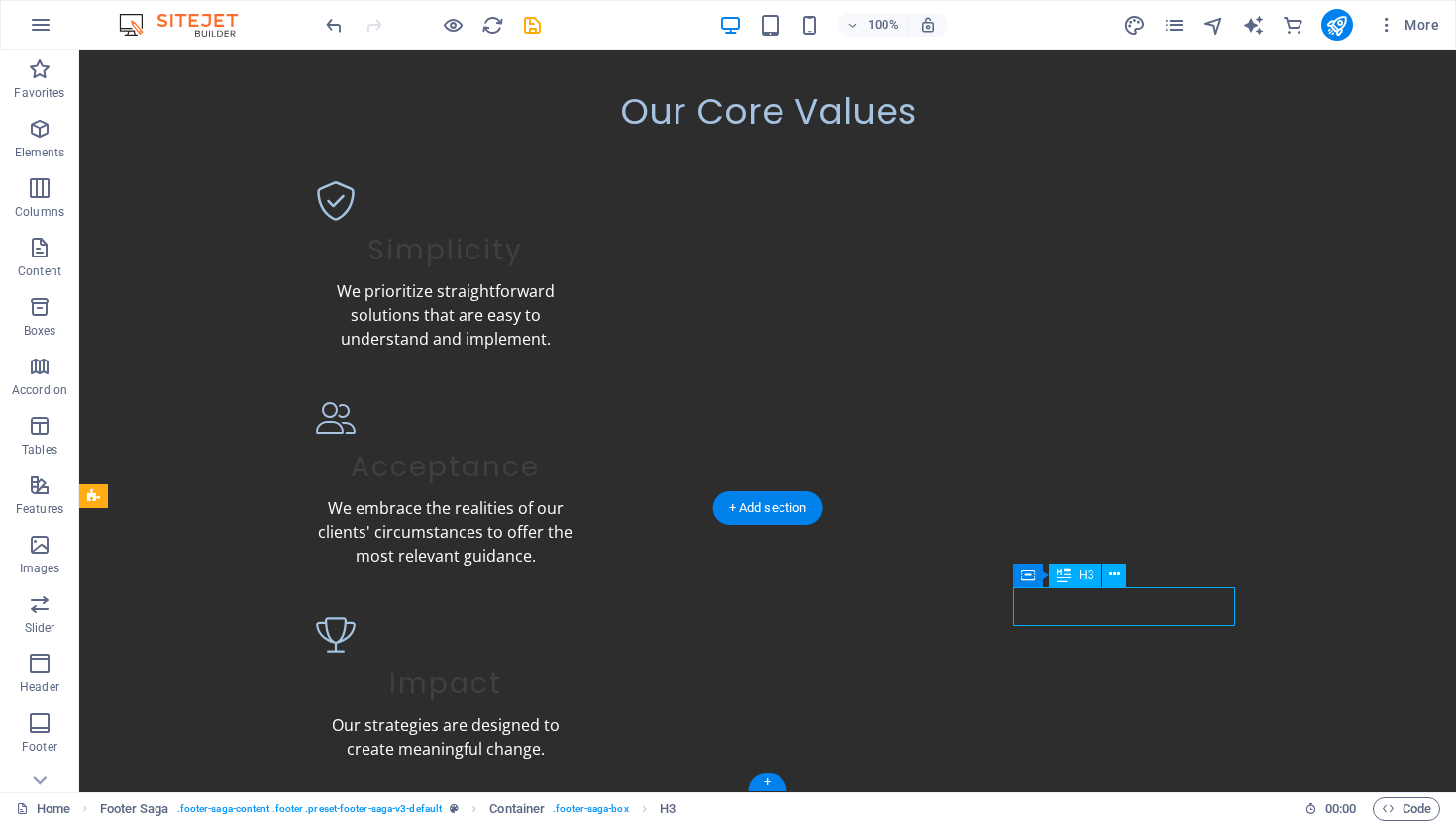 scroll, scrollTop: 1025, scrollLeft: 0, axis: vertical 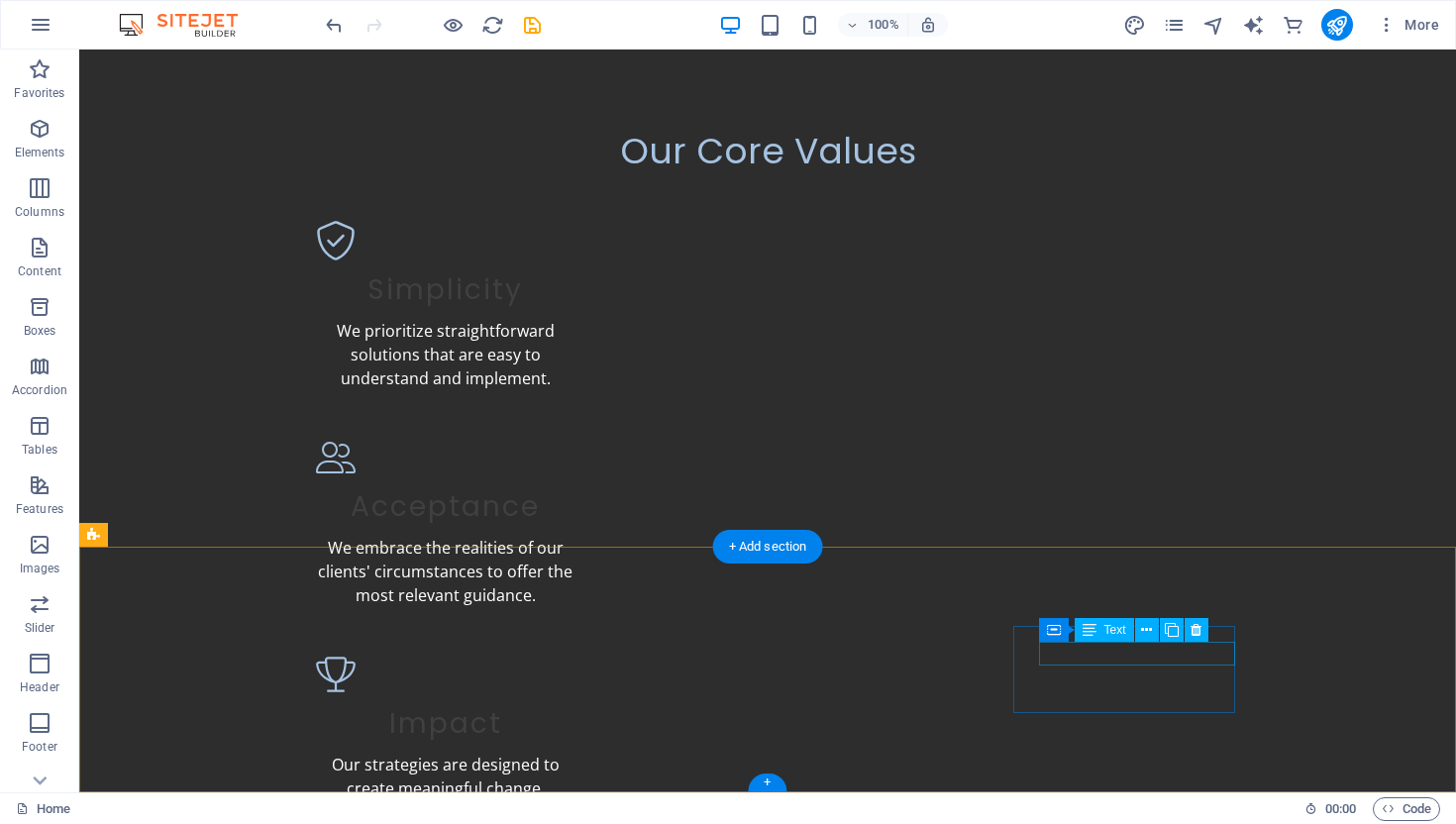 click on "Facebook" at bounding box center [206, 1968] 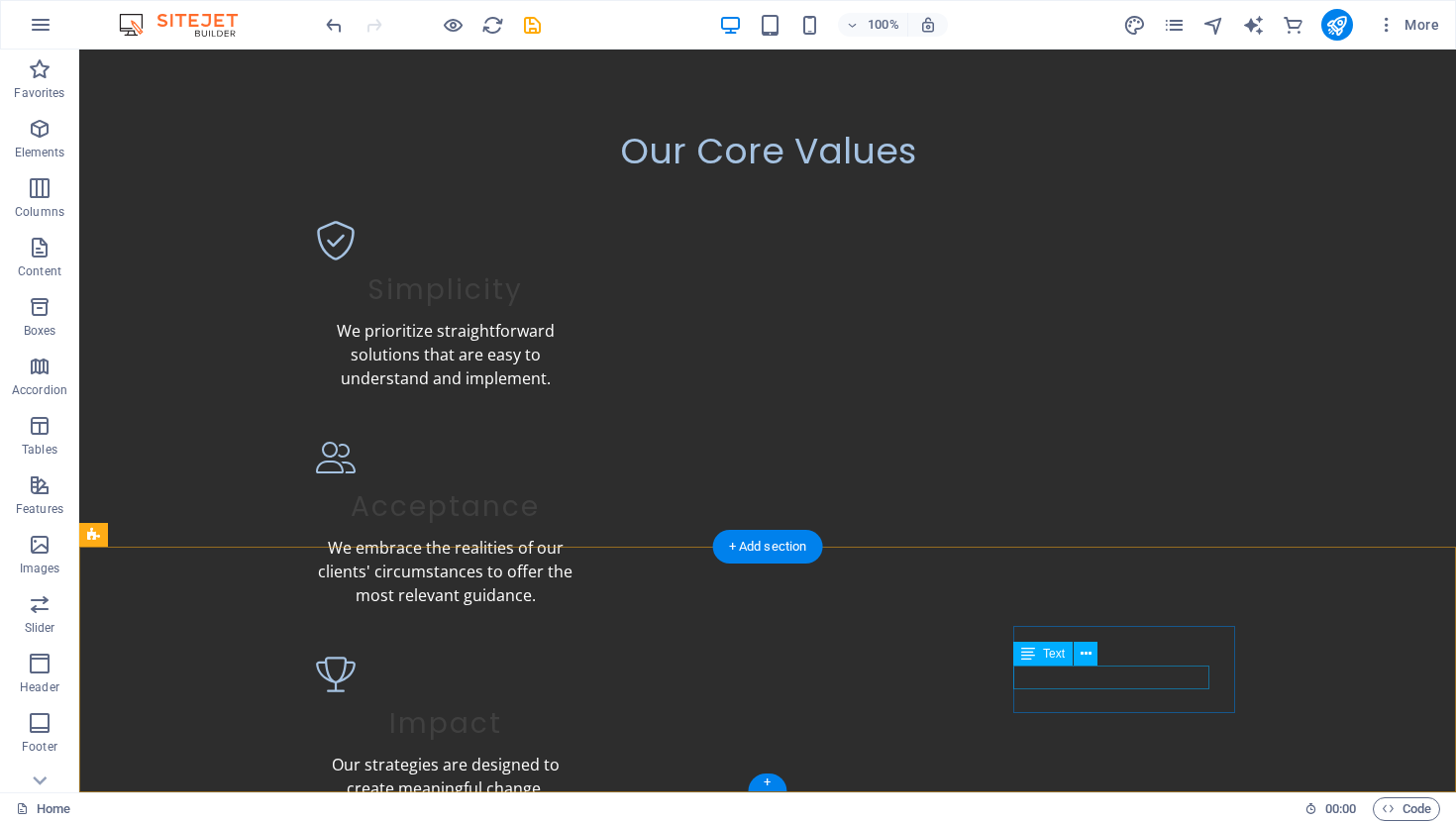 click on "X" at bounding box center [206, 1992] 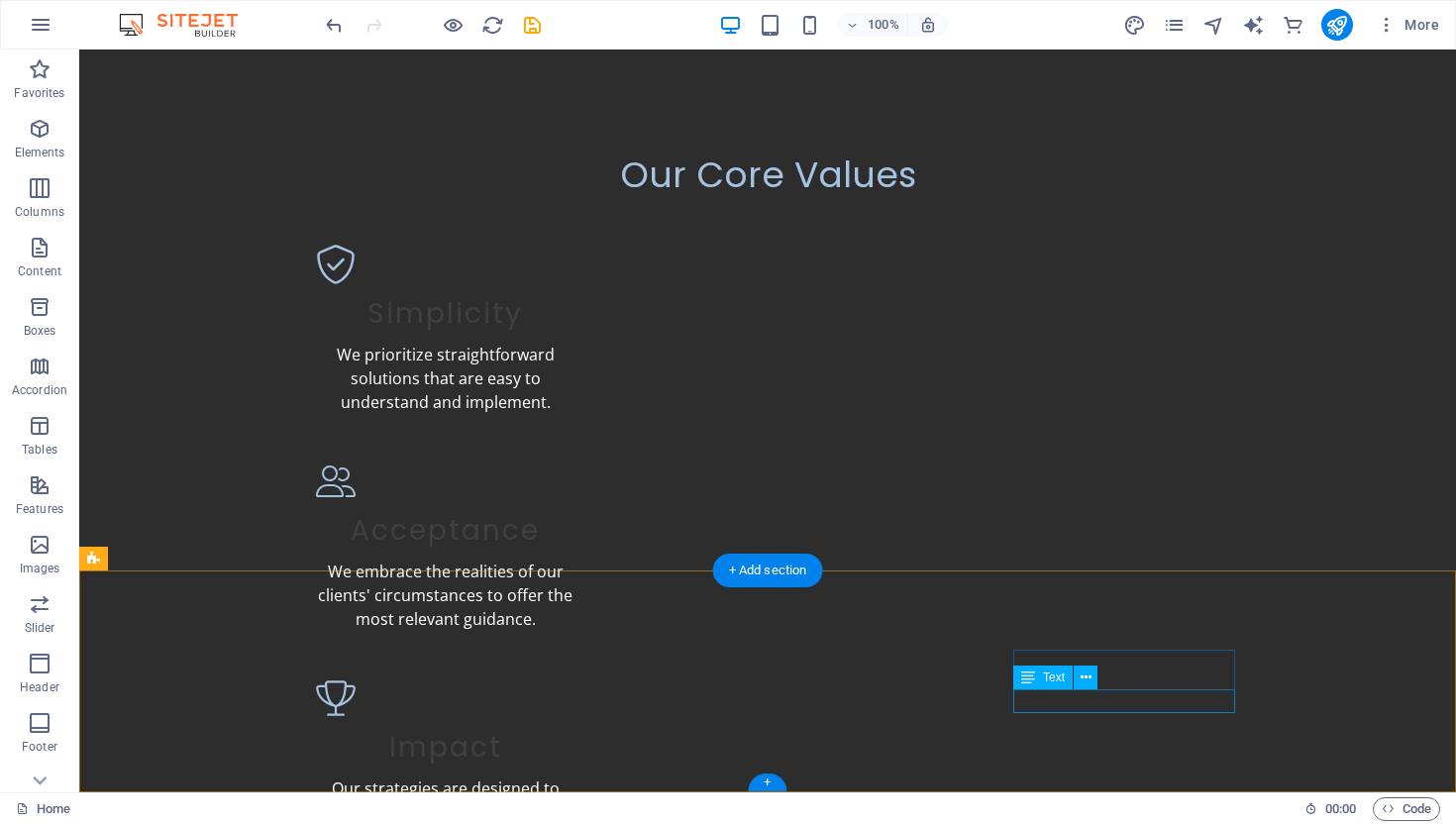 click on "Instagram" at bounding box center (206, 2039) 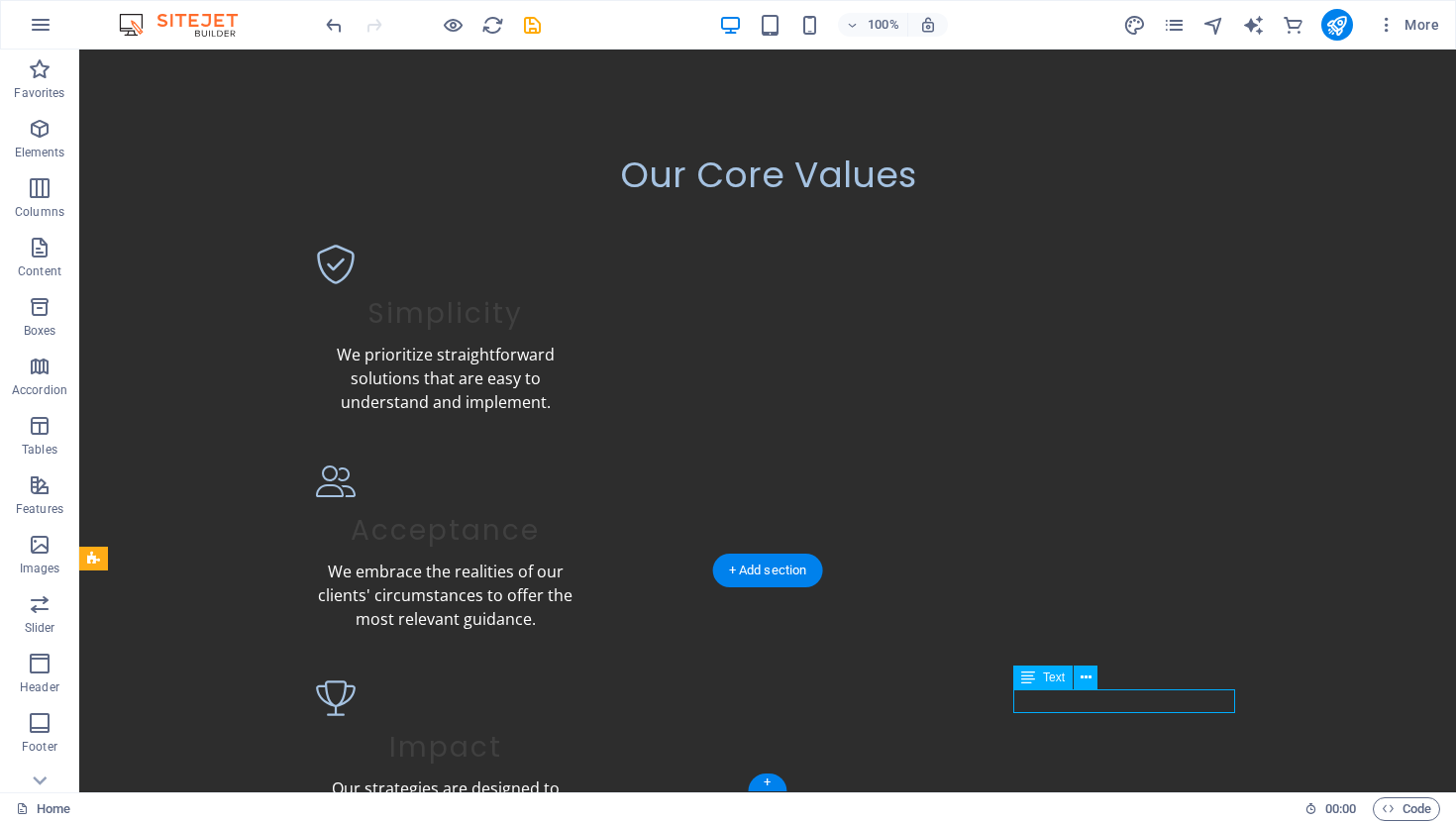 scroll, scrollTop: 978, scrollLeft: 0, axis: vertical 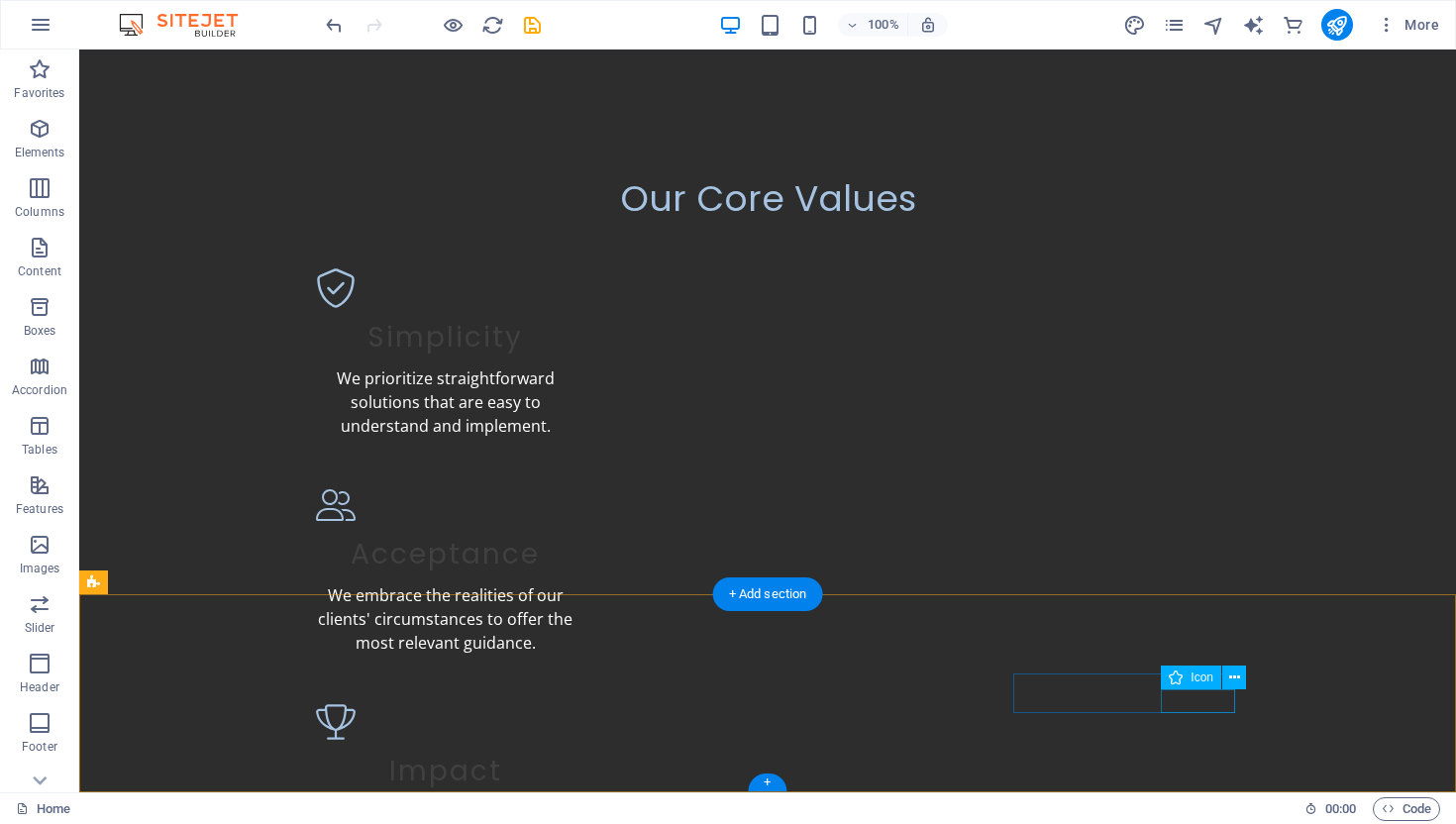 click at bounding box center [206, 2039] 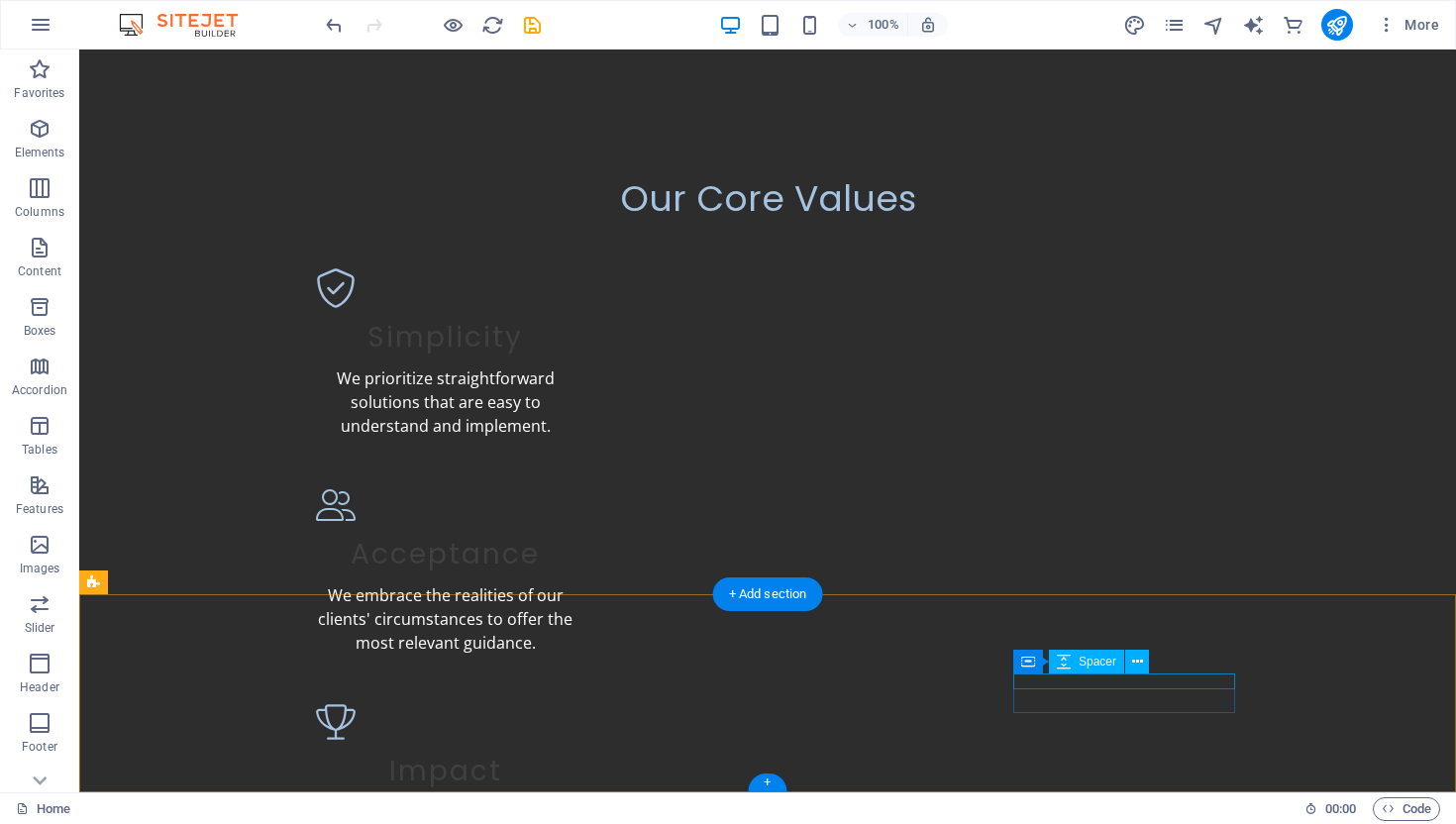 click at bounding box center [206, 1972] 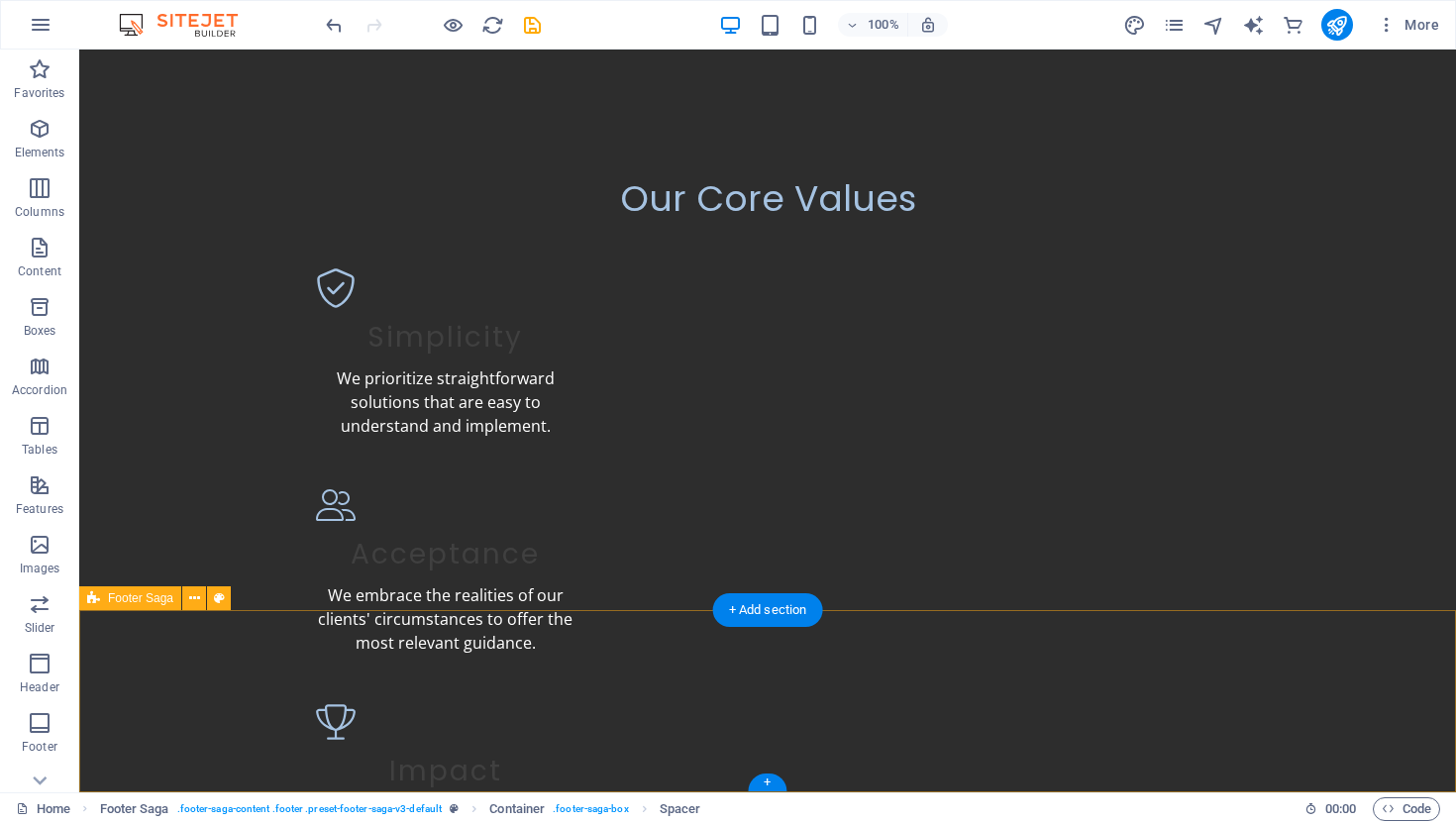 scroll, scrollTop: 962, scrollLeft: 0, axis: vertical 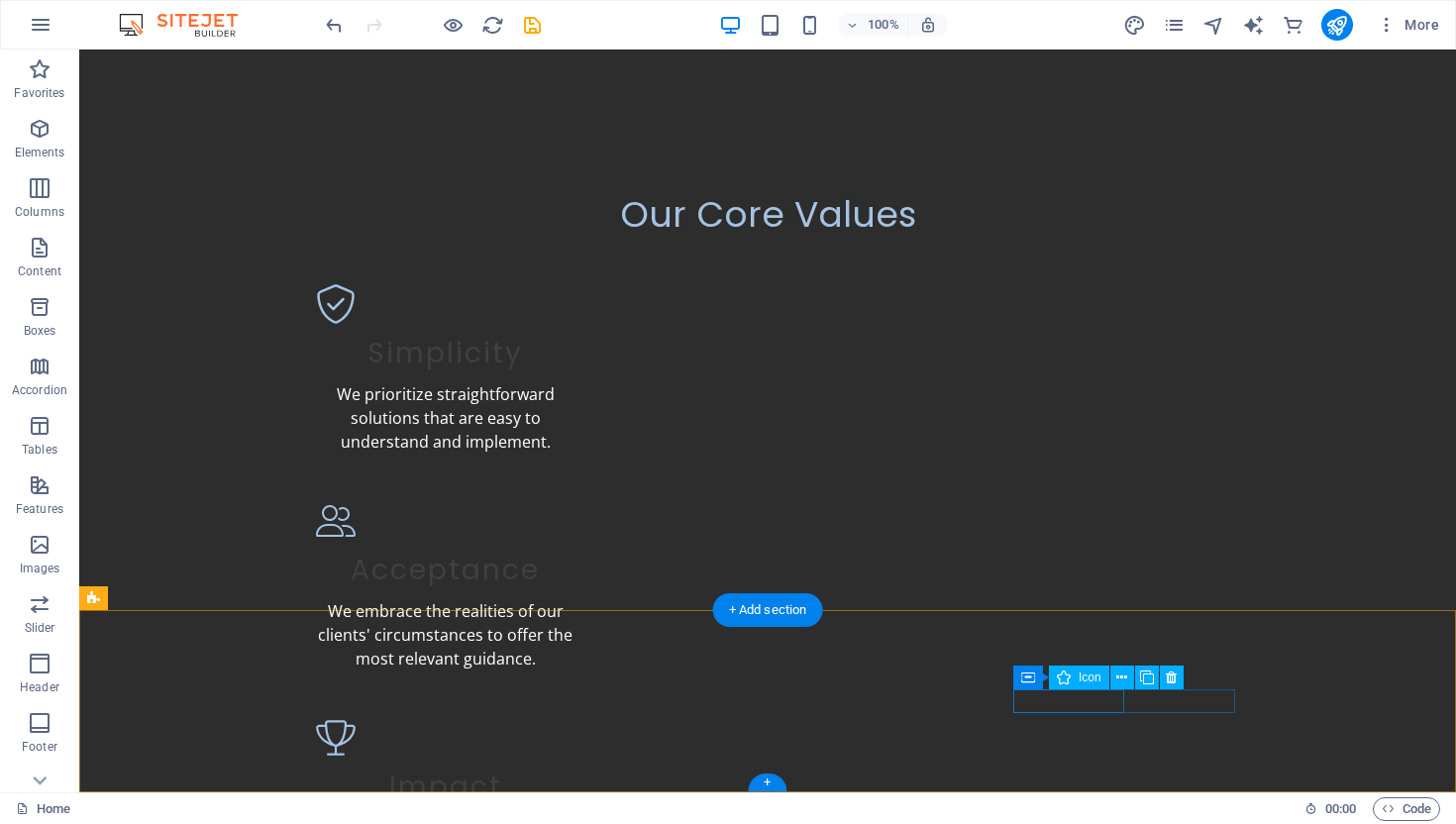 click at bounding box center [206, 1992] 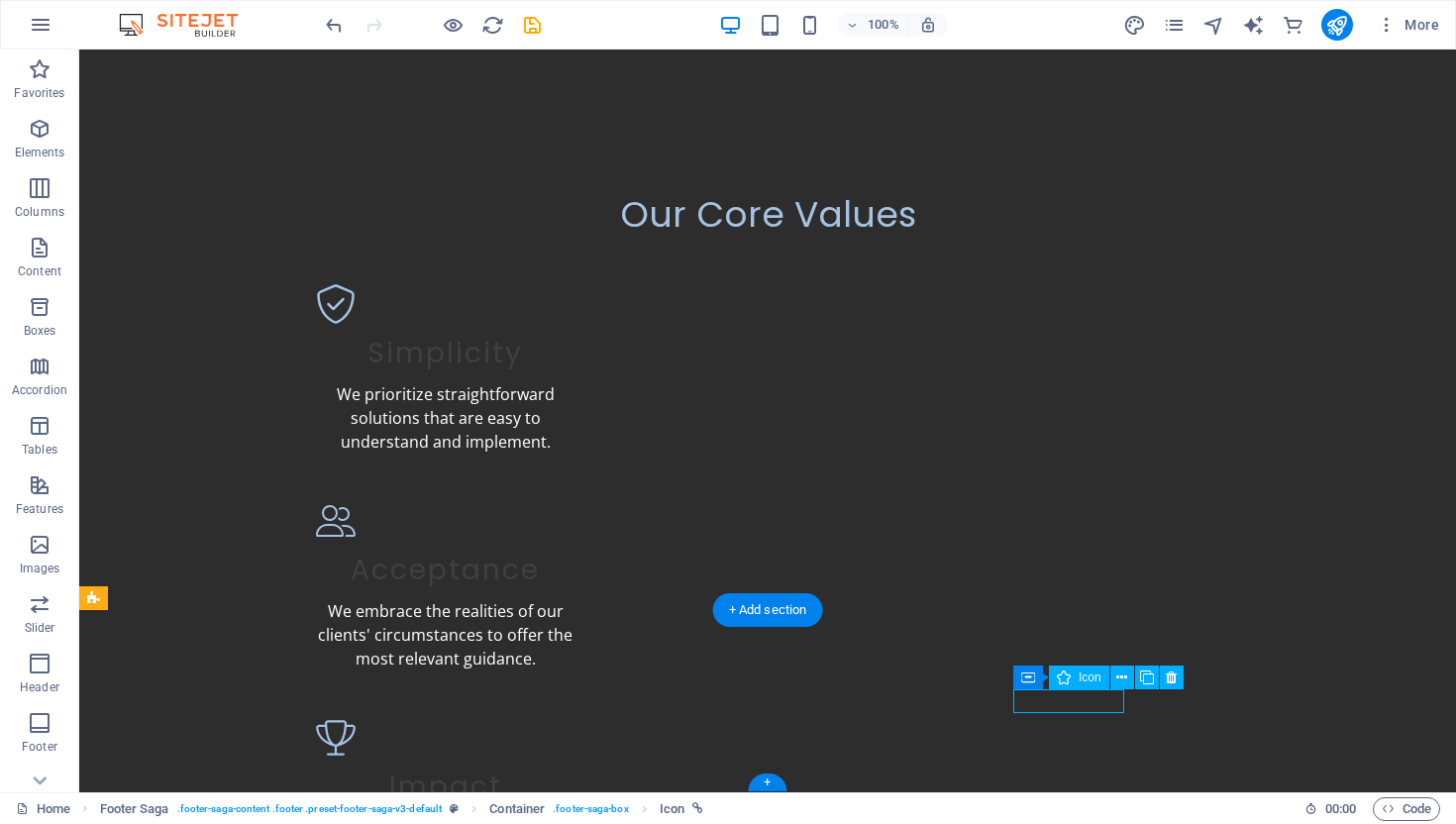 click at bounding box center [206, 1992] 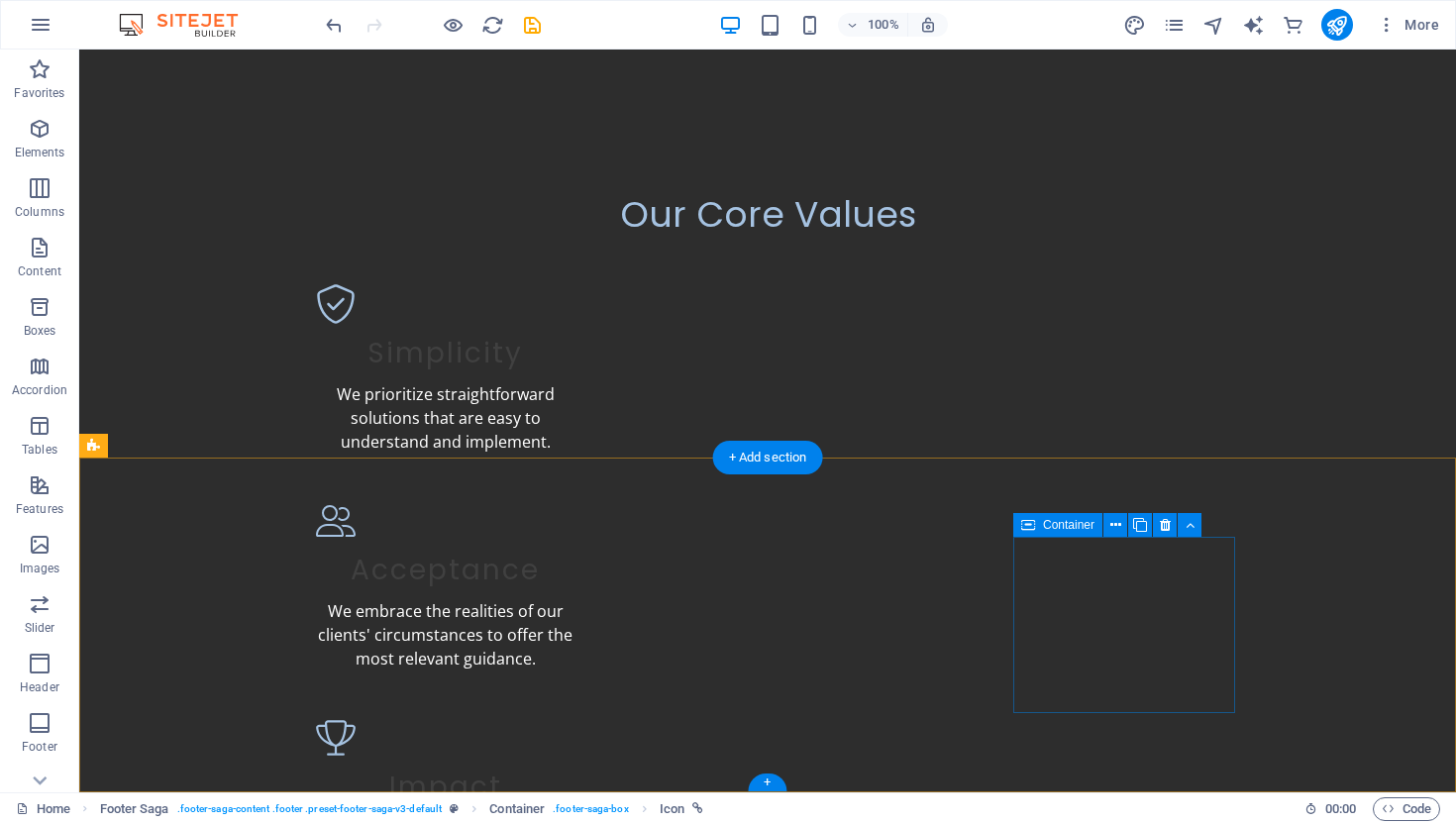scroll, scrollTop: 1114, scrollLeft: 0, axis: vertical 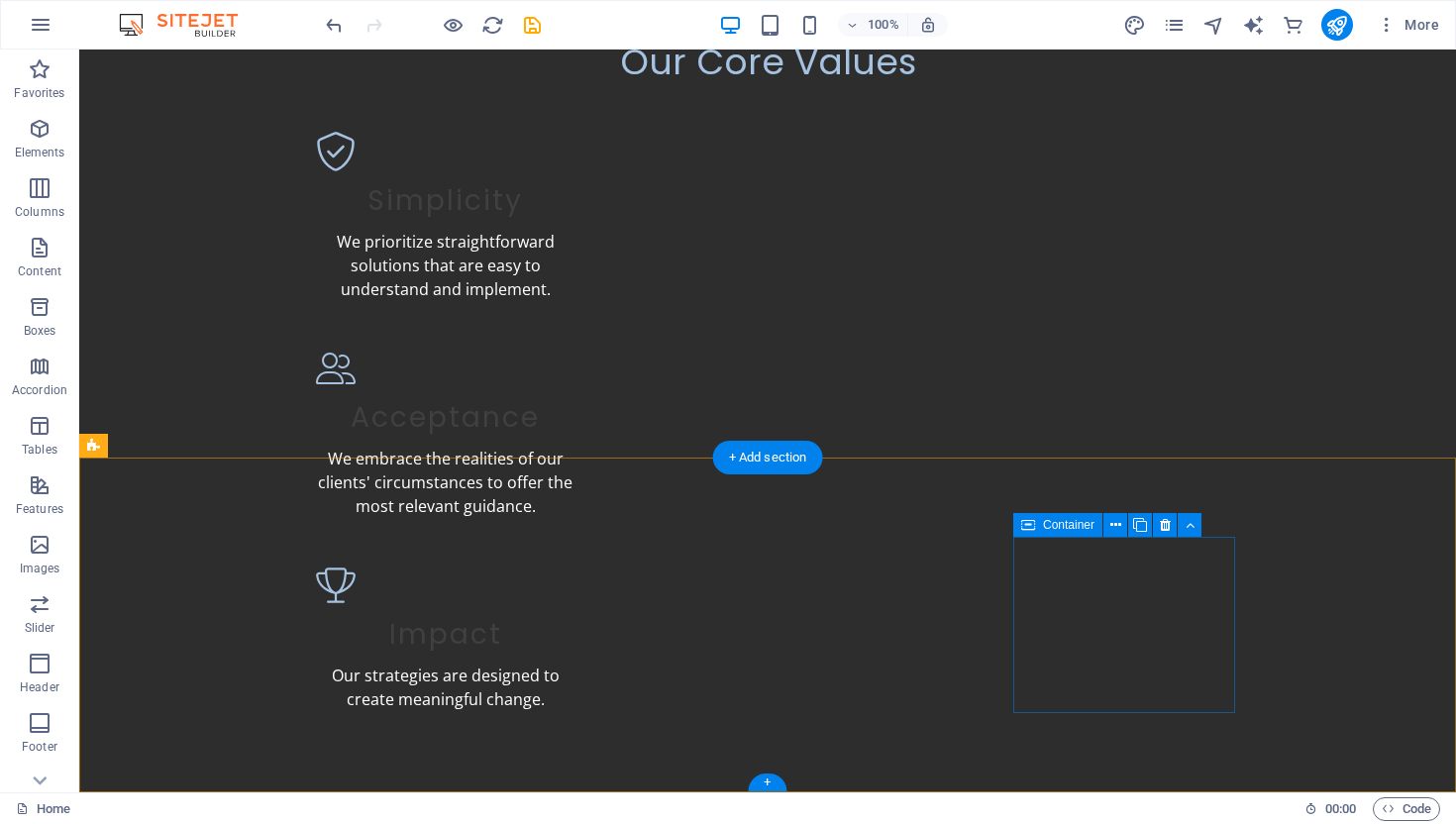 click on "Paste clipboard" at bounding box center (206, 1963) 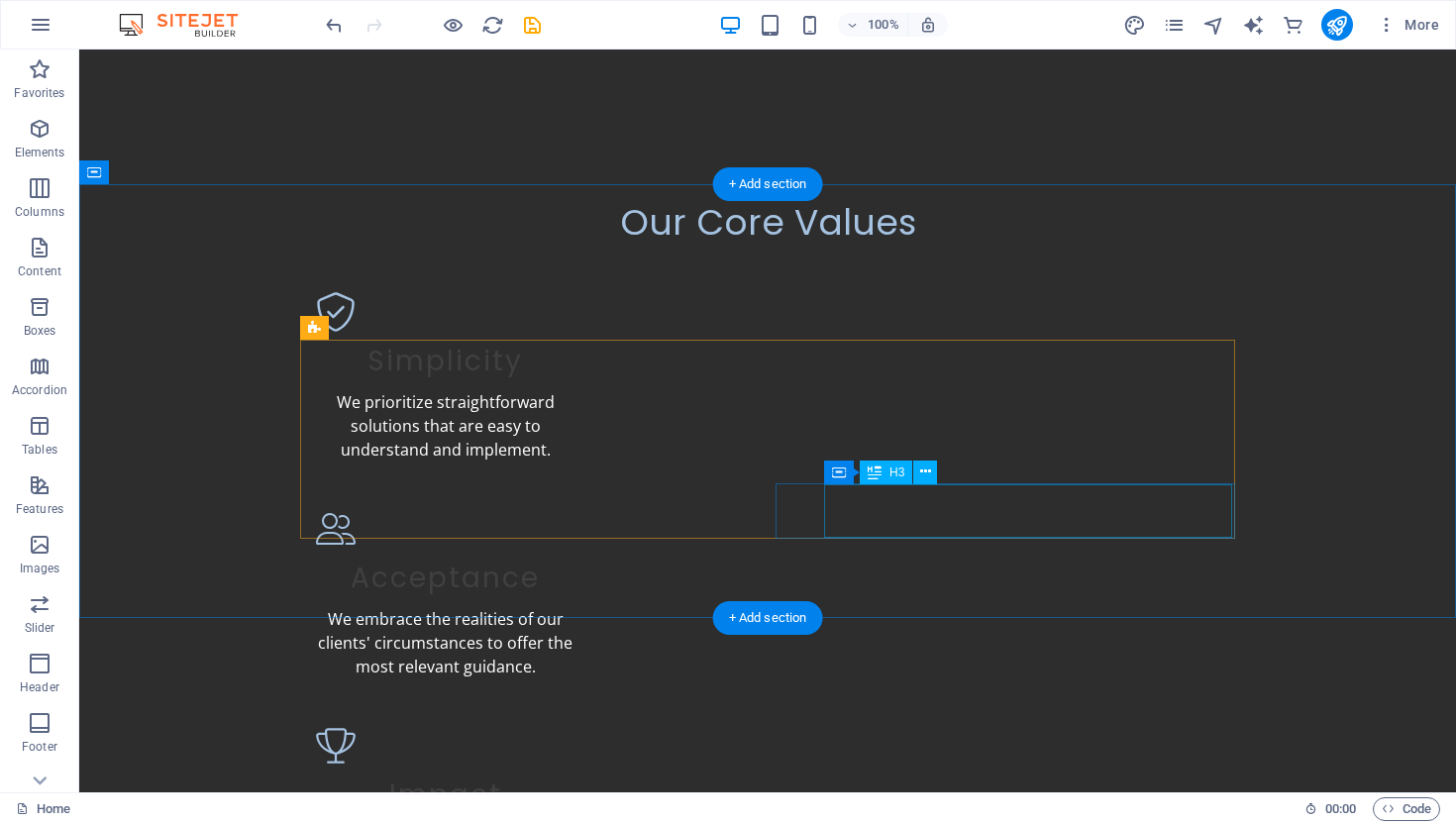 click on "Leadership Coaching" at bounding box center (505, 1754) 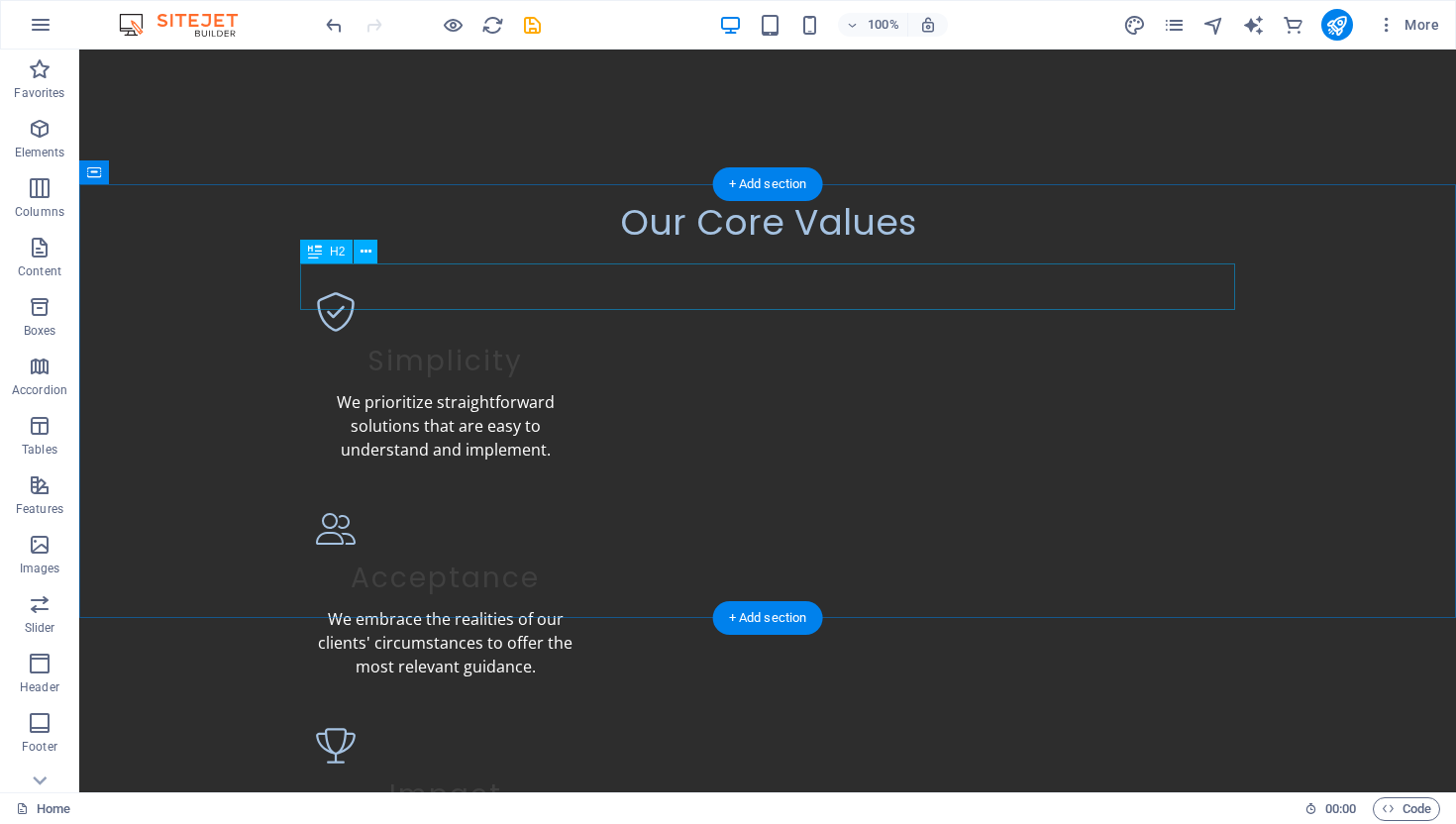 click on "Our Services" at bounding box center [768, 1069] 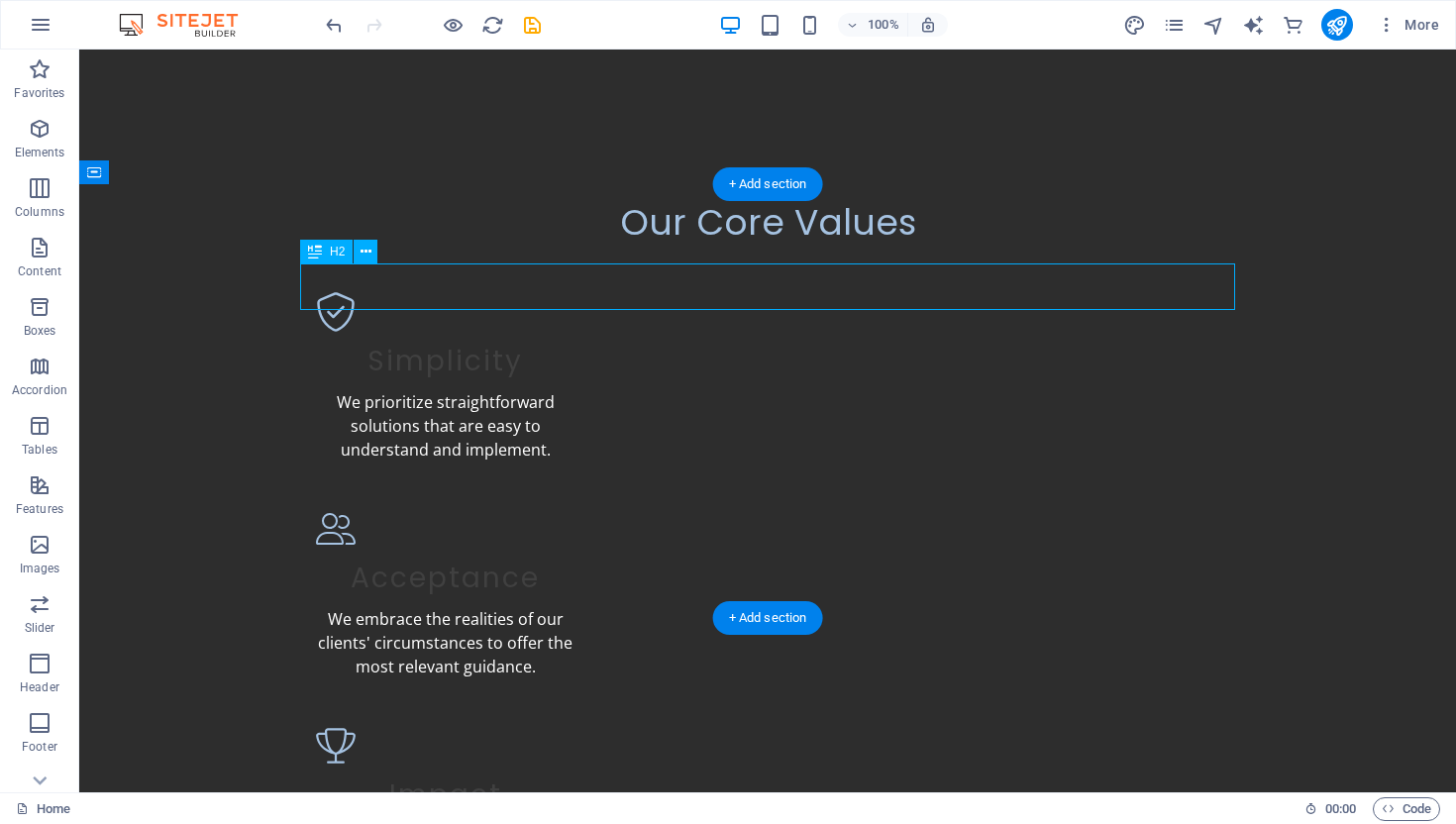 scroll, scrollTop: 908, scrollLeft: 0, axis: vertical 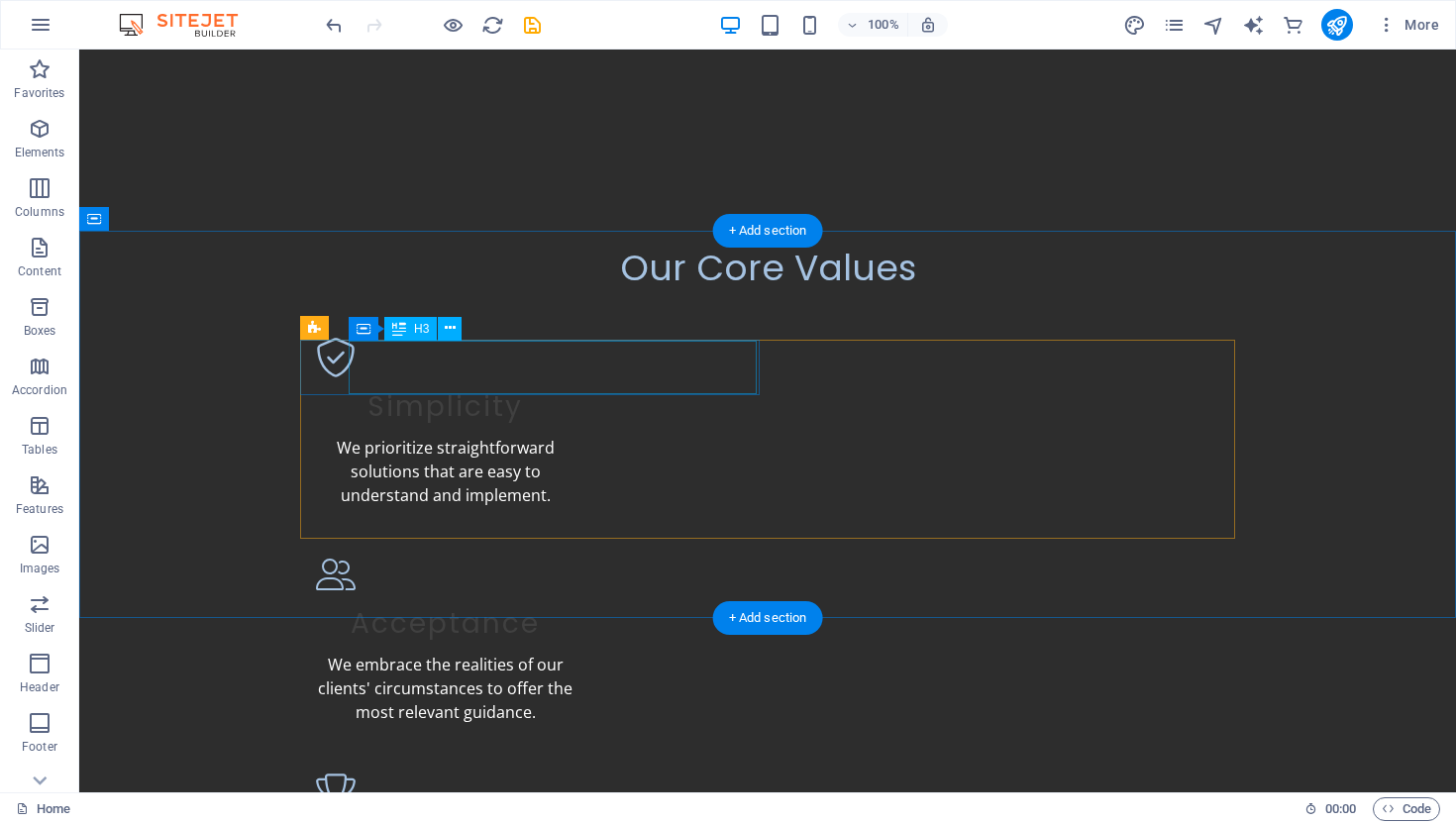 click on "Business Strategy Consulting" at bounding box center [505, 1196] 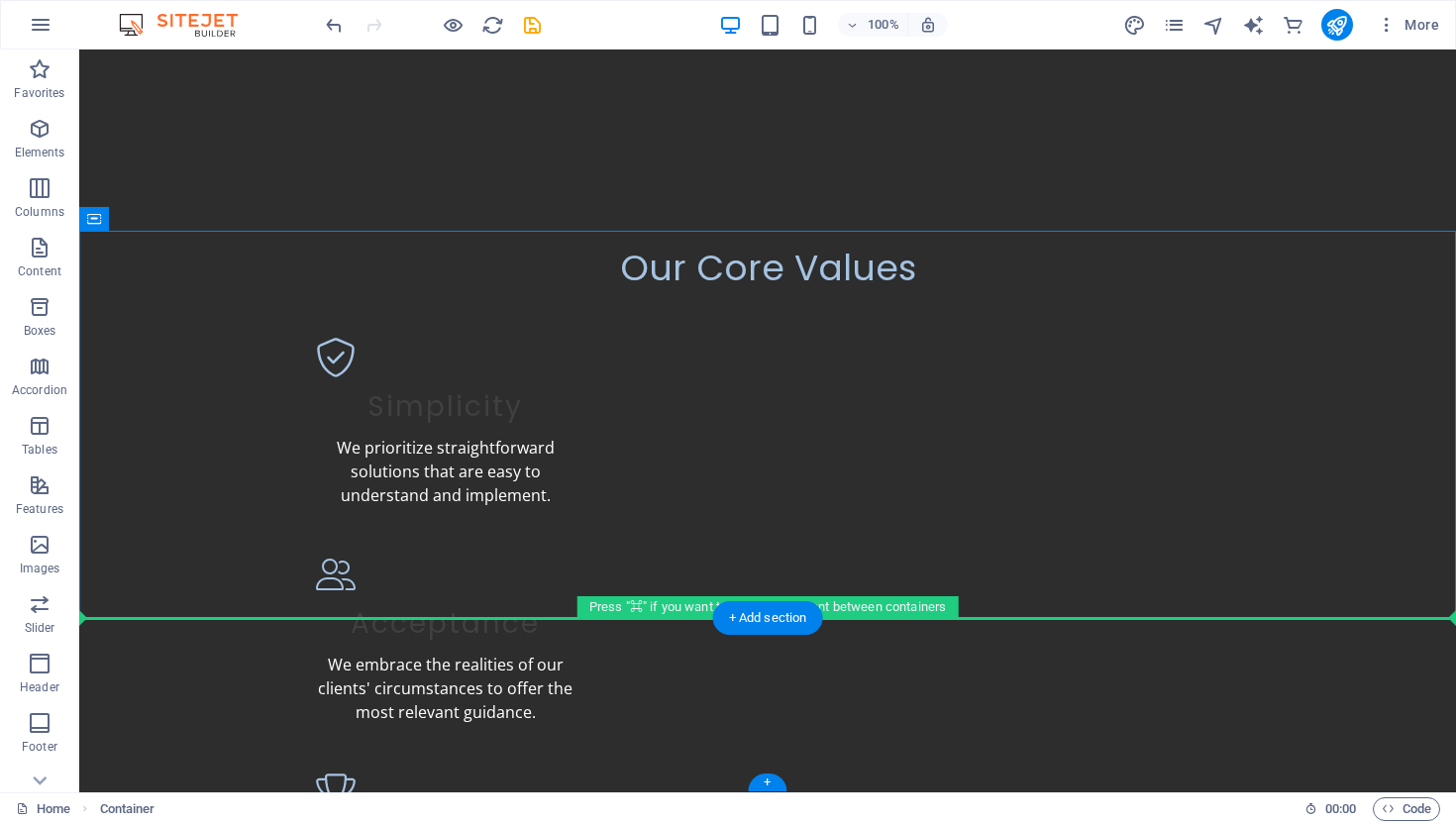drag, startPoint x: 521, startPoint y: 277, endPoint x: 1092, endPoint y: 636, distance: 674.47906 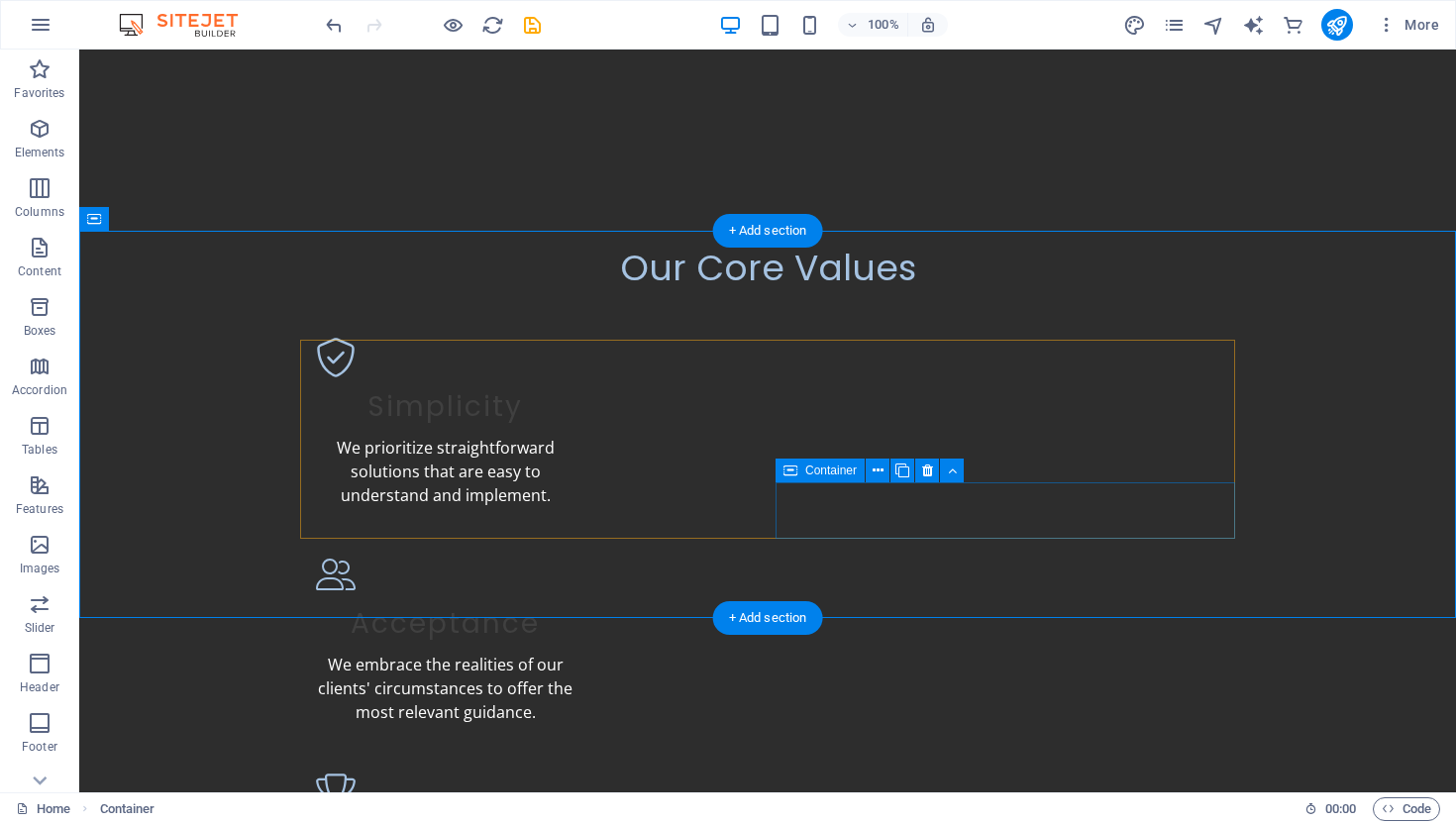 click at bounding box center [530, 1649] 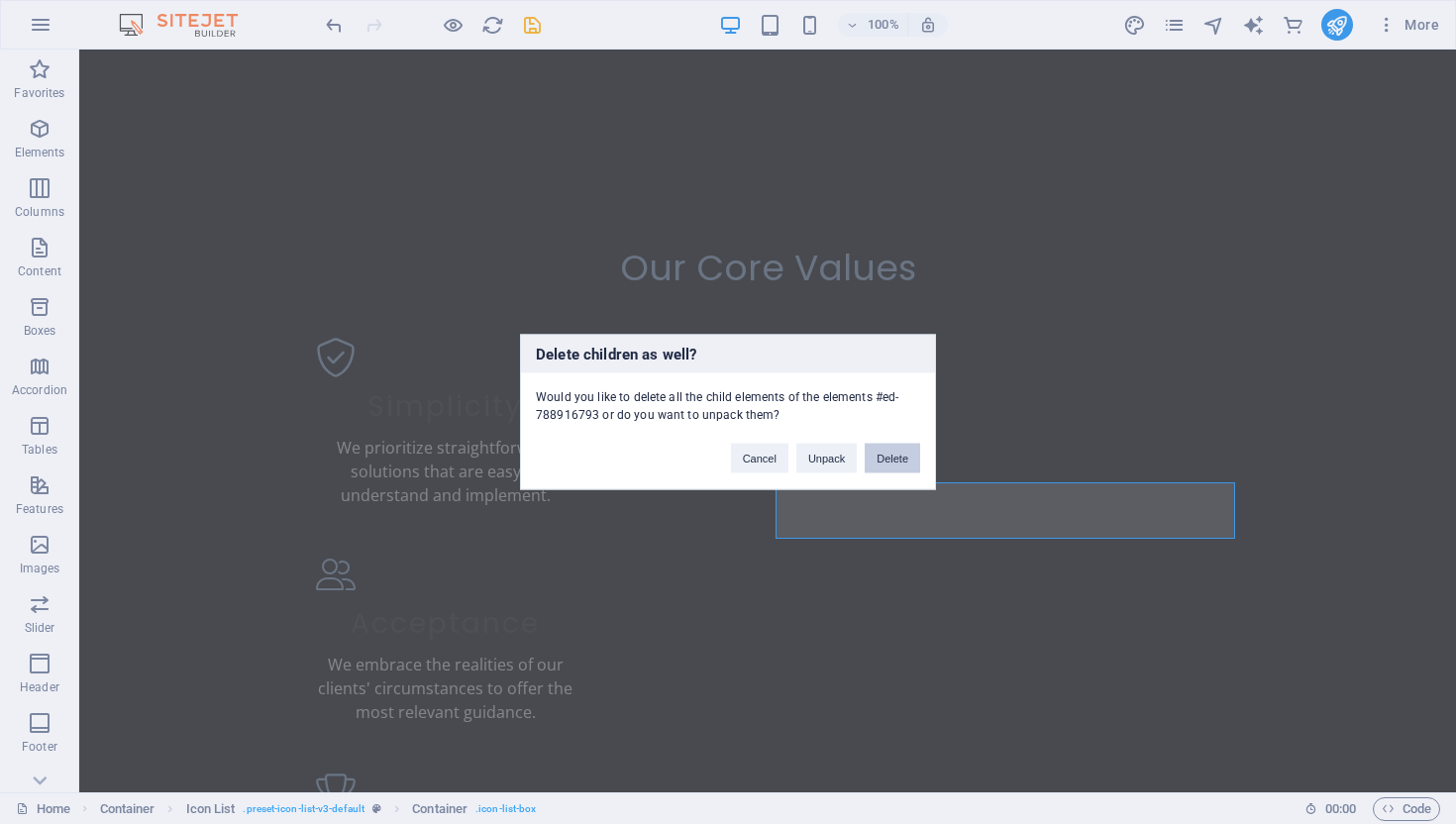 click on "Delete" at bounding box center (892, 459) 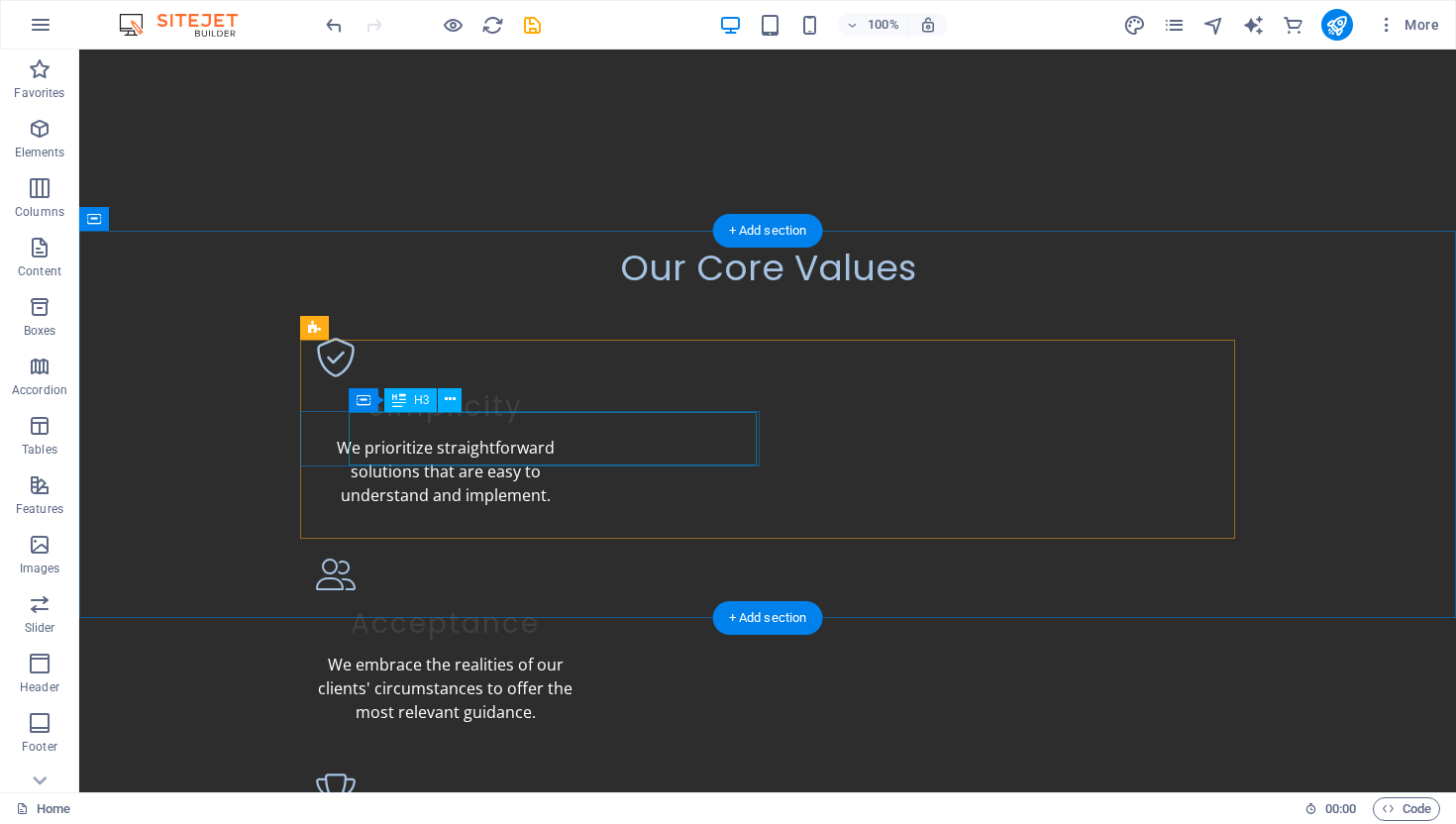 click on "Market Analysis" at bounding box center (505, 1366) 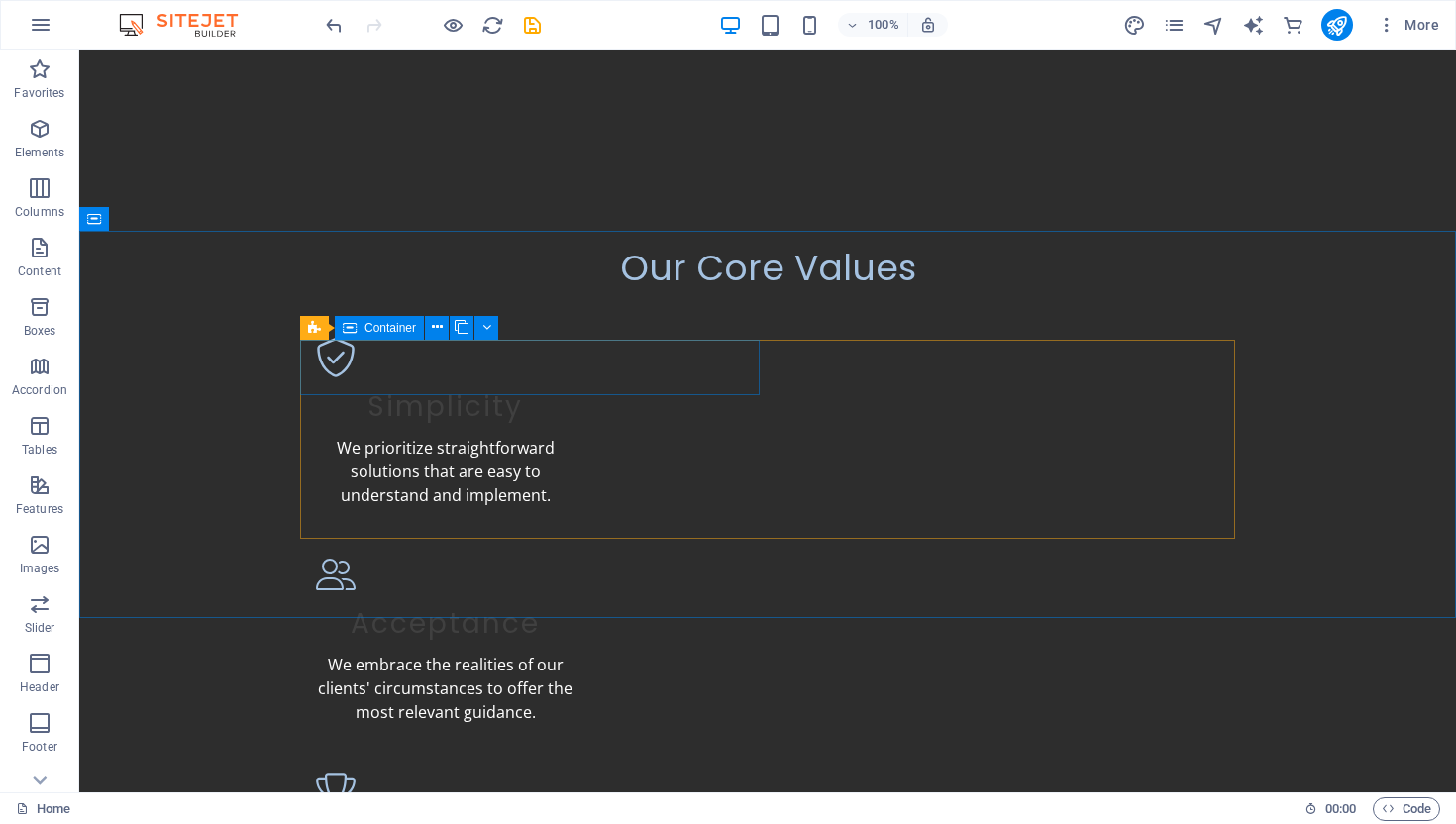 click on "Icon List   Container" at bounding box center [405, 328] 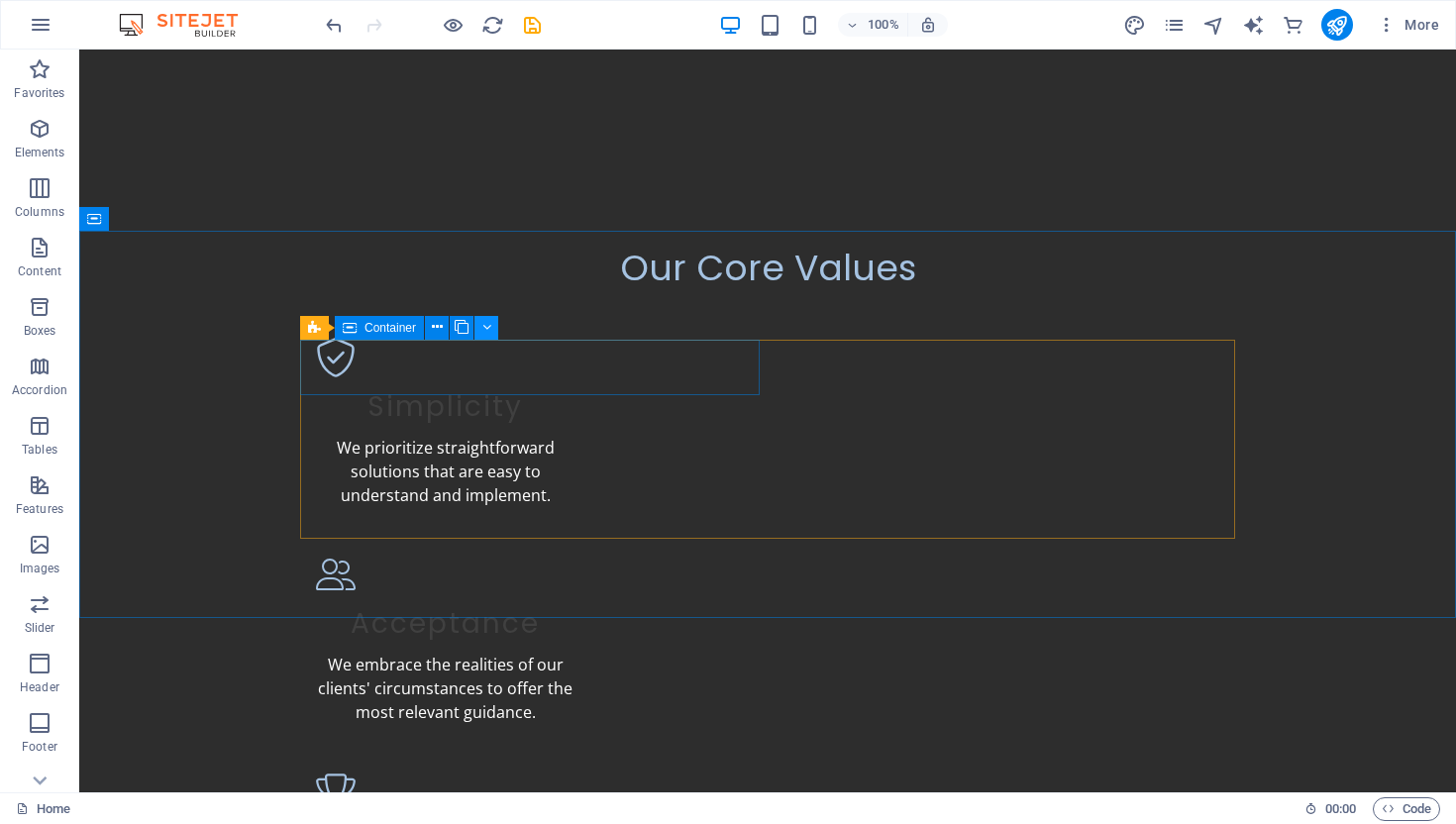 click at bounding box center [486, 327] 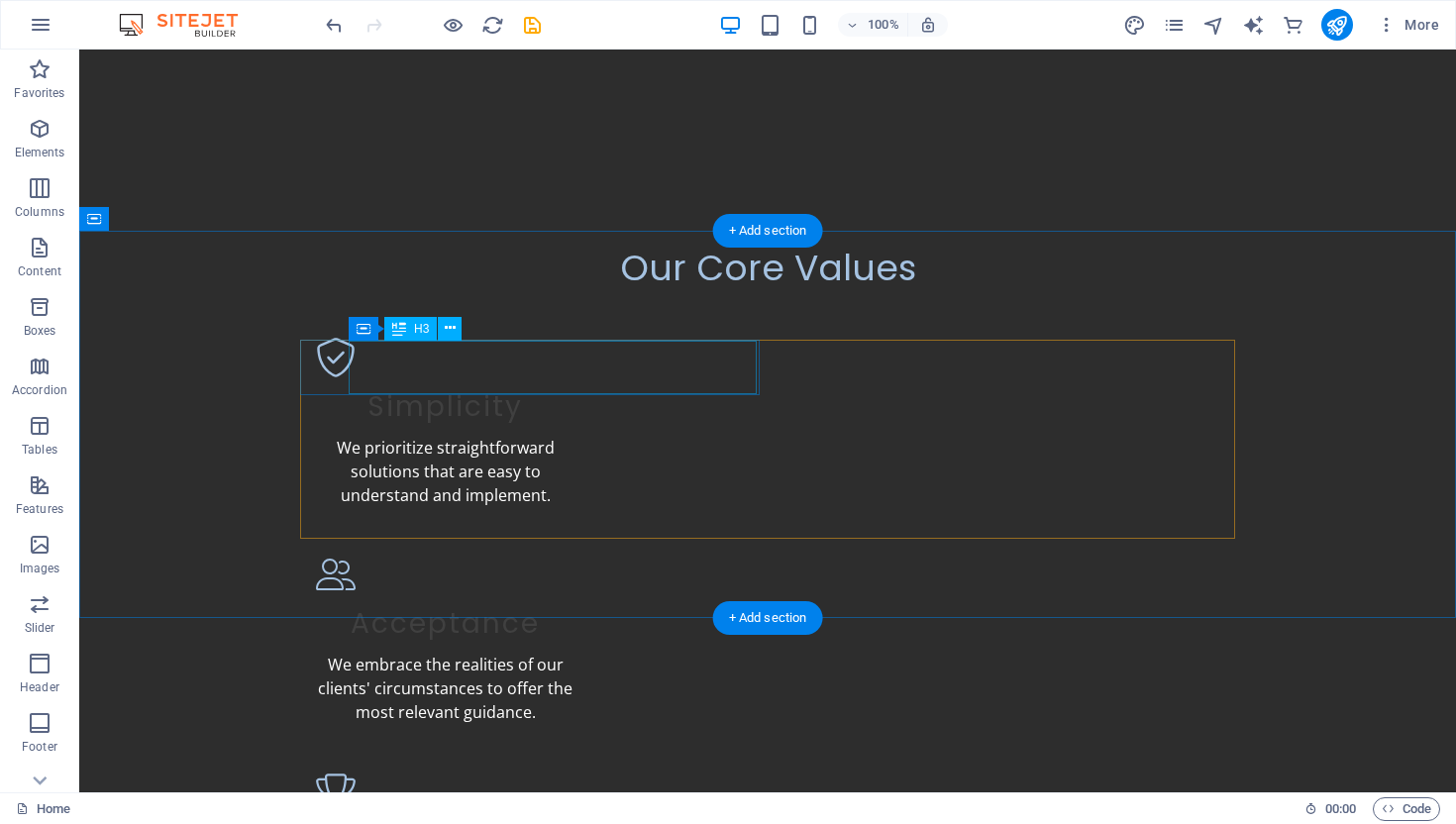 click on "Operational Improvement" at bounding box center [505, 1196] 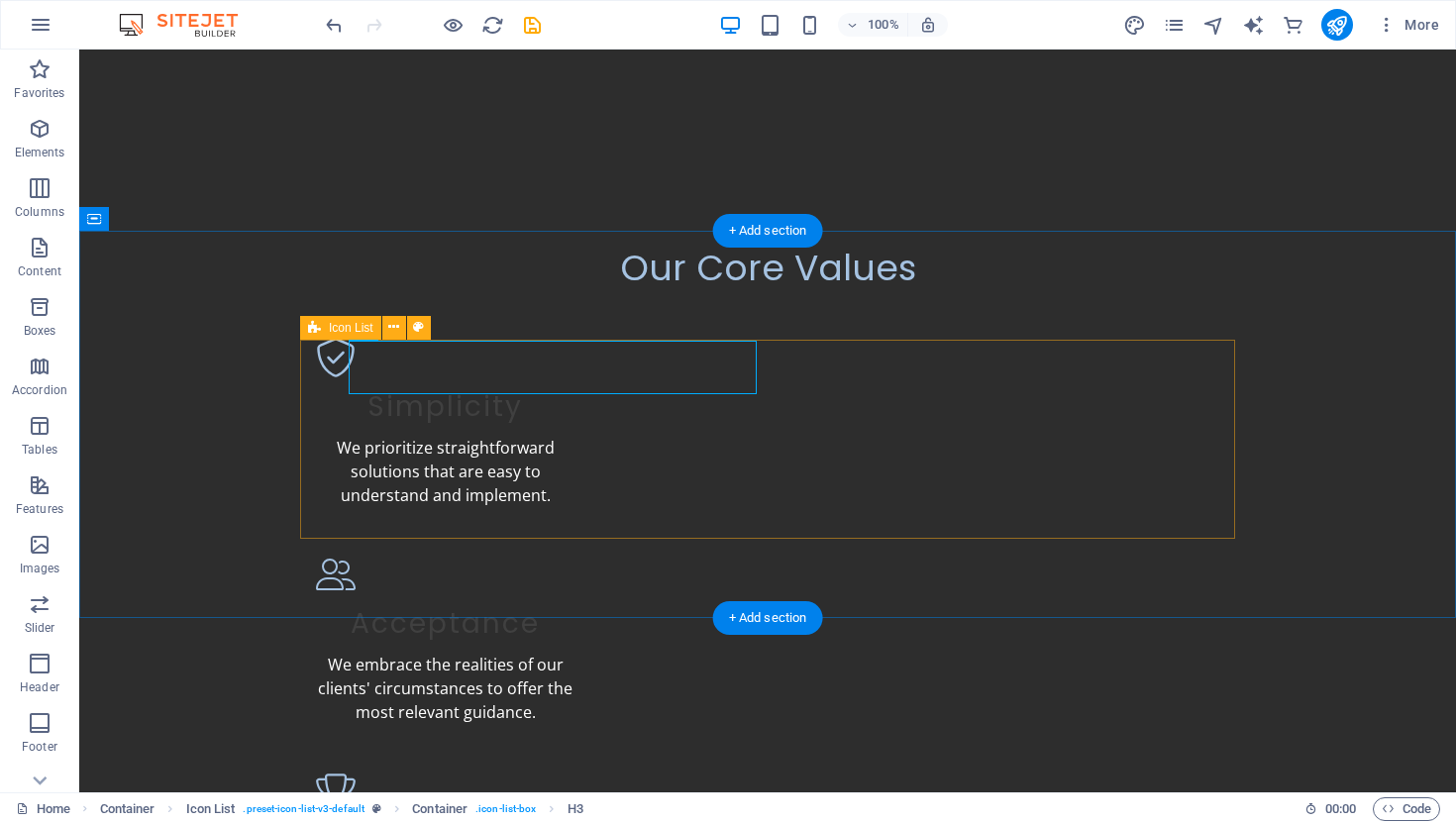click on "Operational Improvement Change Management Training and Development" at bounding box center (768, 1341) 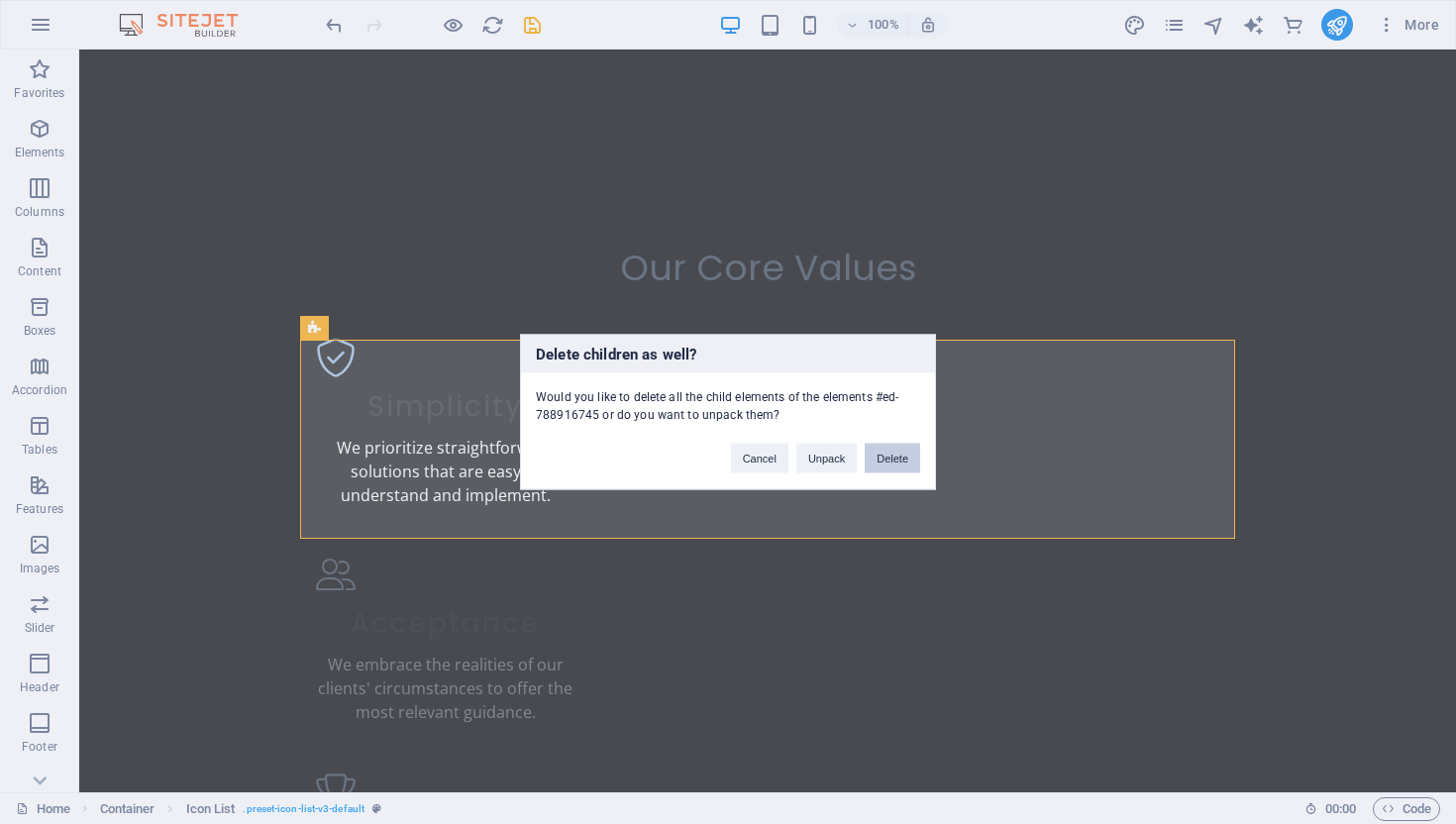 click on "Delete" at bounding box center [892, 459] 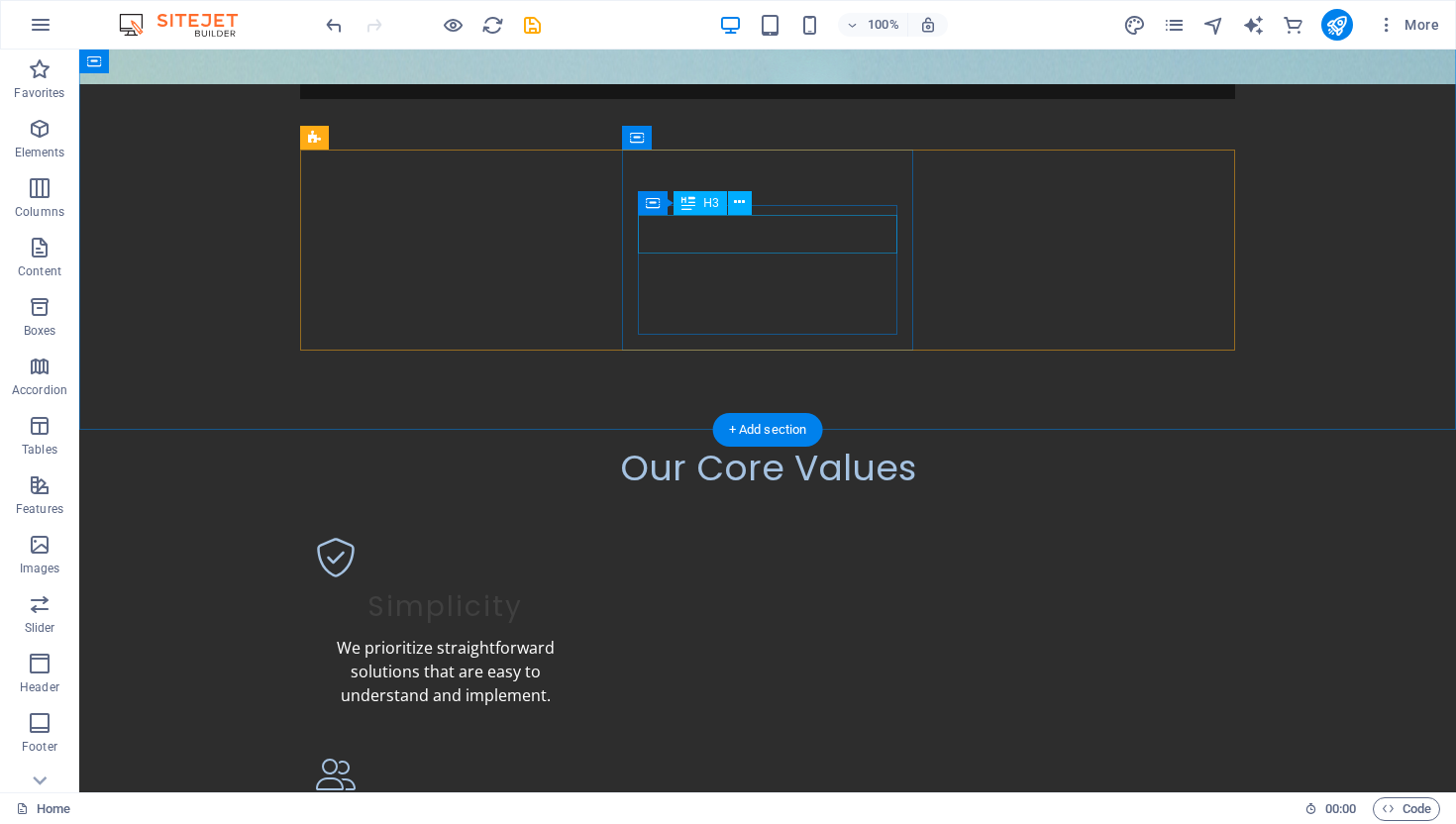 click on "Acceptance" at bounding box center (445, 823) 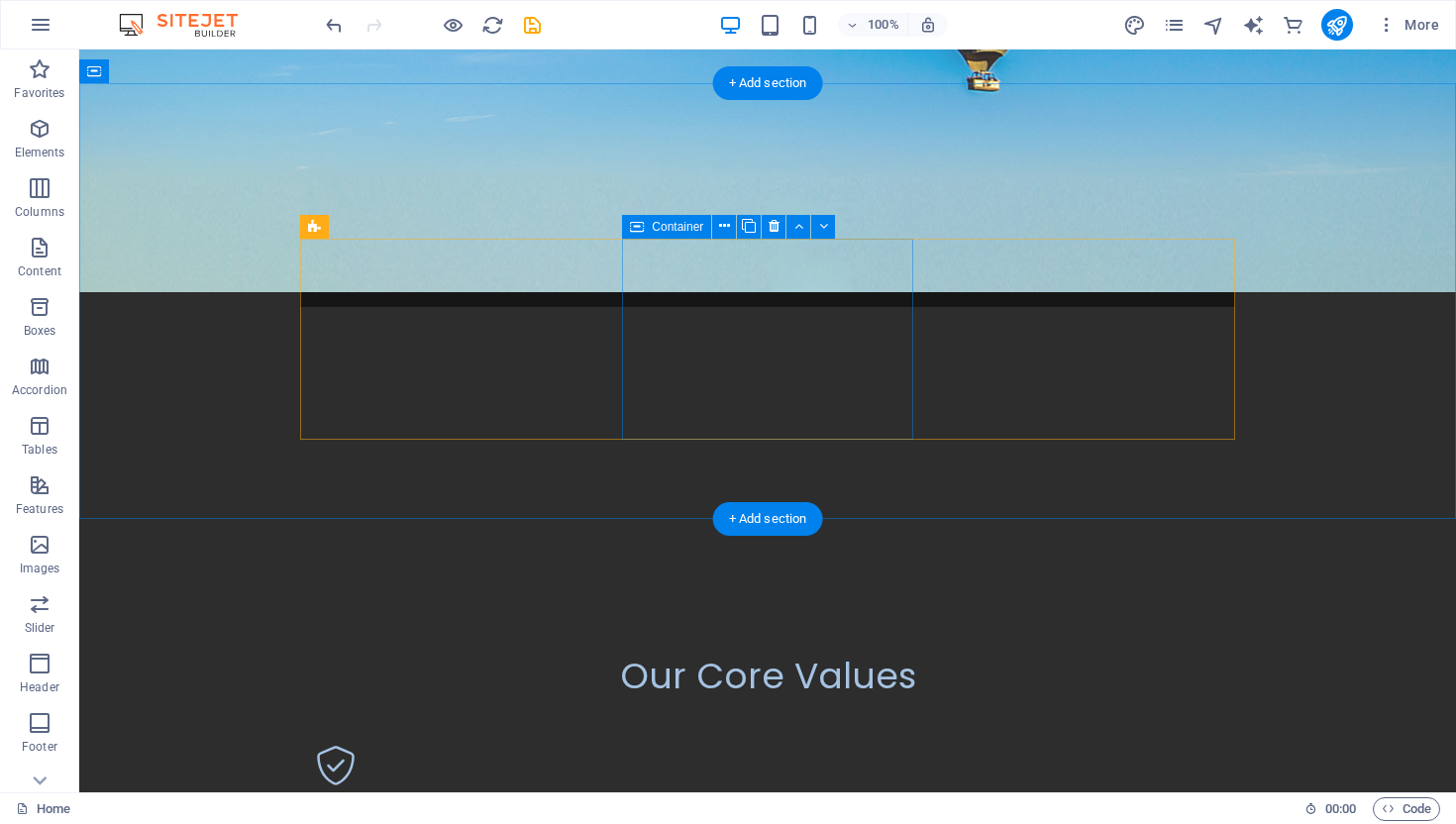 scroll, scrollTop: 484, scrollLeft: 0, axis: vertical 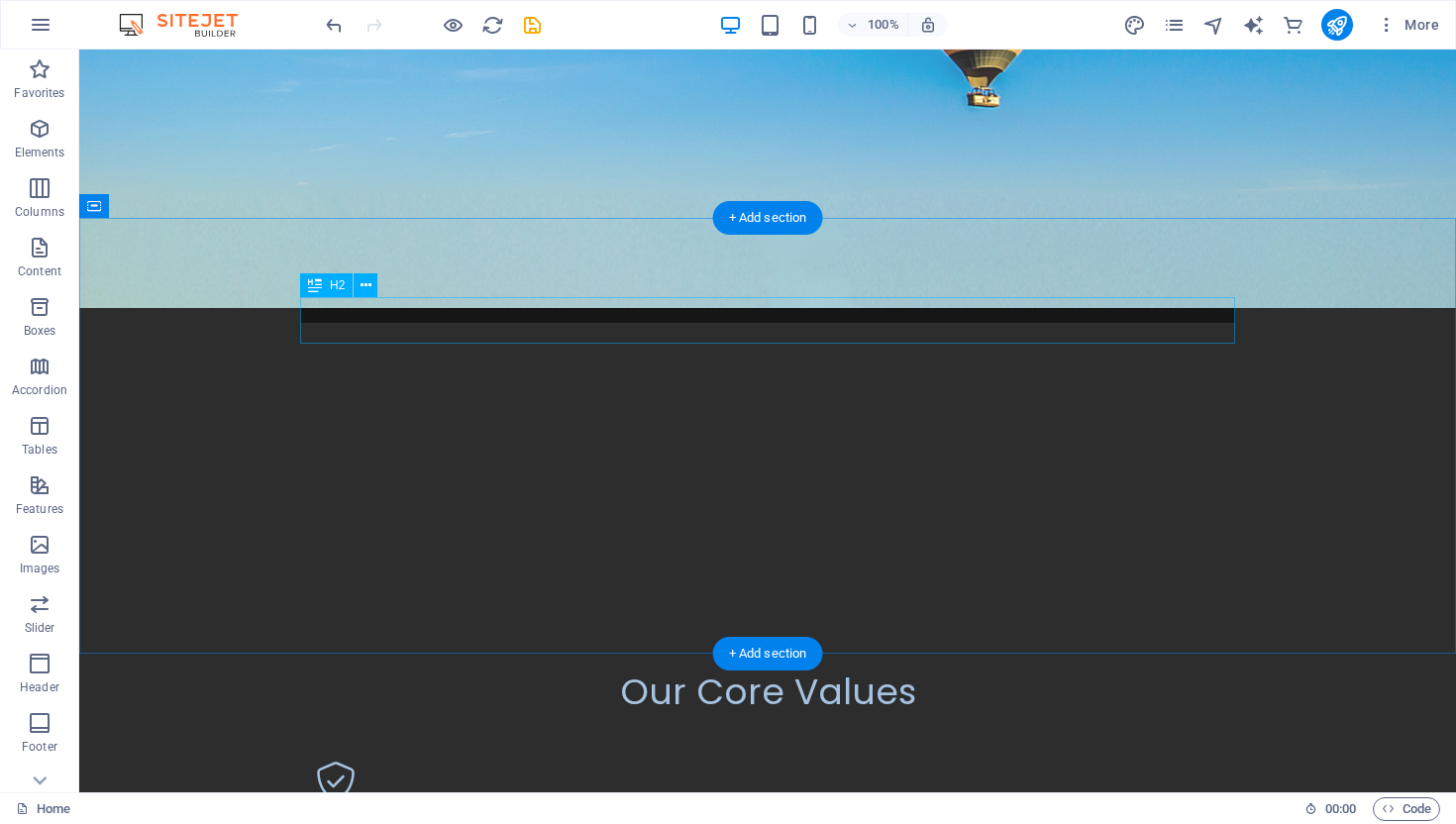 click on "Our Core Values" at bounding box center (768, 692) 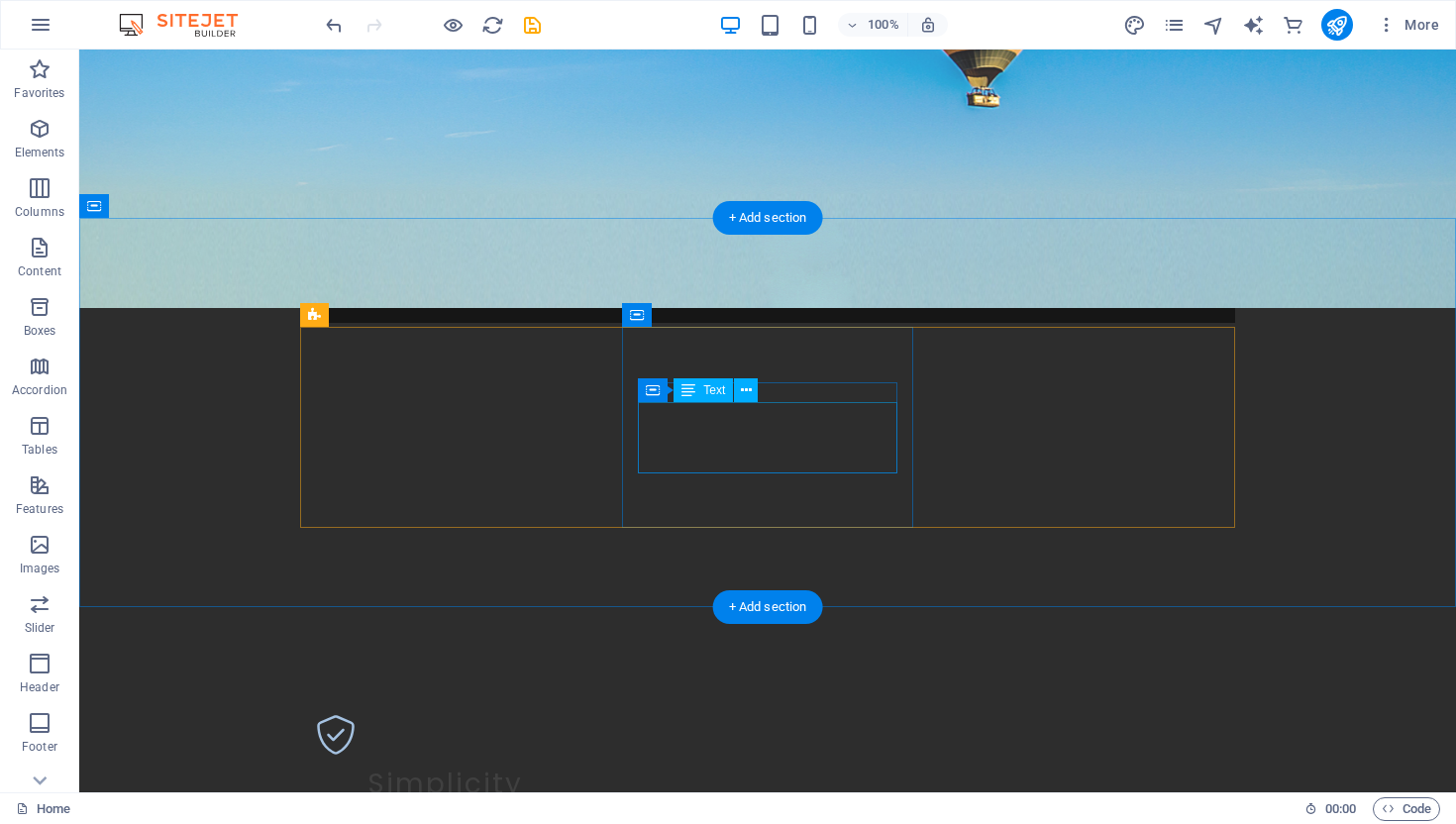 click on "We embrace the realities of our clients' circumstances to offer the most relevant guidance." at bounding box center [445, 1027] 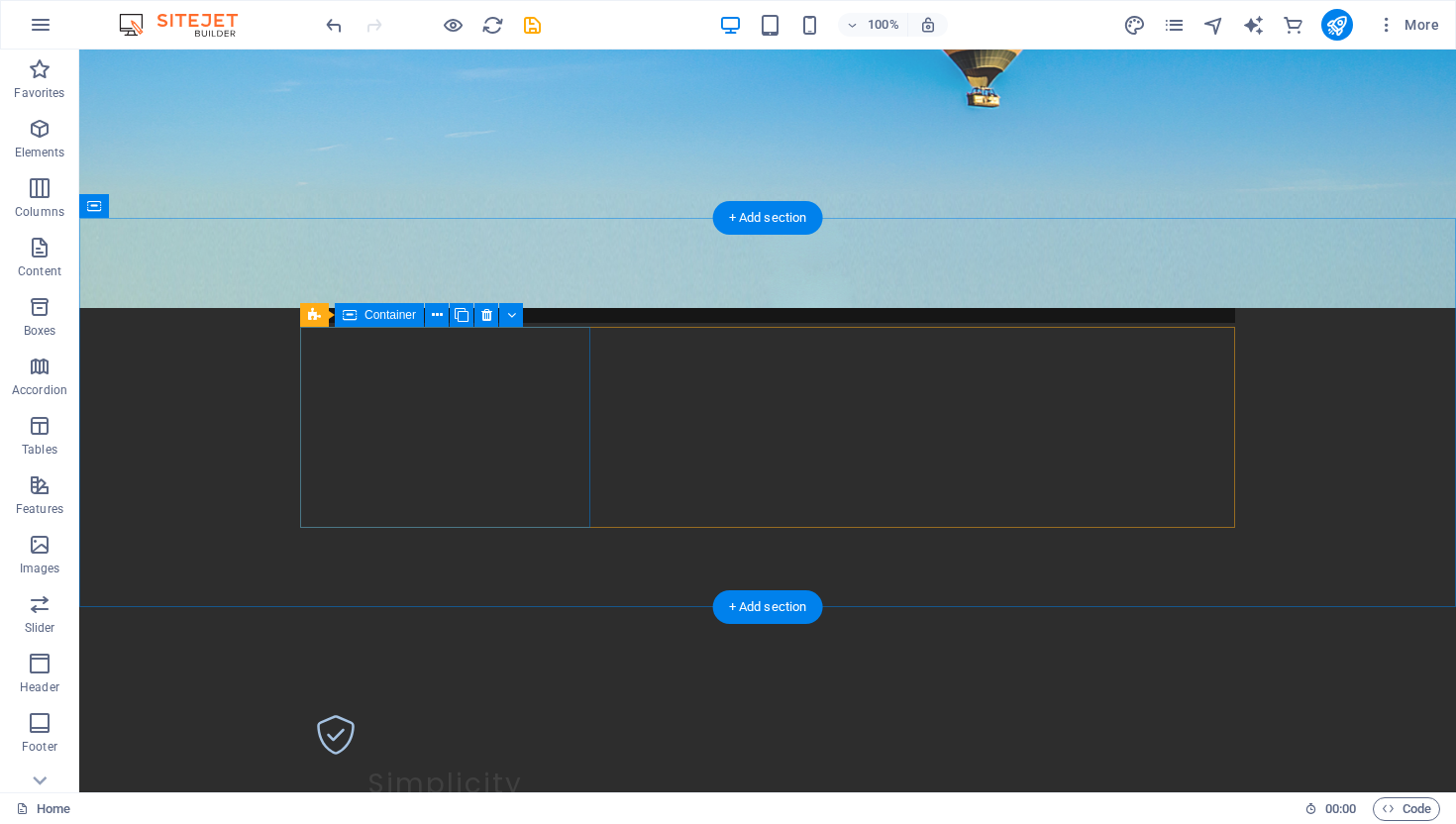 click on "Simplicity We prioritize straightforward solutions that are easy to understand and implement." at bounding box center (445, 799) 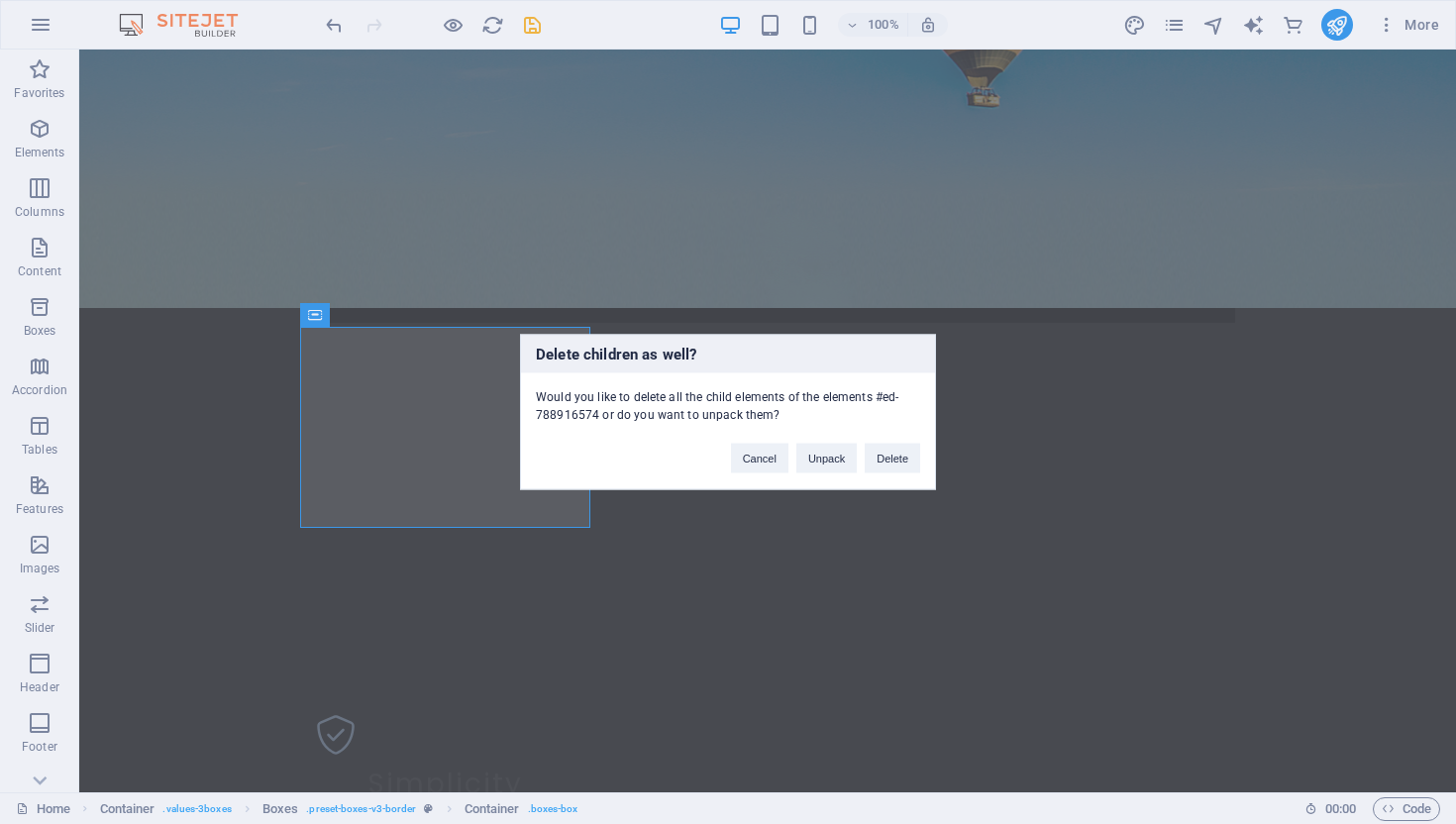type 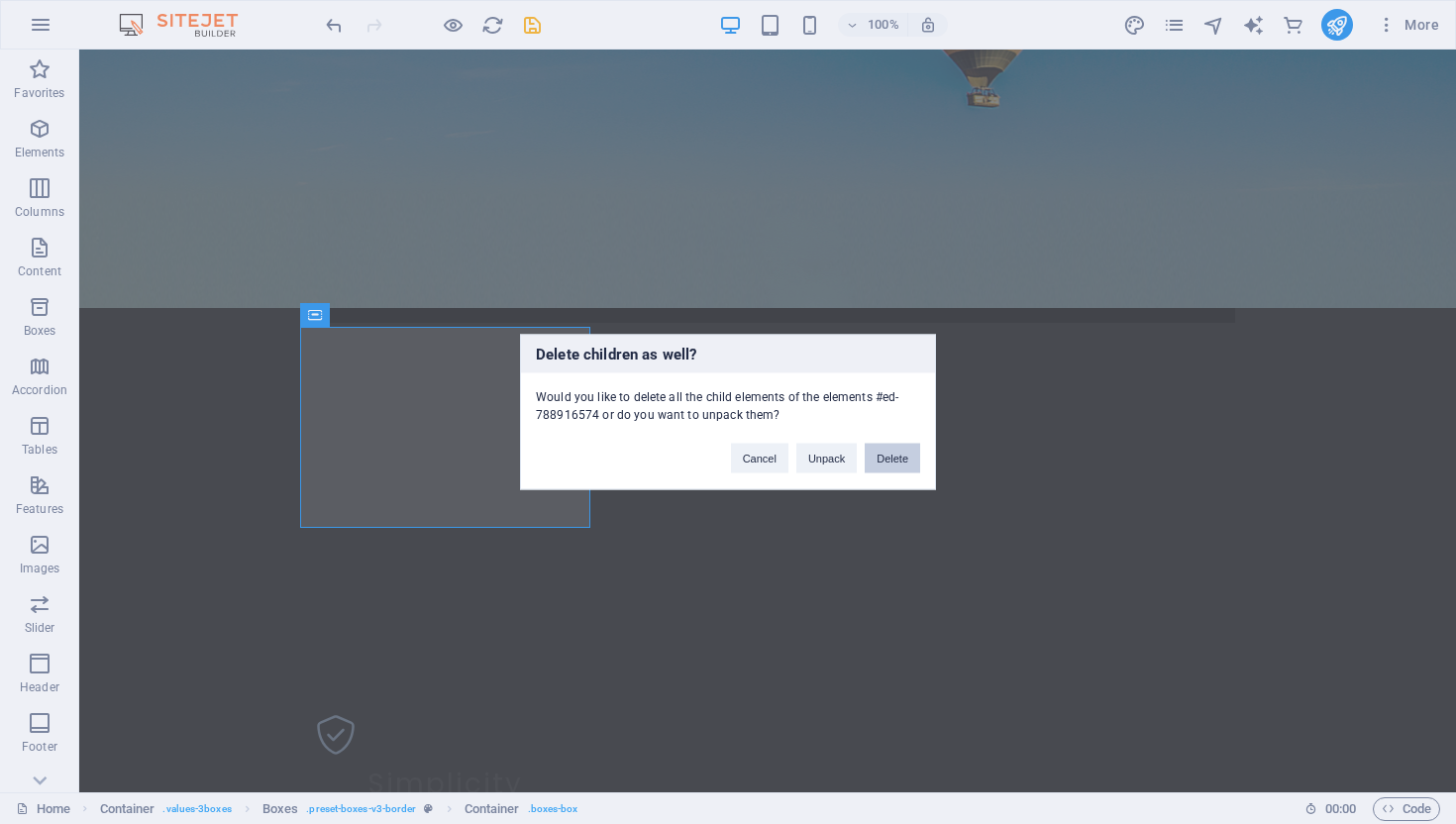 click on "Delete" at bounding box center (892, 459) 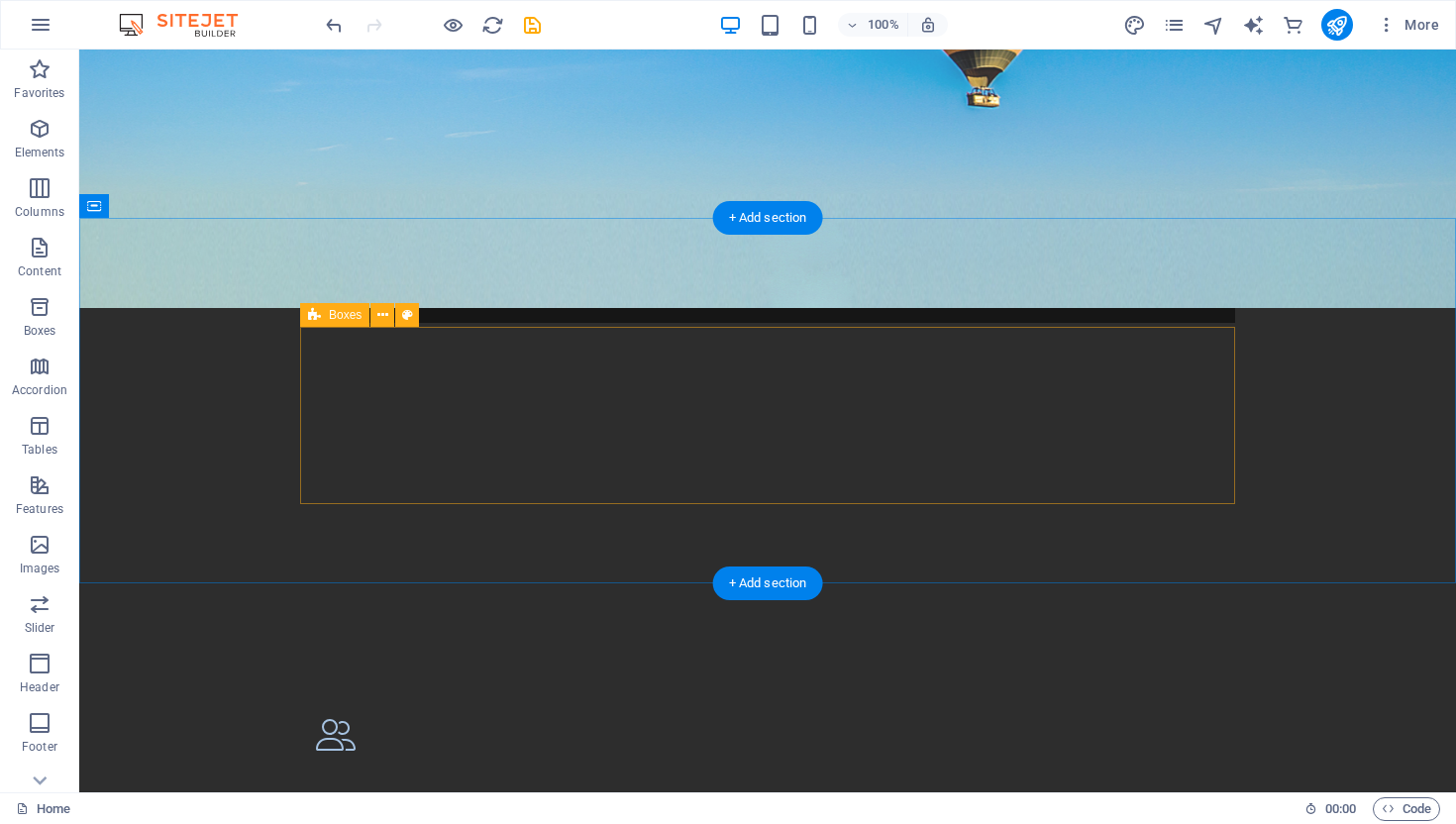 click on "Impact Our strategies are designed to create meaningful change." at bounding box center (768, 841) 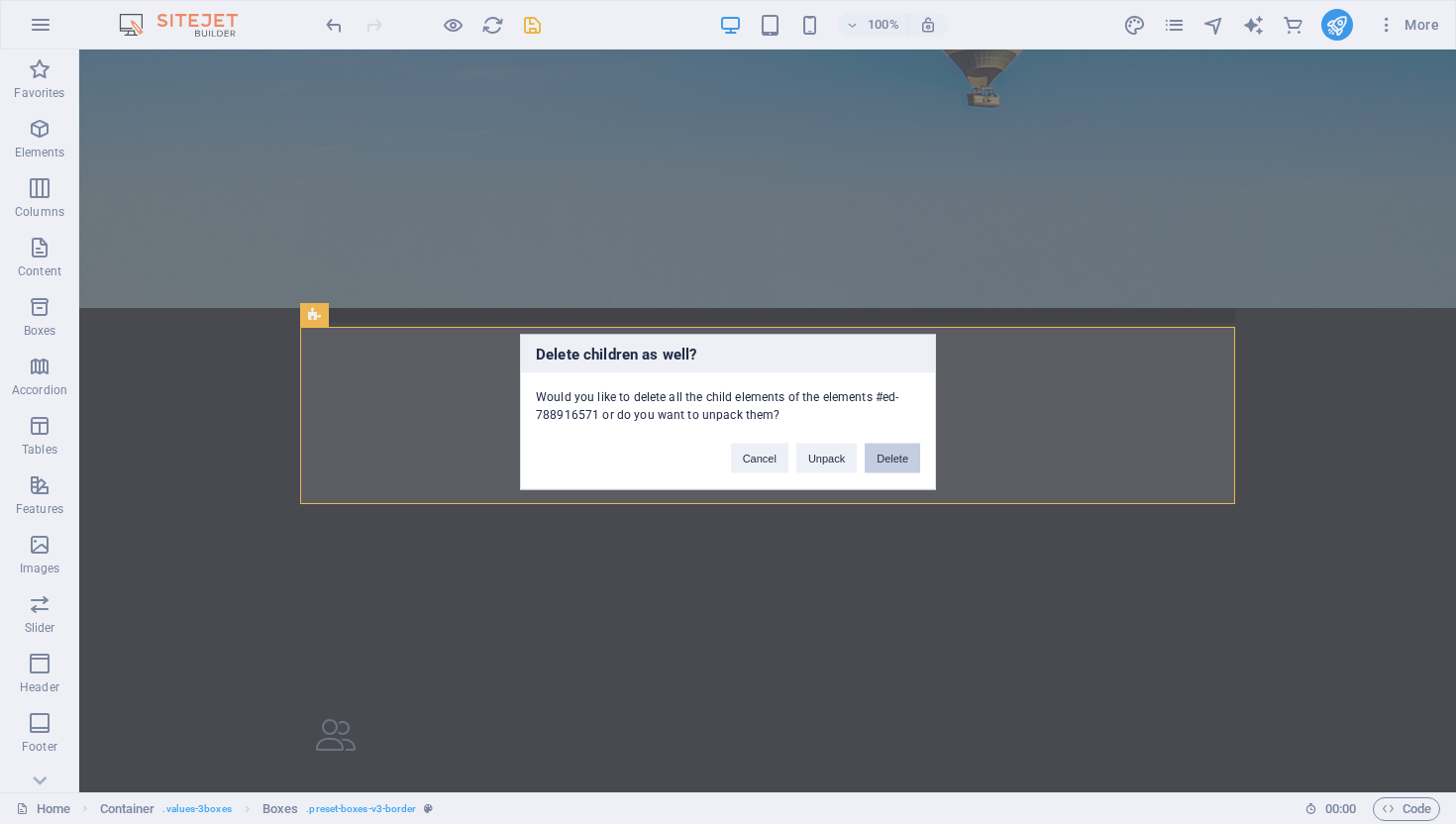 click on "Delete" at bounding box center [892, 459] 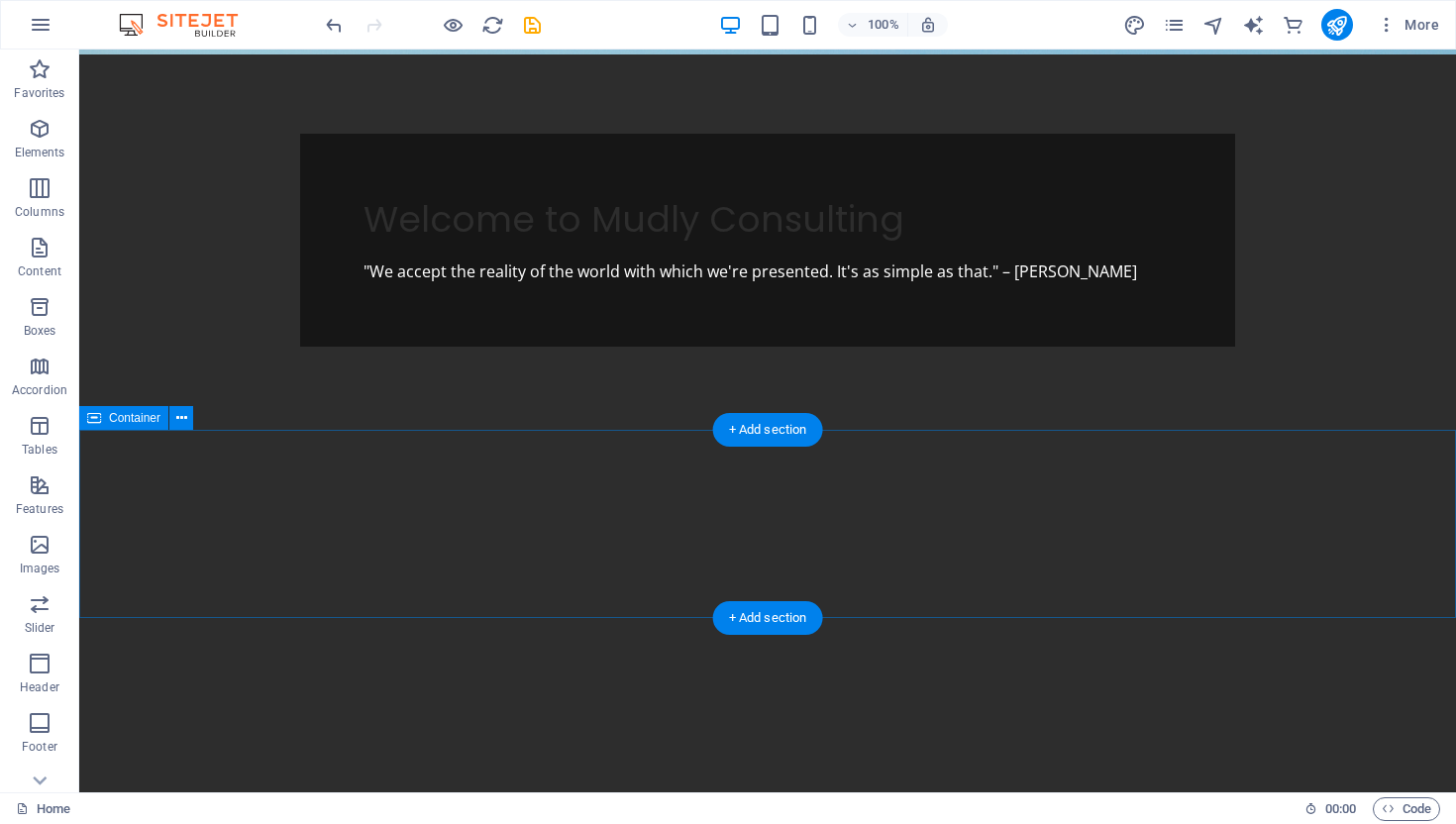 click at bounding box center (768, 896) 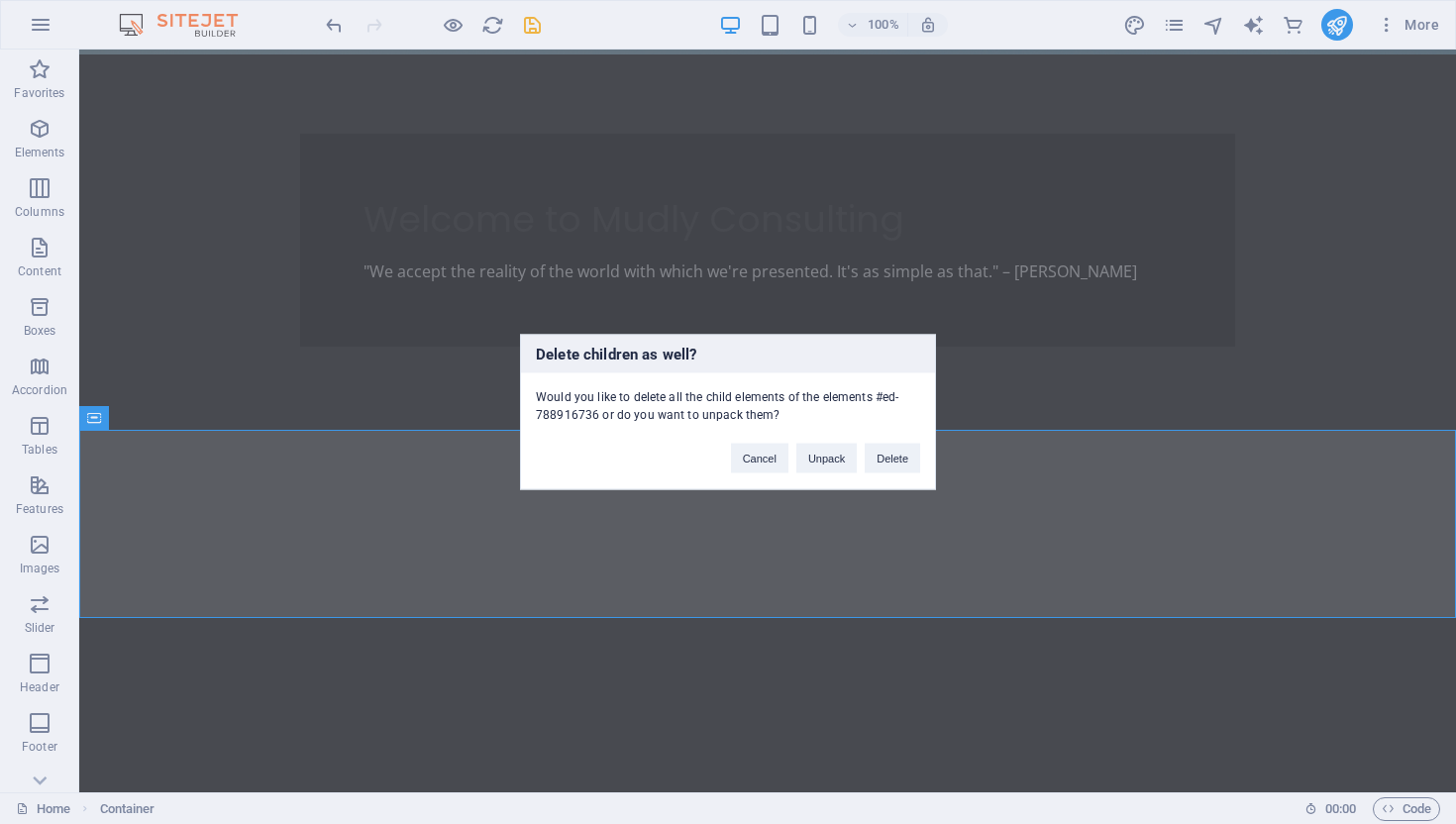 type 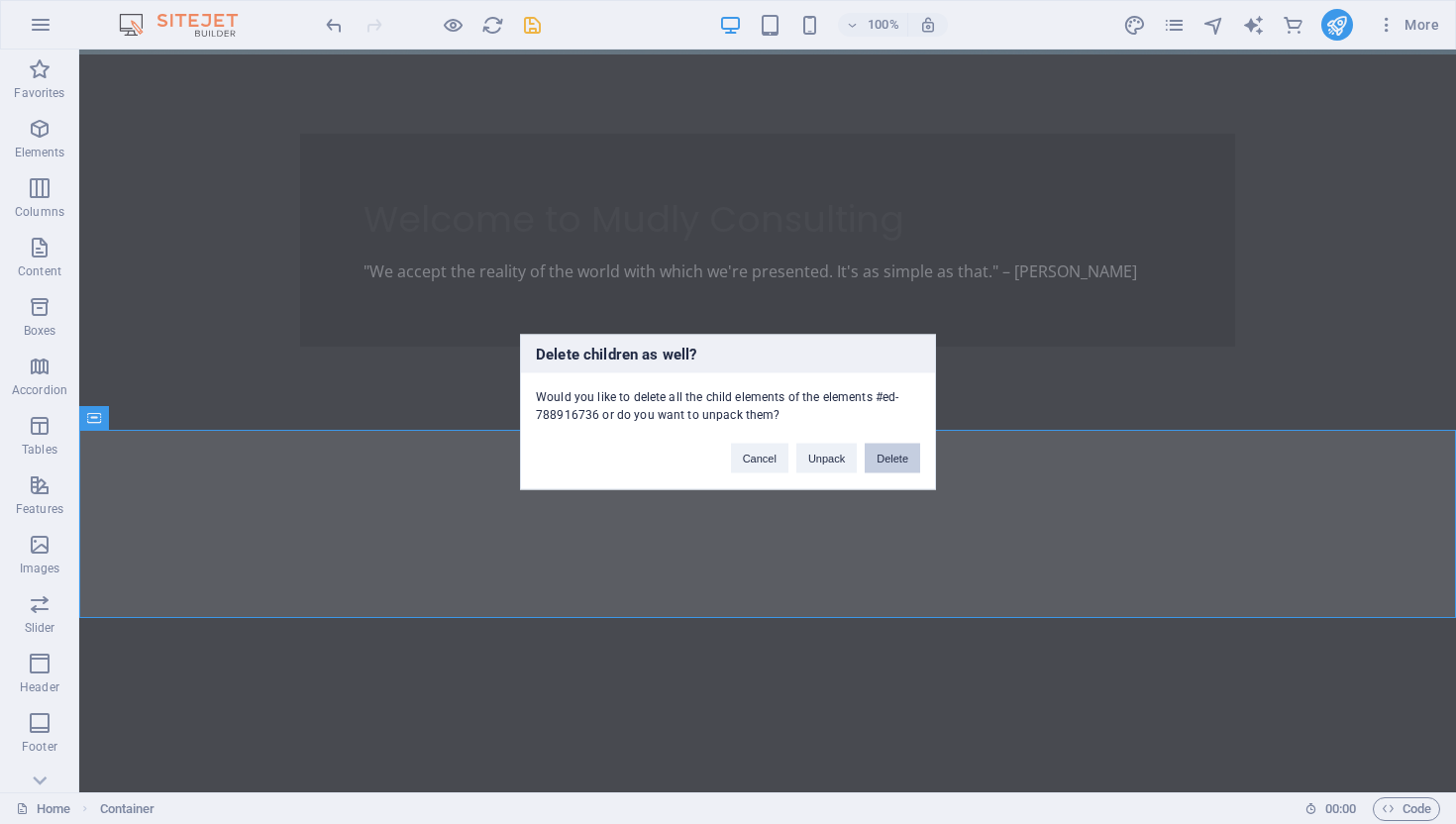 click on "Delete" at bounding box center (892, 459) 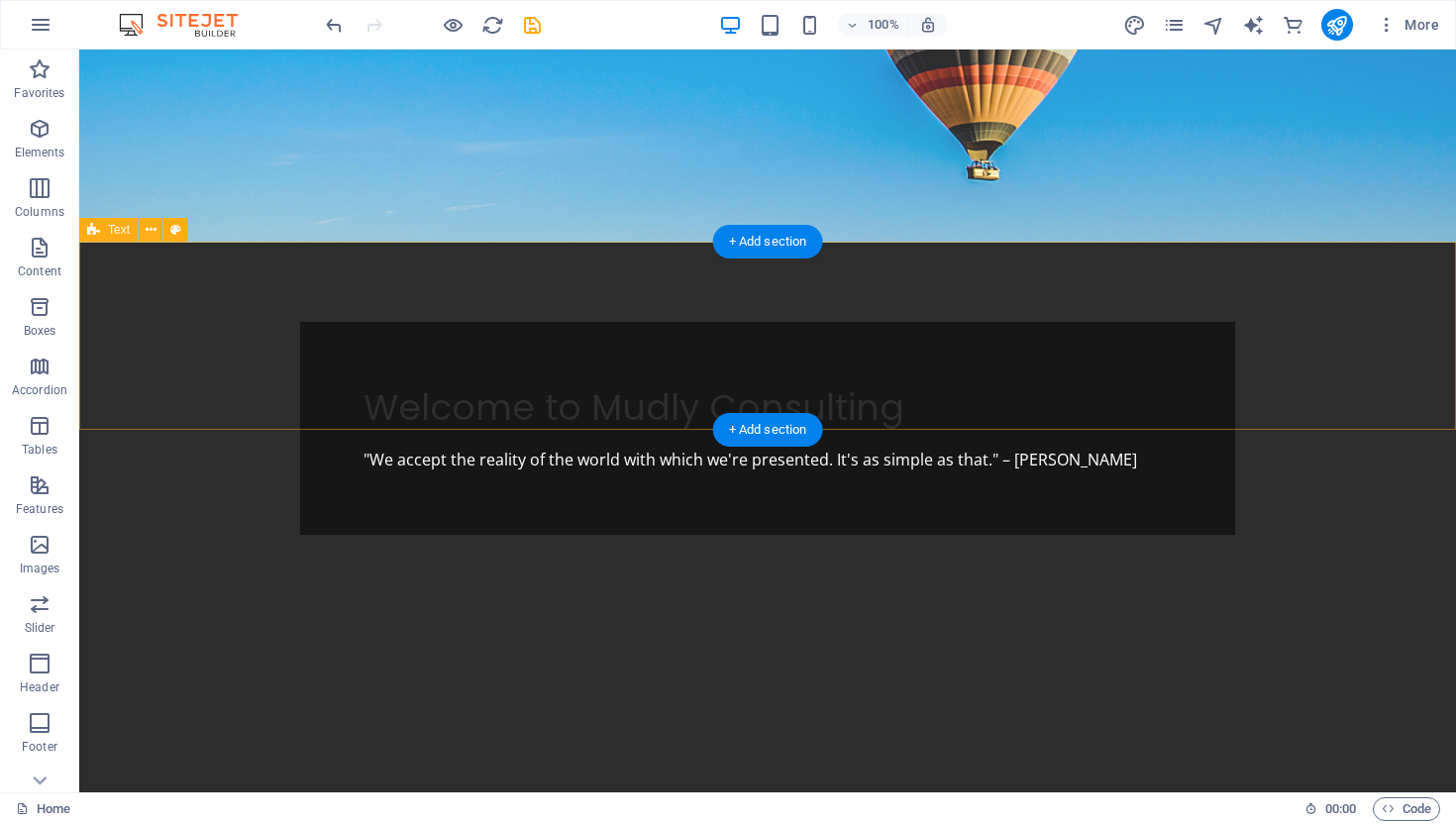 scroll, scrollTop: 0, scrollLeft: 0, axis: both 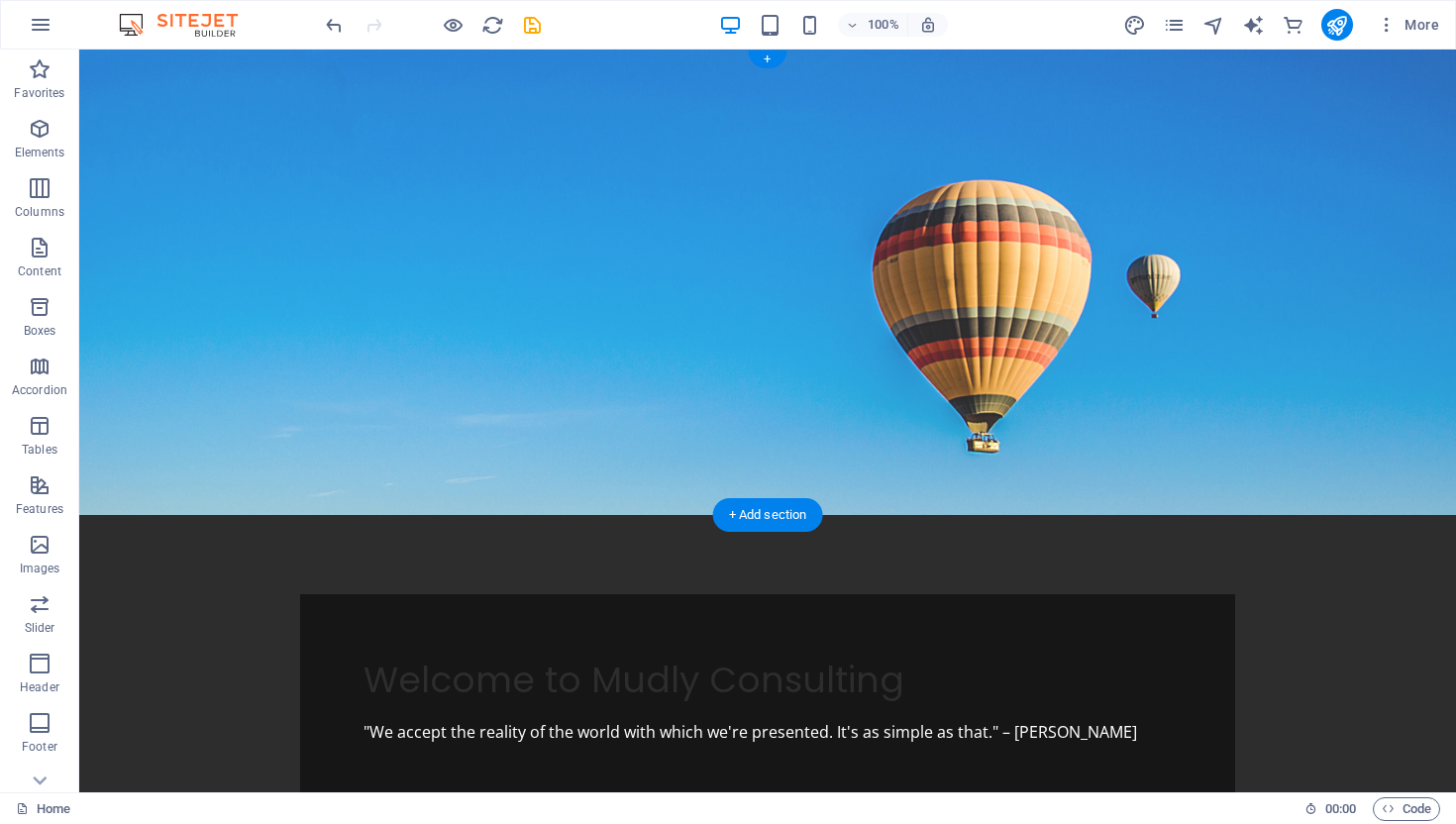 click at bounding box center [768, 282] 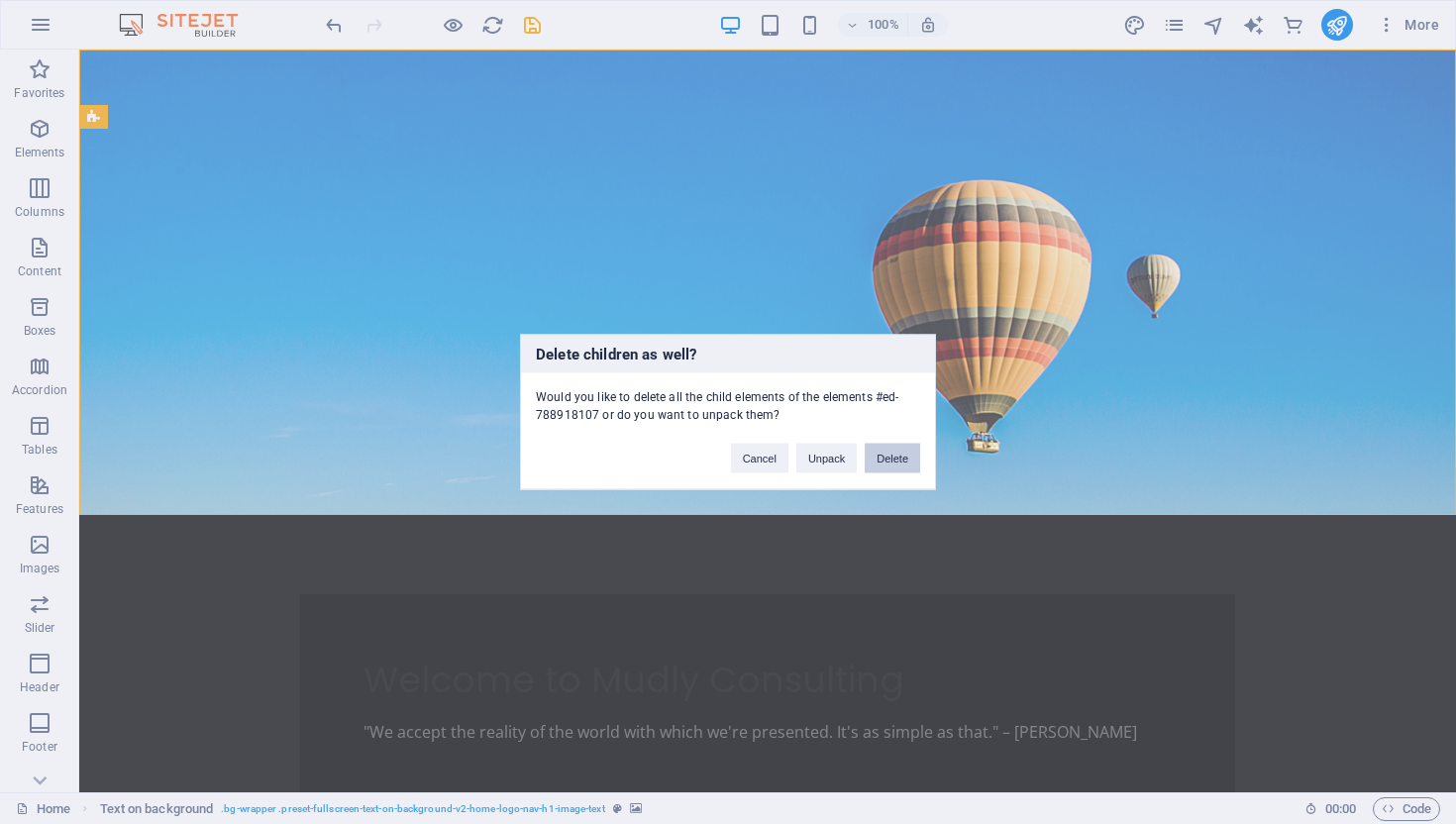 click on "Delete" at bounding box center (892, 459) 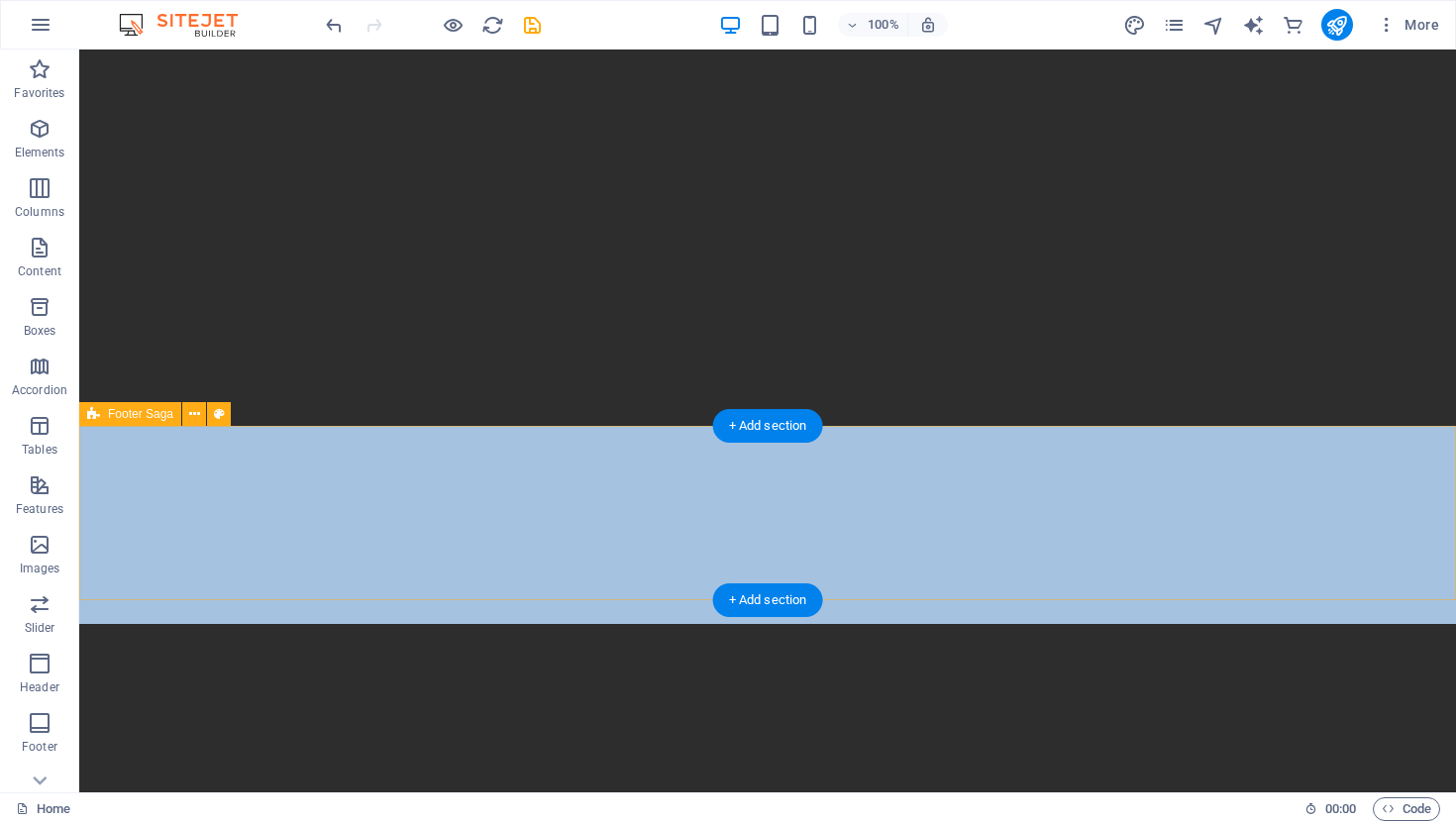 click at bounding box center [768, 525] 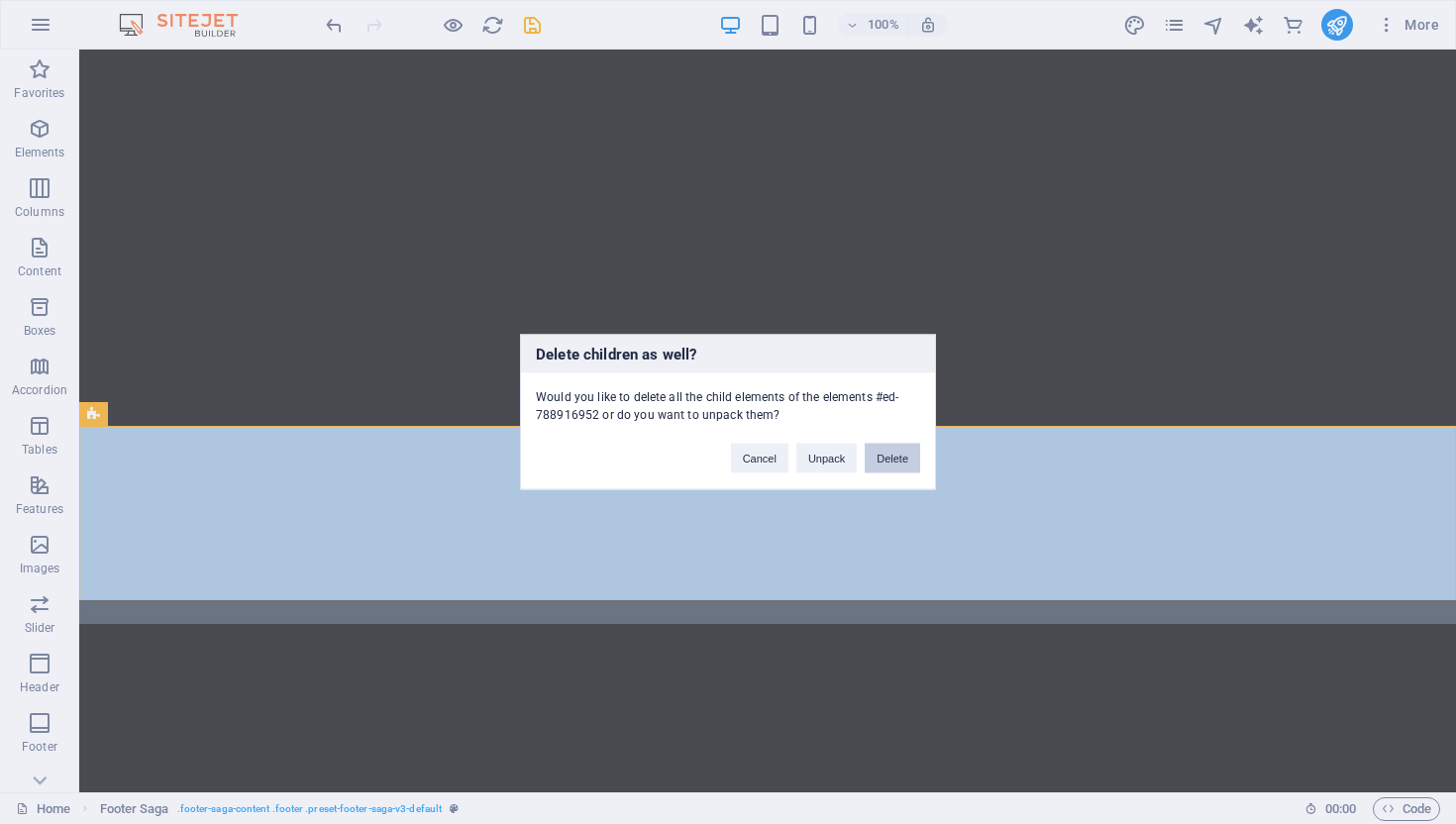 click on "Delete" at bounding box center (892, 459) 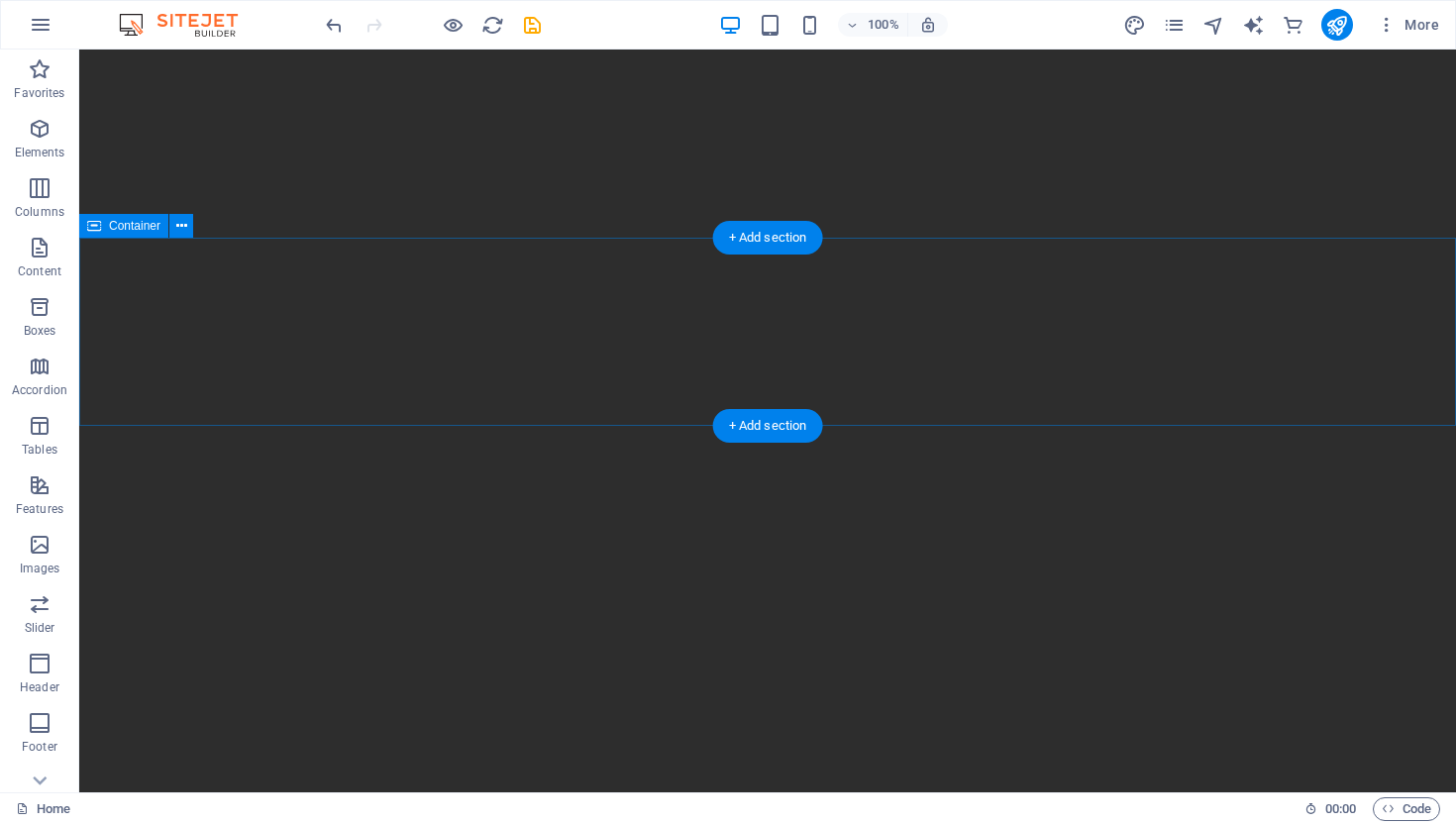 click at bounding box center (768, 332) 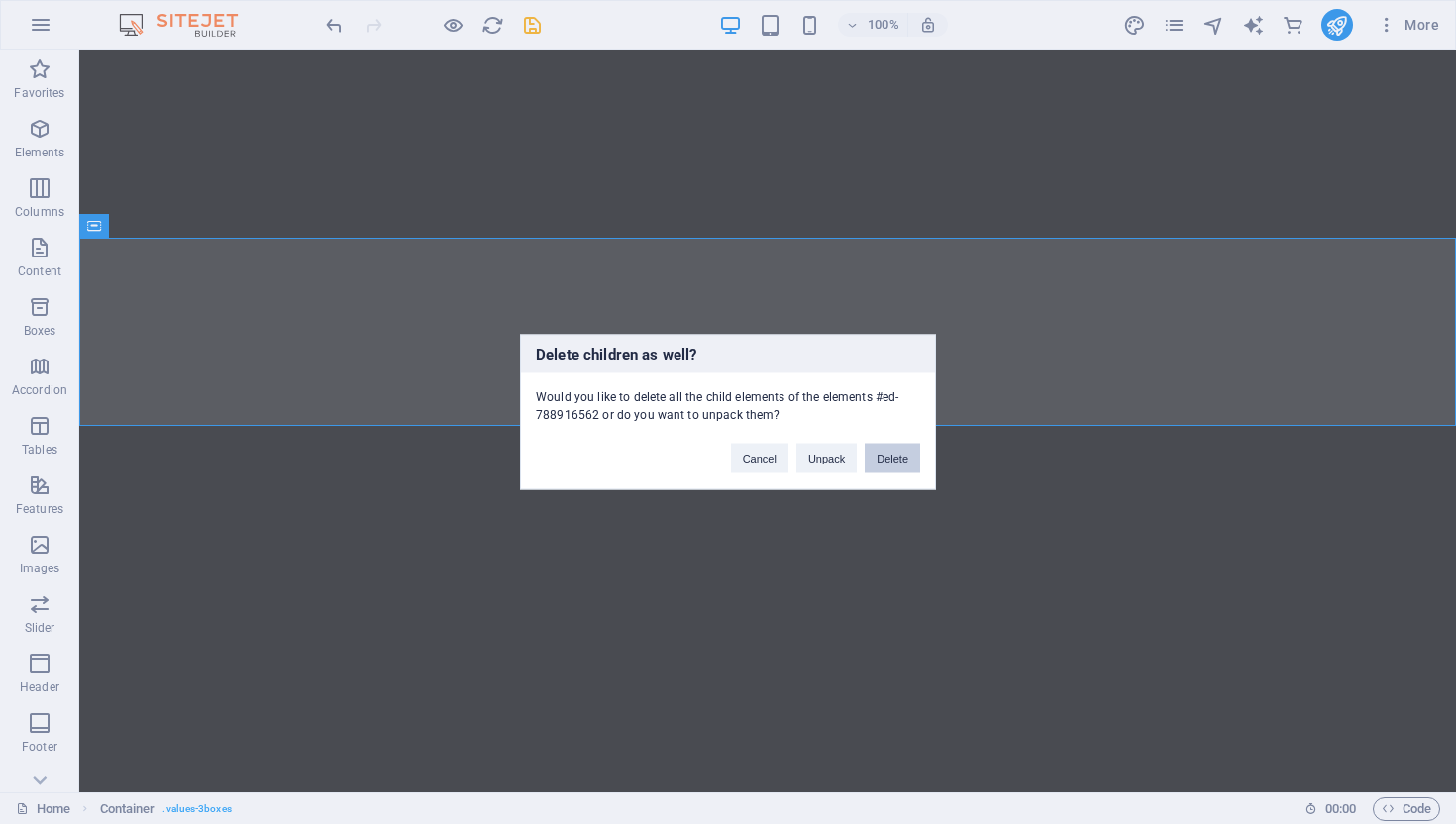click on "Delete" at bounding box center [892, 459] 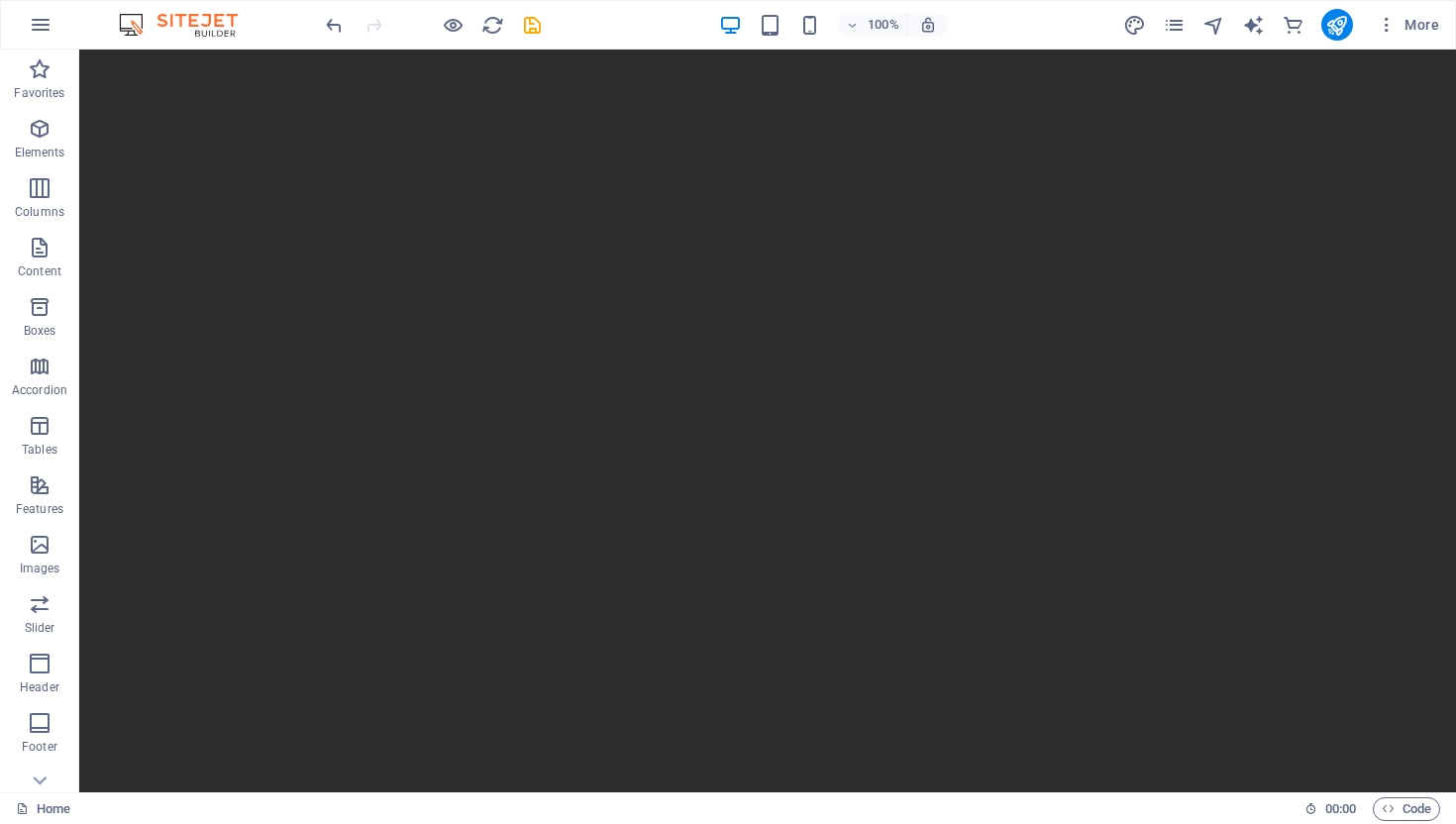 click on "Skip to main content" at bounding box center [768, 144] 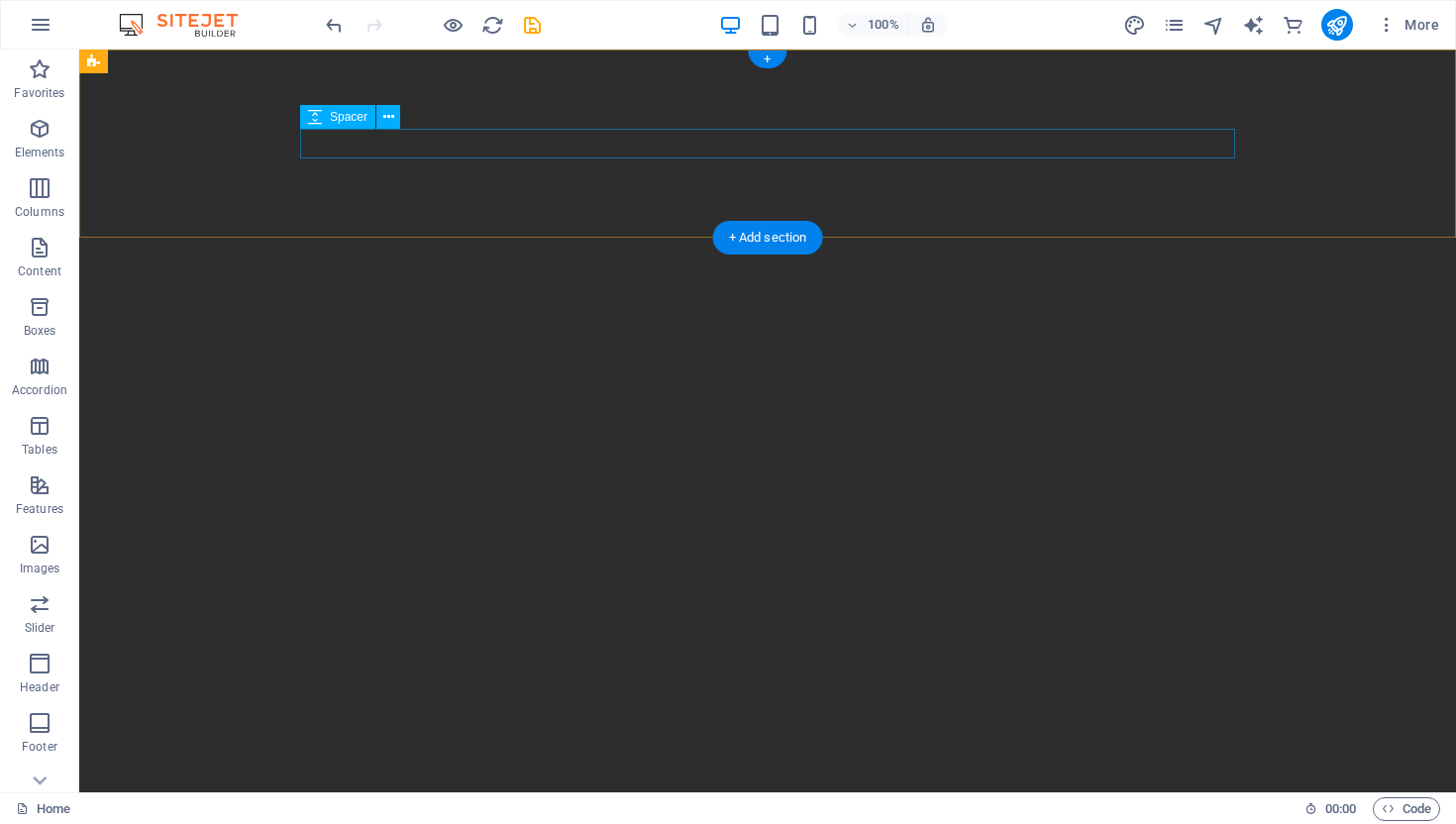 click at bounding box center (768, 144) 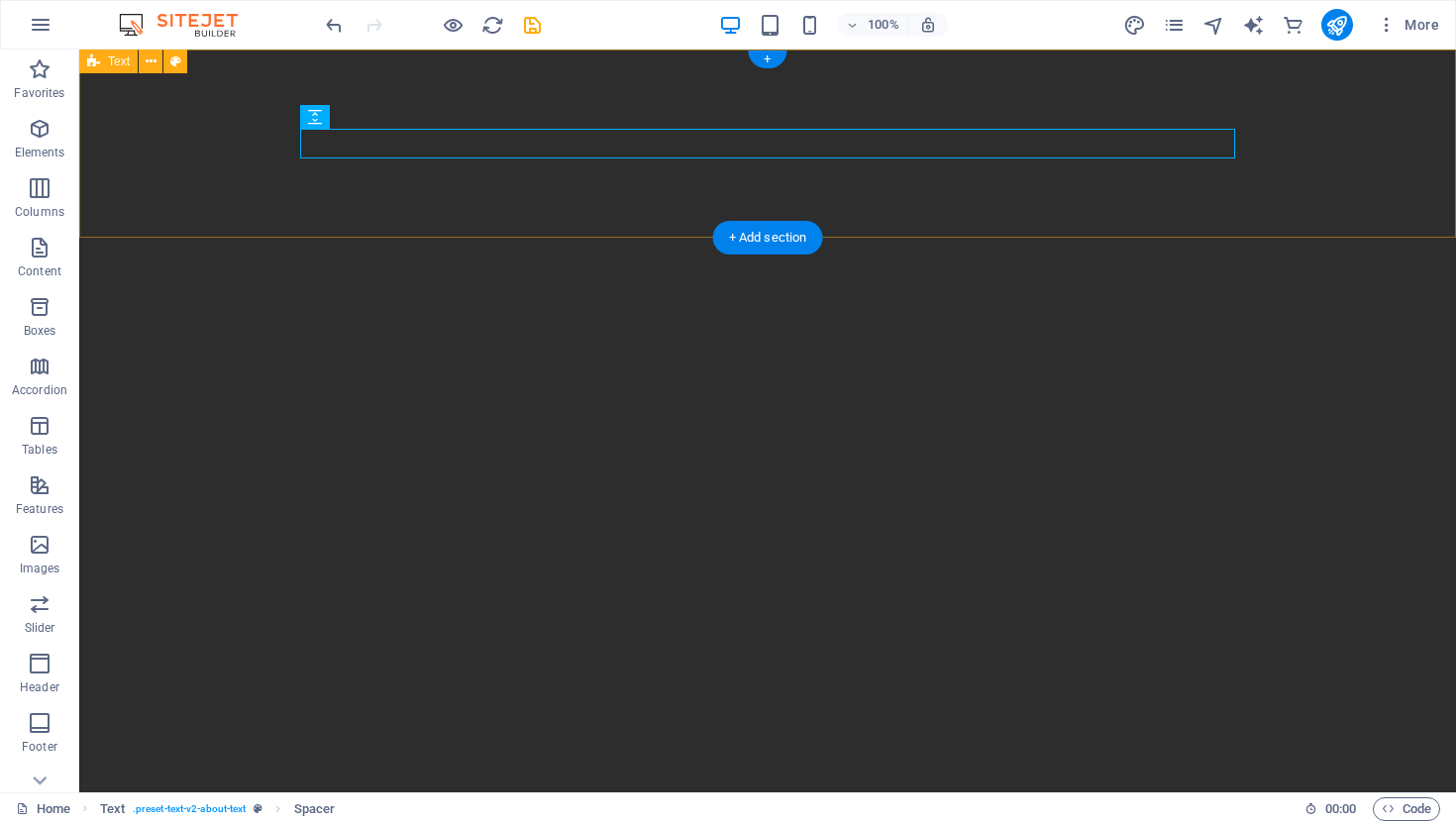 click at bounding box center [768, 144] 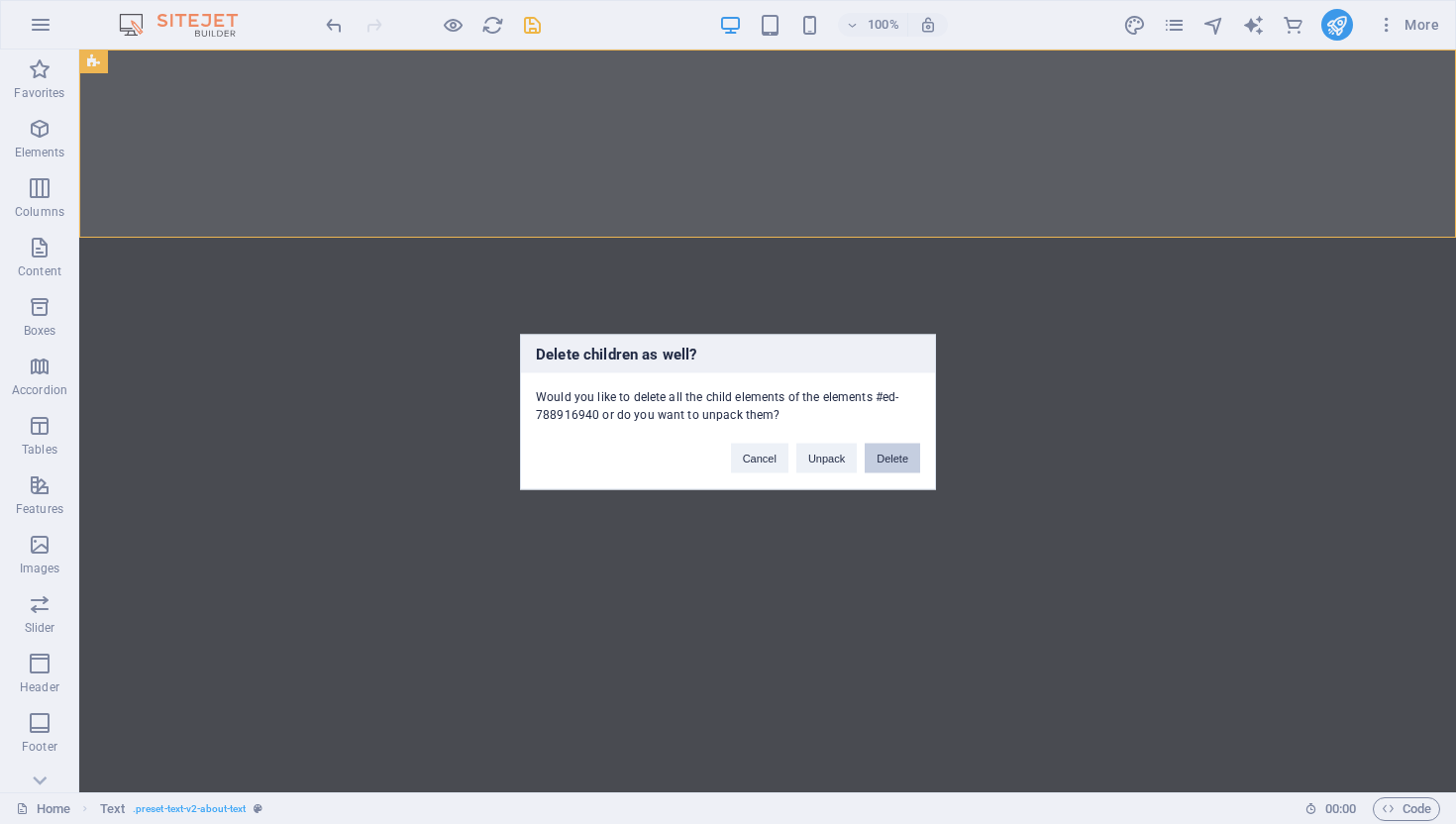 click on "Delete" at bounding box center [892, 459] 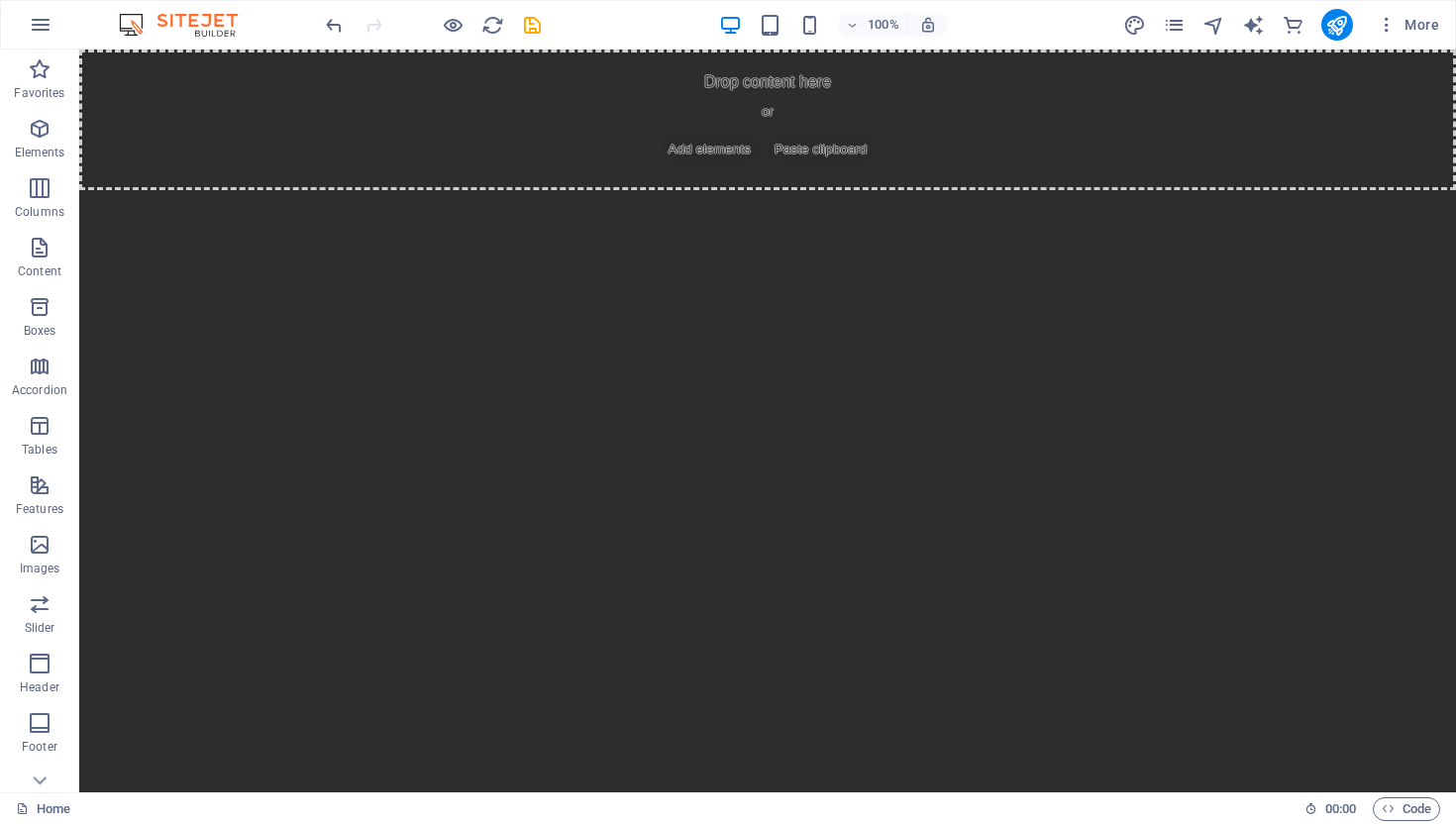 click on "Skip to main content
Drop content here or  Add elements  Paste clipboard" at bounding box center (768, 120) 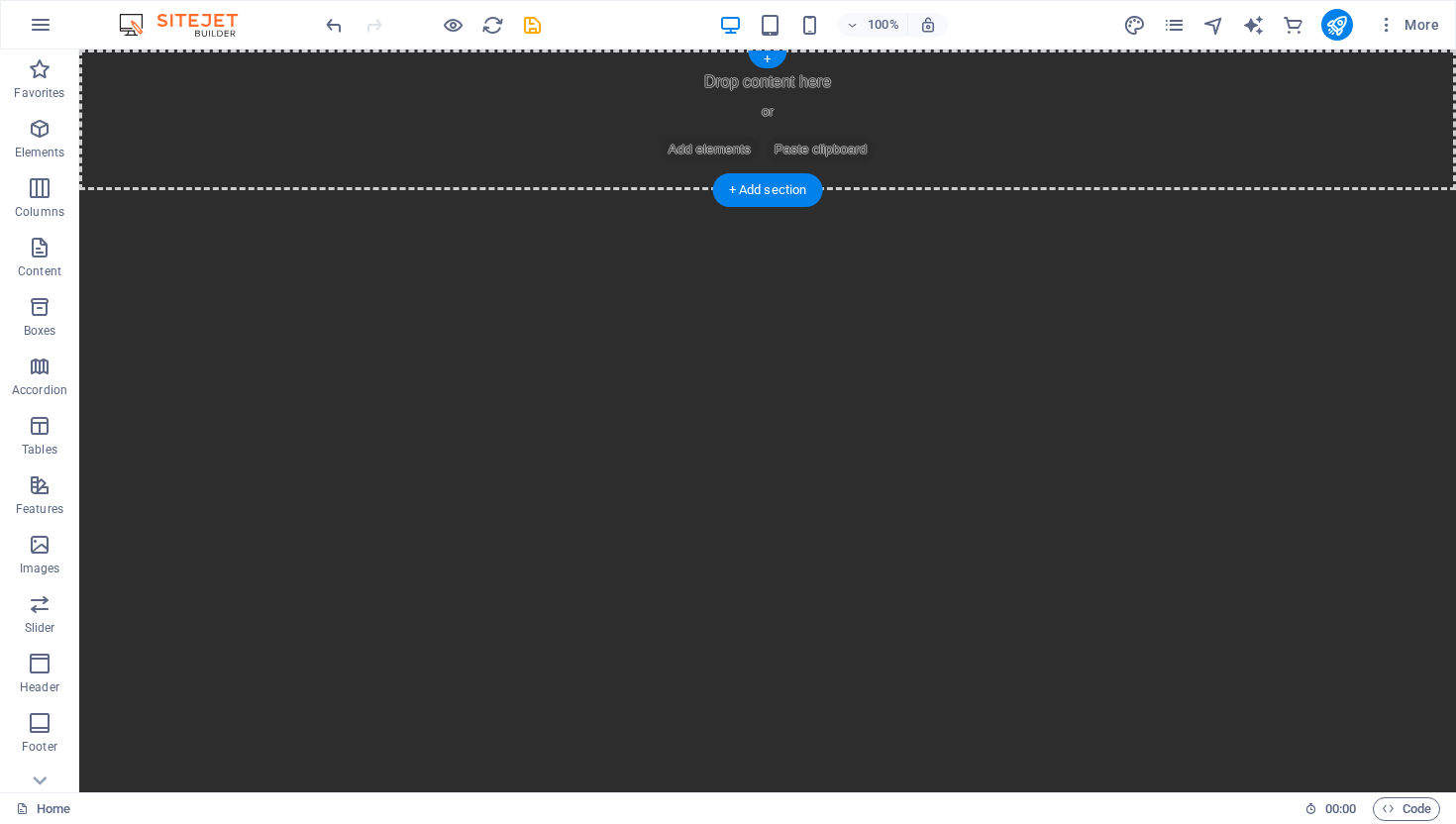 click on "Drop content here or  Add elements  Paste clipboard" at bounding box center [768, 120] 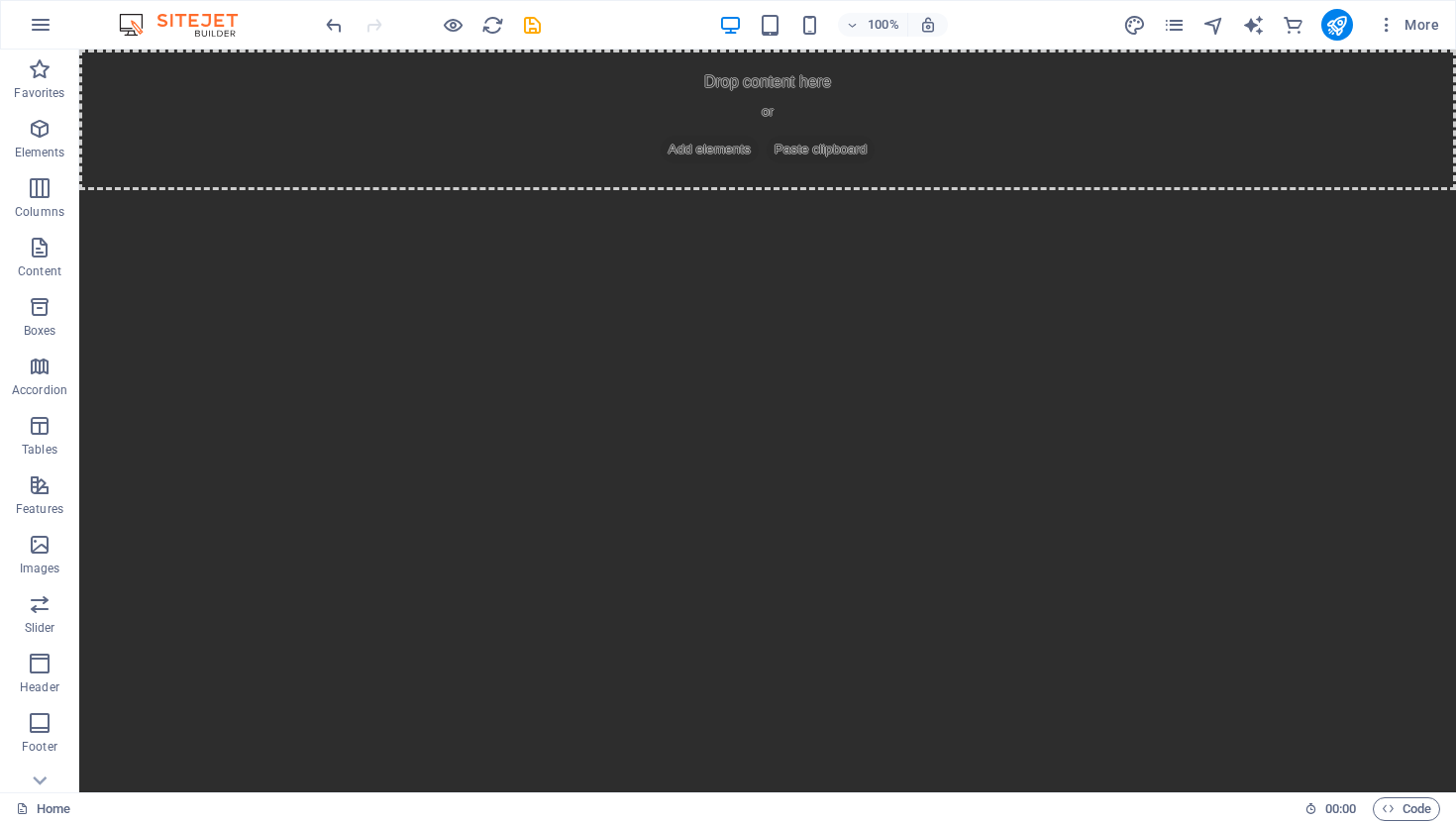 click on "Skip to main content
Drop content here or  Add elements  Paste clipboard" at bounding box center (768, 120) 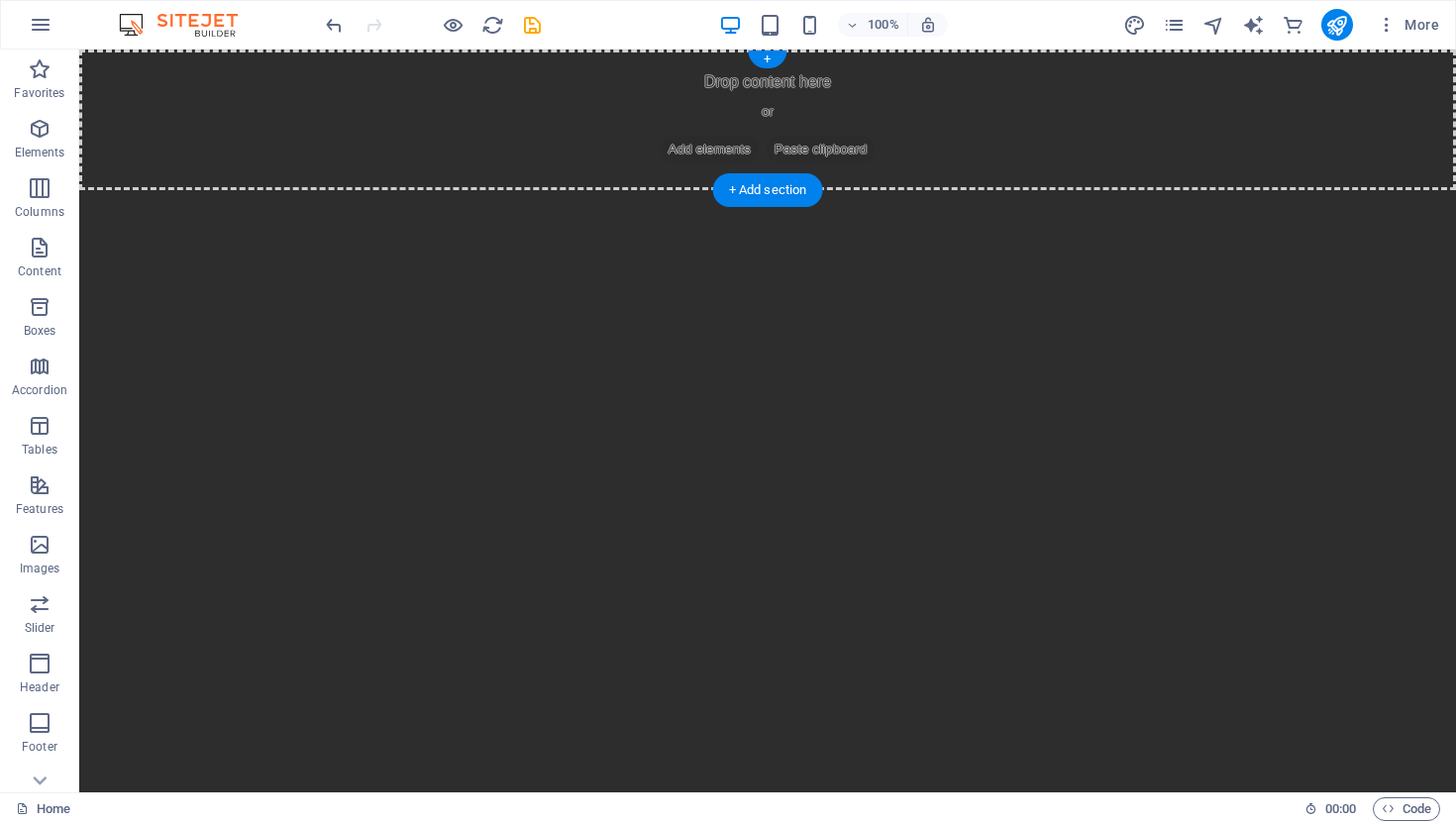 click on "Add elements" at bounding box center [709, 150] 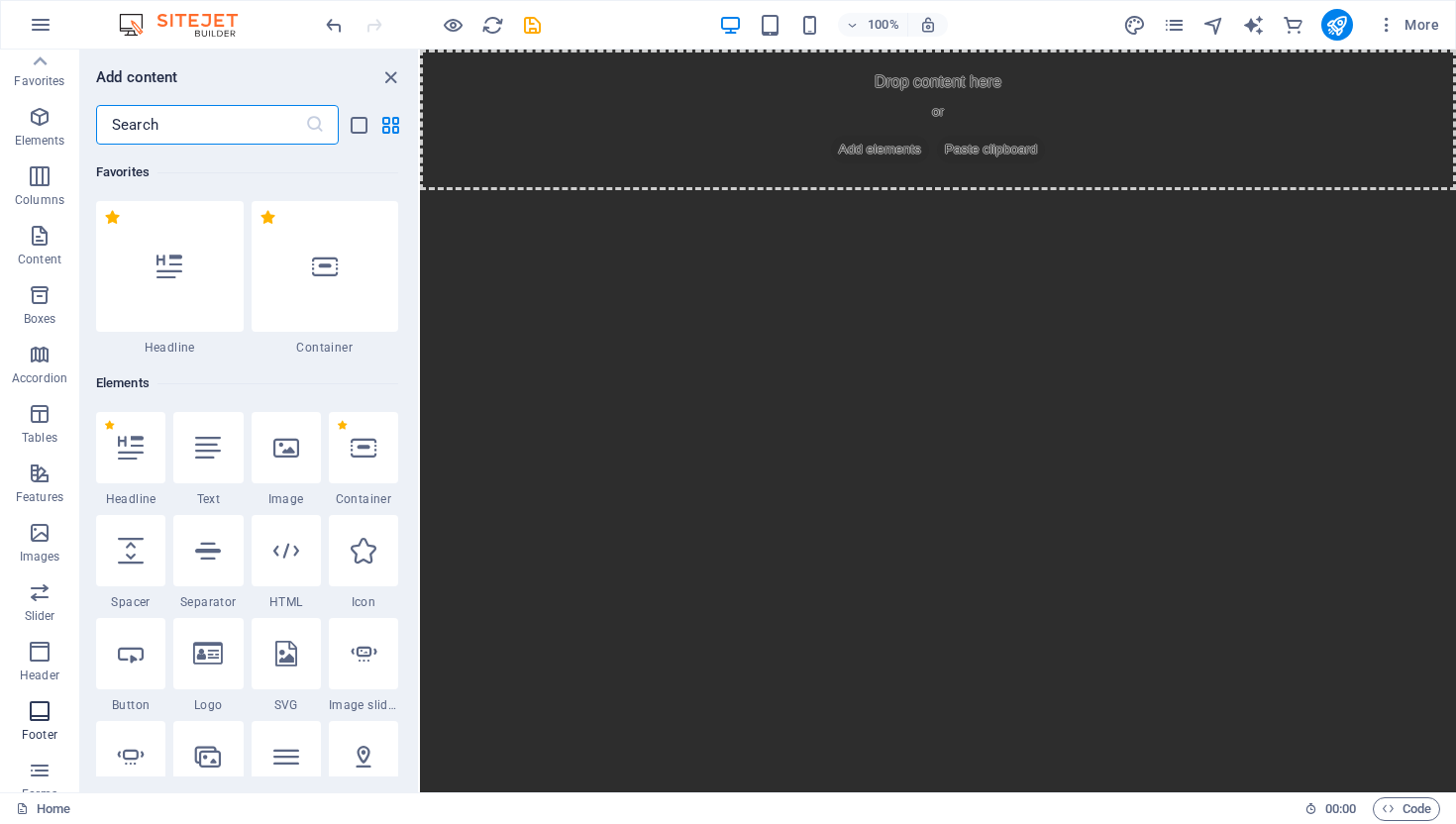 scroll, scrollTop: 0, scrollLeft: 0, axis: both 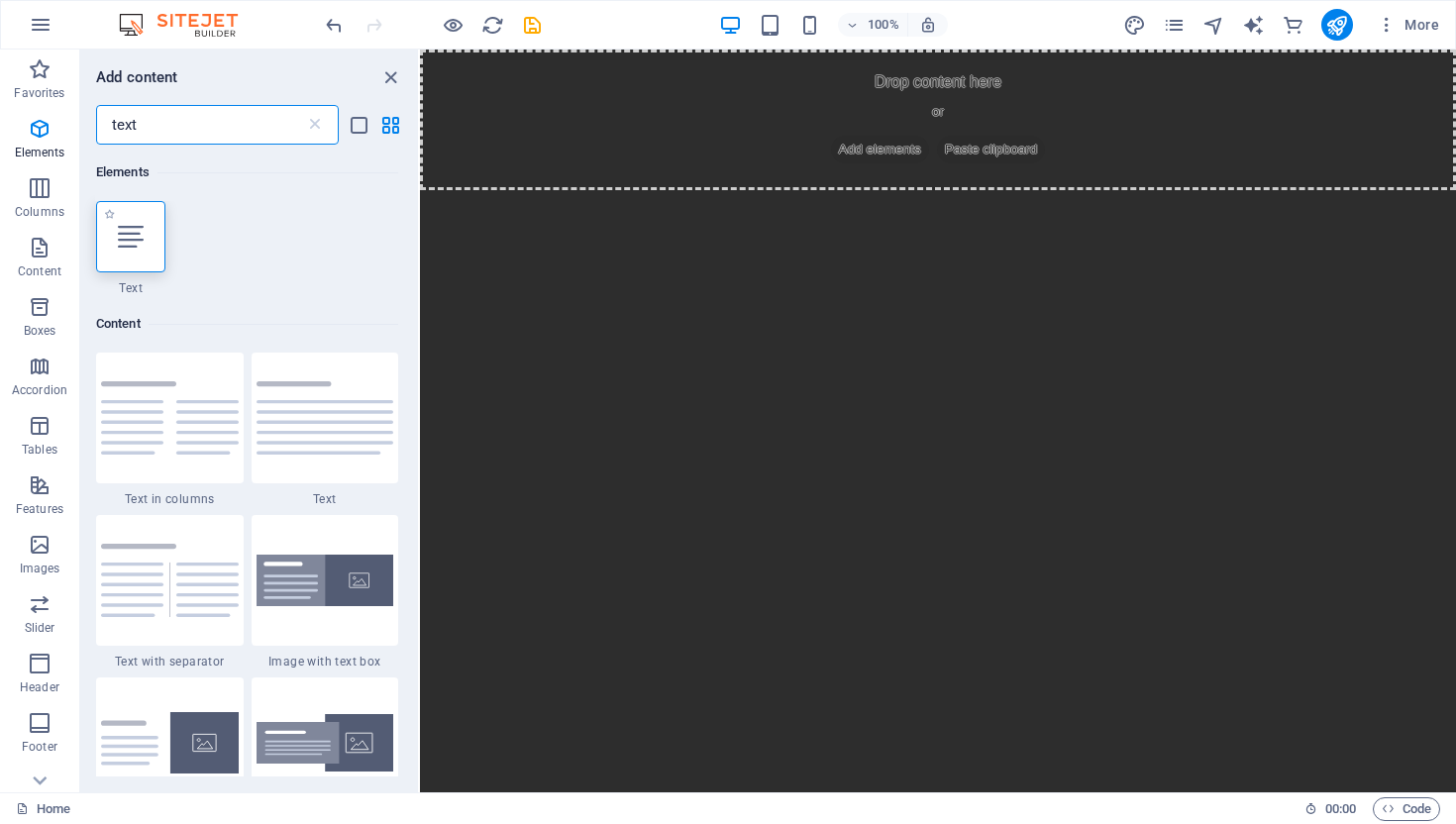 type on "text" 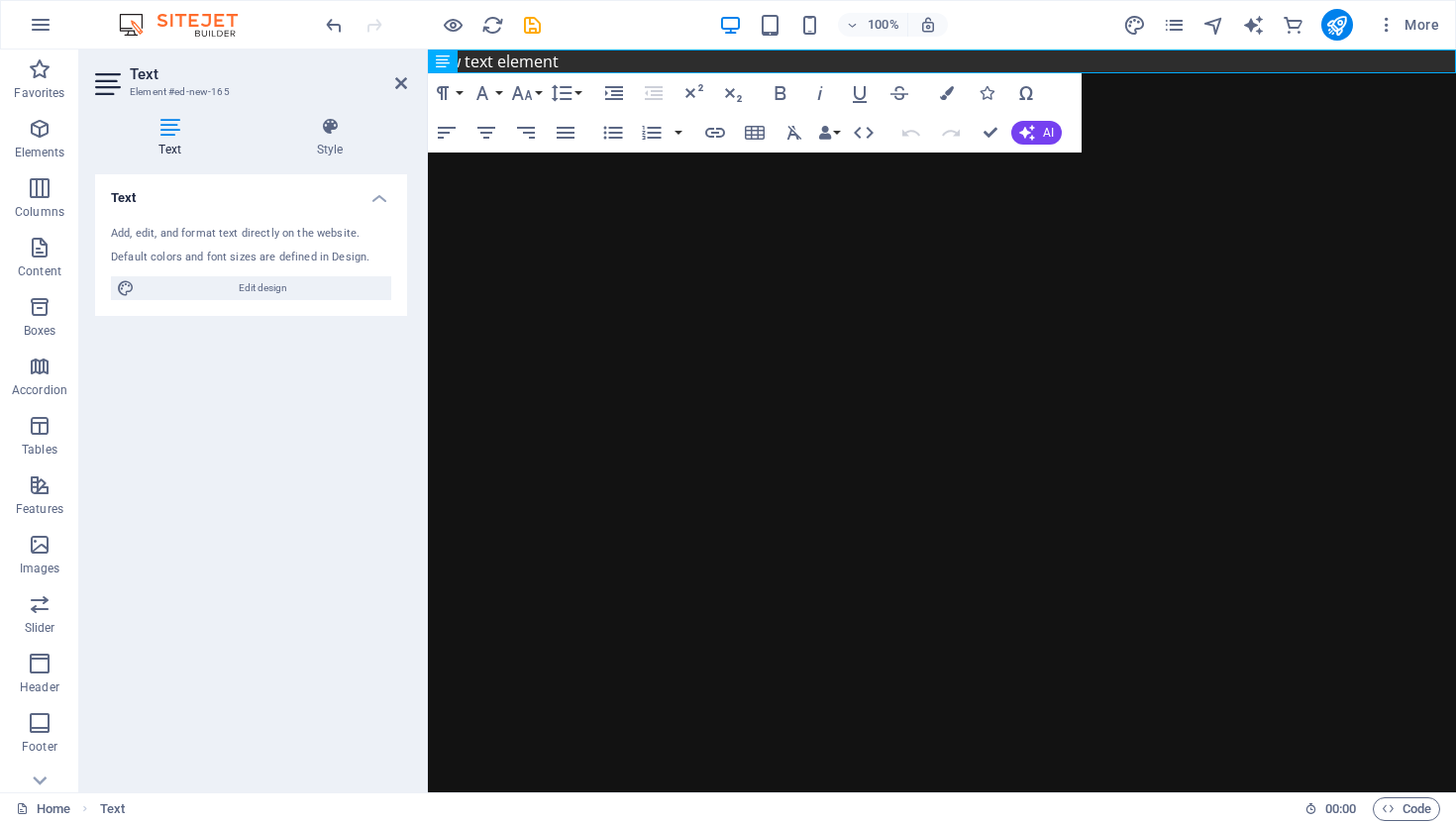 click on "Skip to main content
New text element" at bounding box center [942, 61] 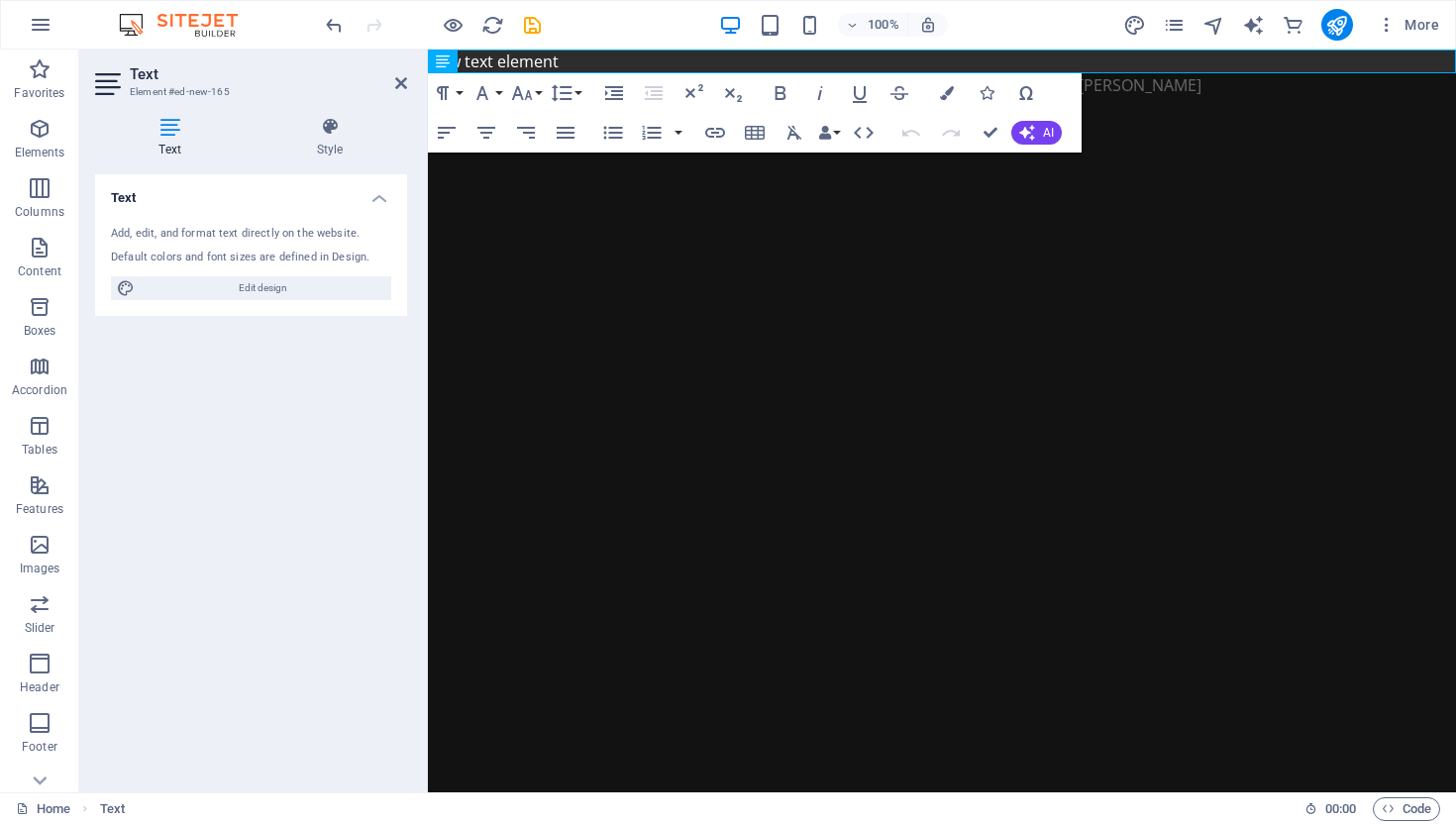 click on "Skip to main content
New text element "We accept the reality of the world with which we're presented. It's as simple as that." – Christof" at bounding box center (942, 73) 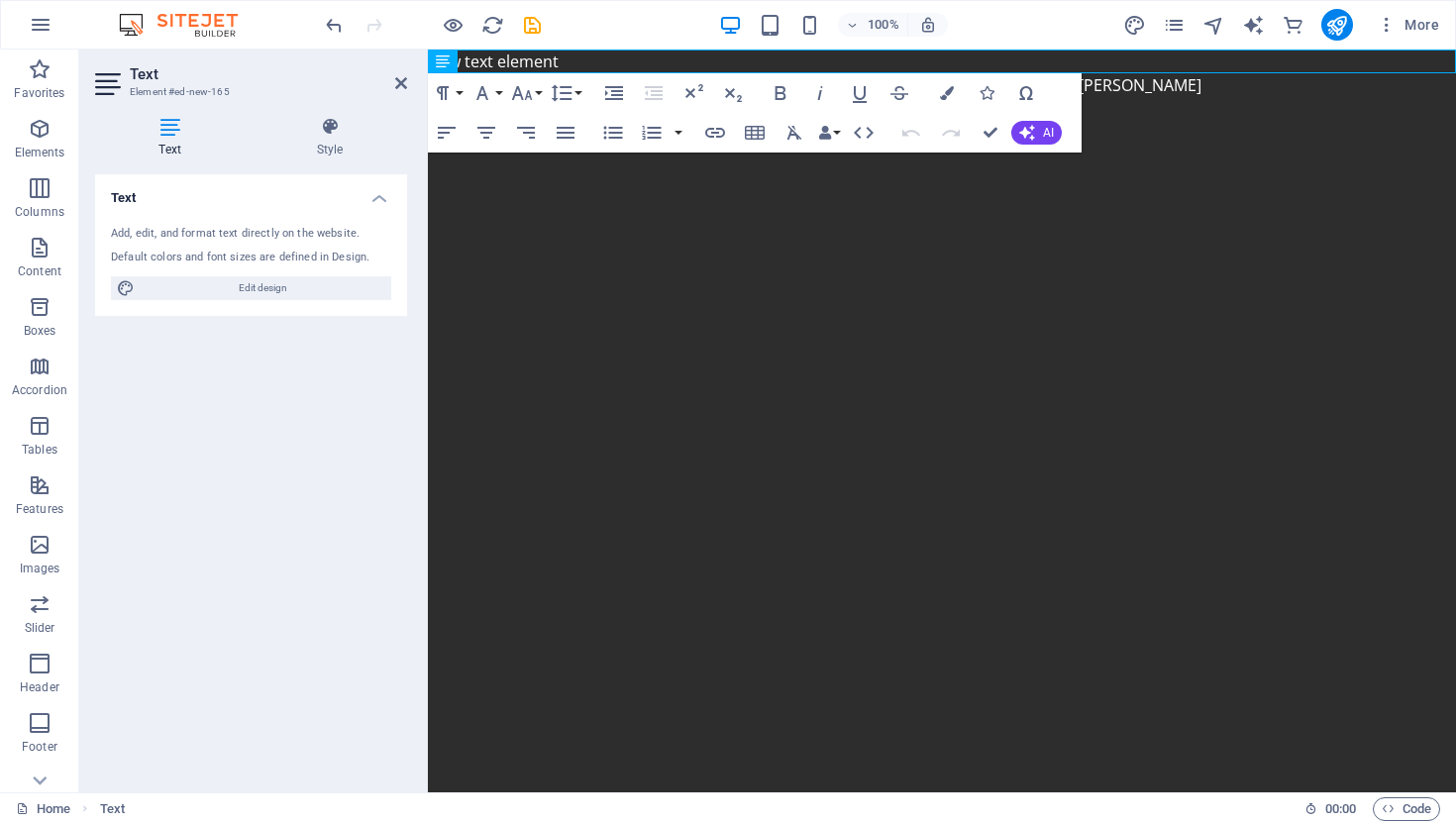 drag, startPoint x: 873, startPoint y: 110, endPoint x: 725, endPoint y: 261, distance: 211.43557 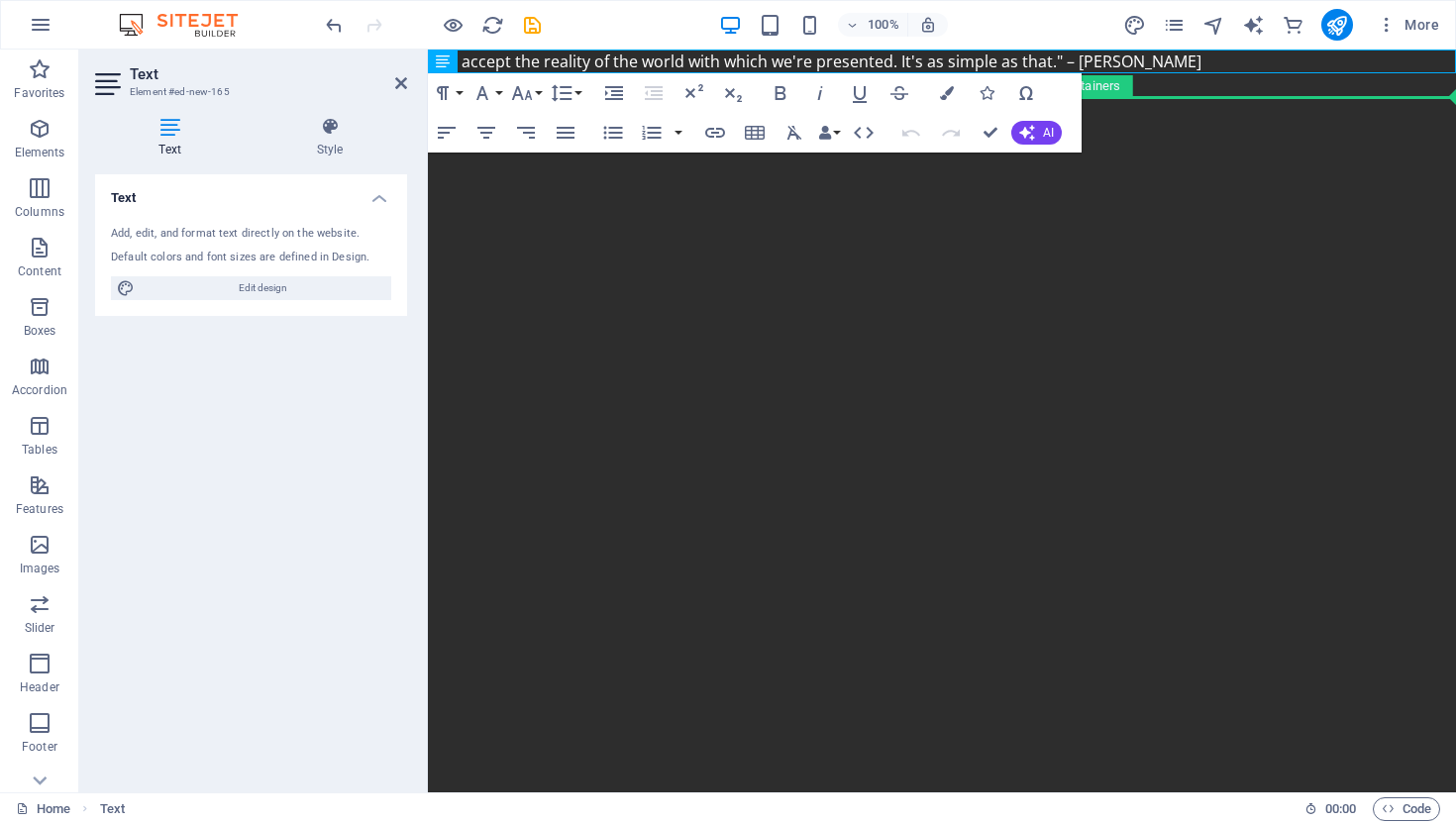 click on ""We accept the reality of the world with which we're presented. It's as simple as that." – Christof New text element" at bounding box center [942, 73] 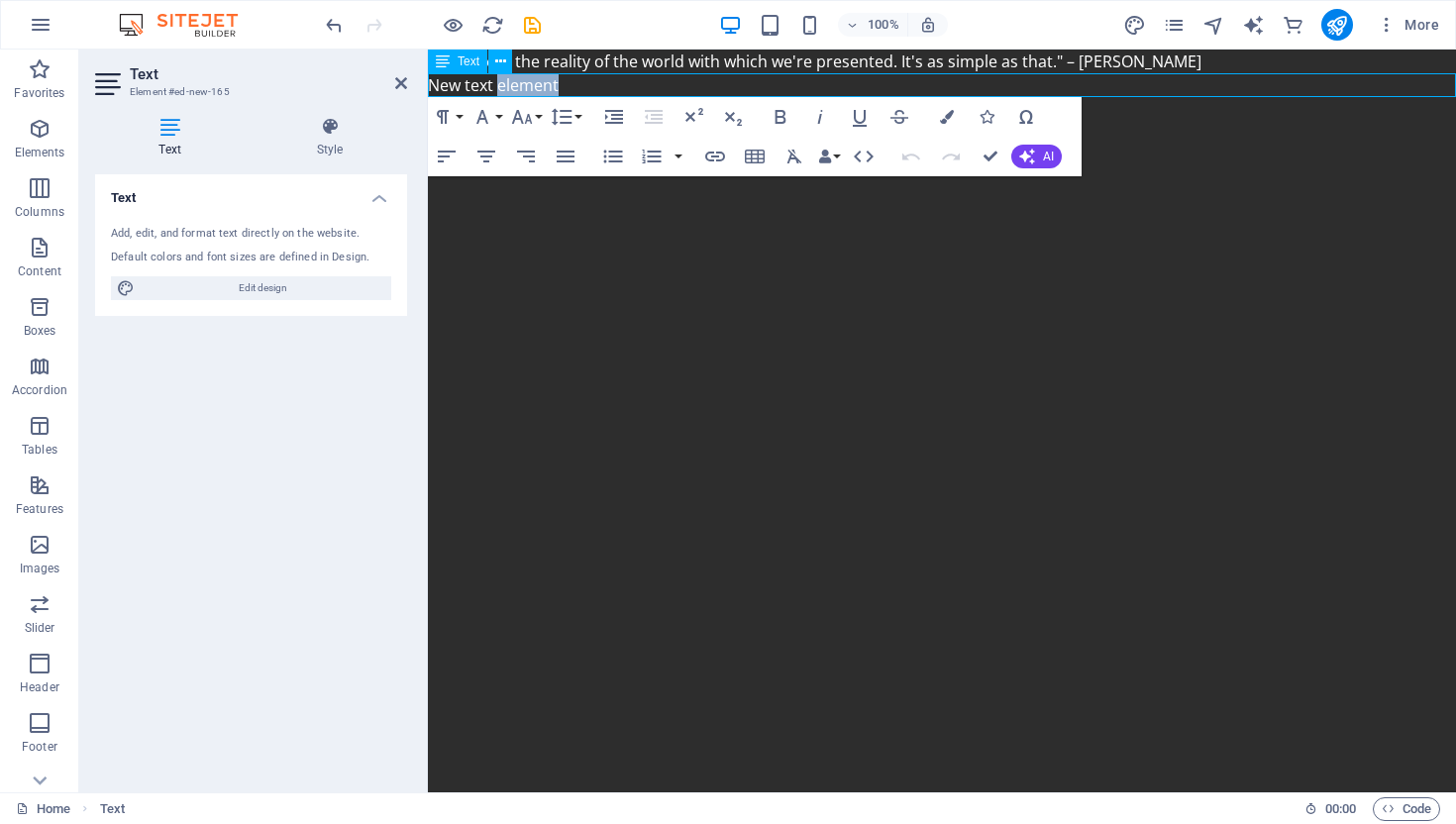 click on "New text element" at bounding box center (942, 85) 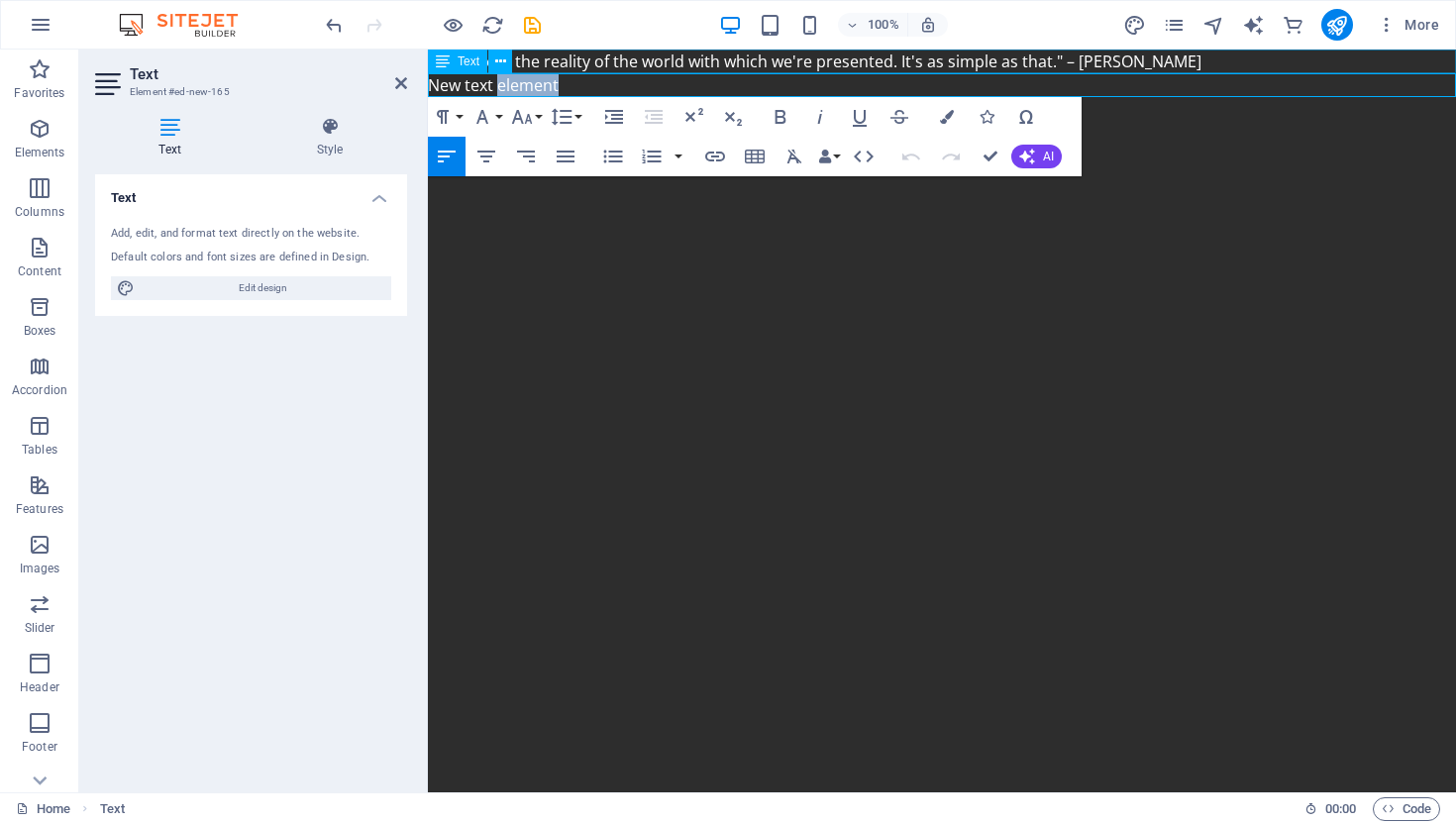 click on ""We accept the reality of the world with which we're presented. It's as simple as that." – Christof" at bounding box center [942, 61] 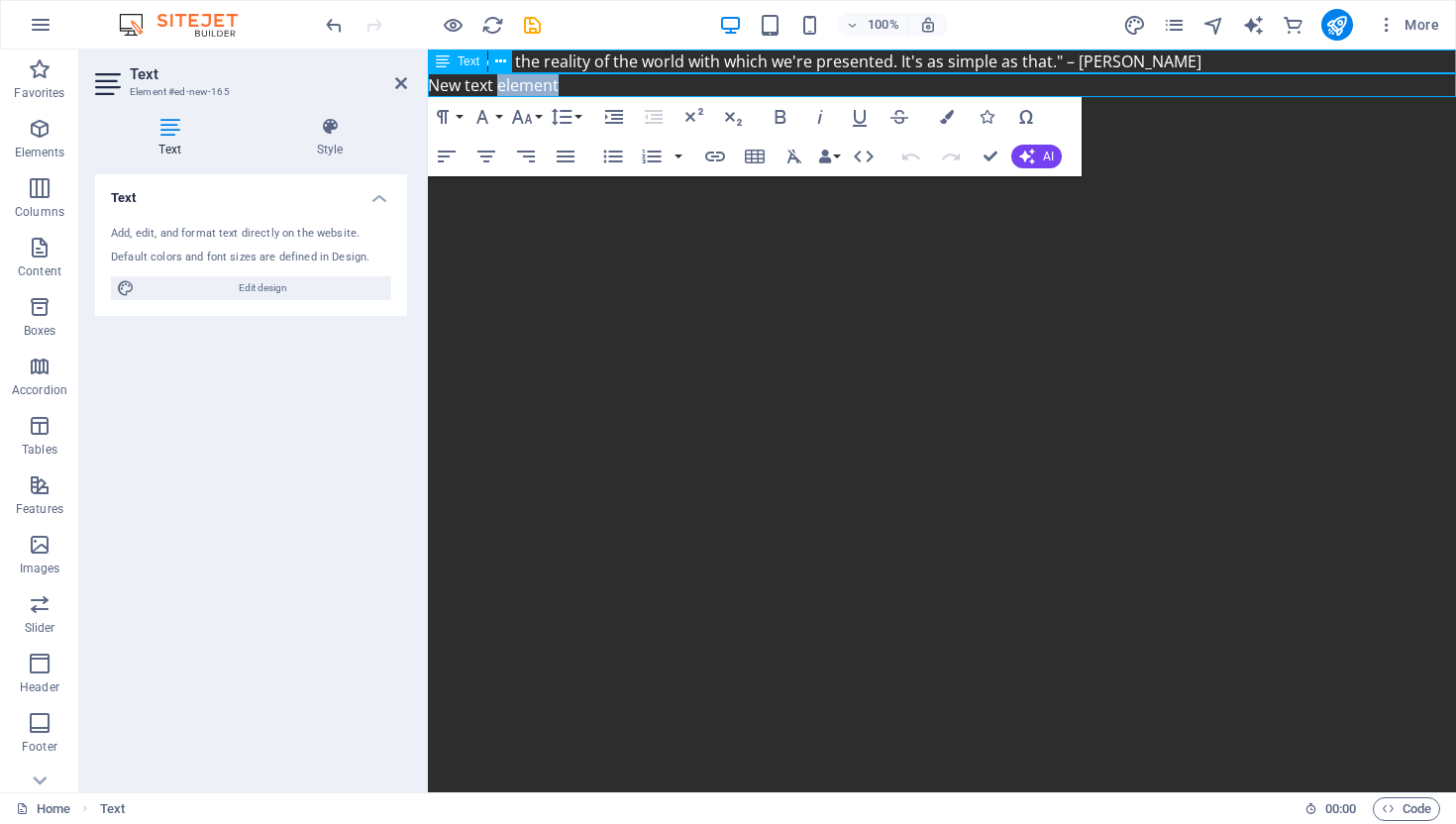 click on ""We accept the reality of the world with which we're presented. It's as simple as that." – Christof" at bounding box center (942, 61) 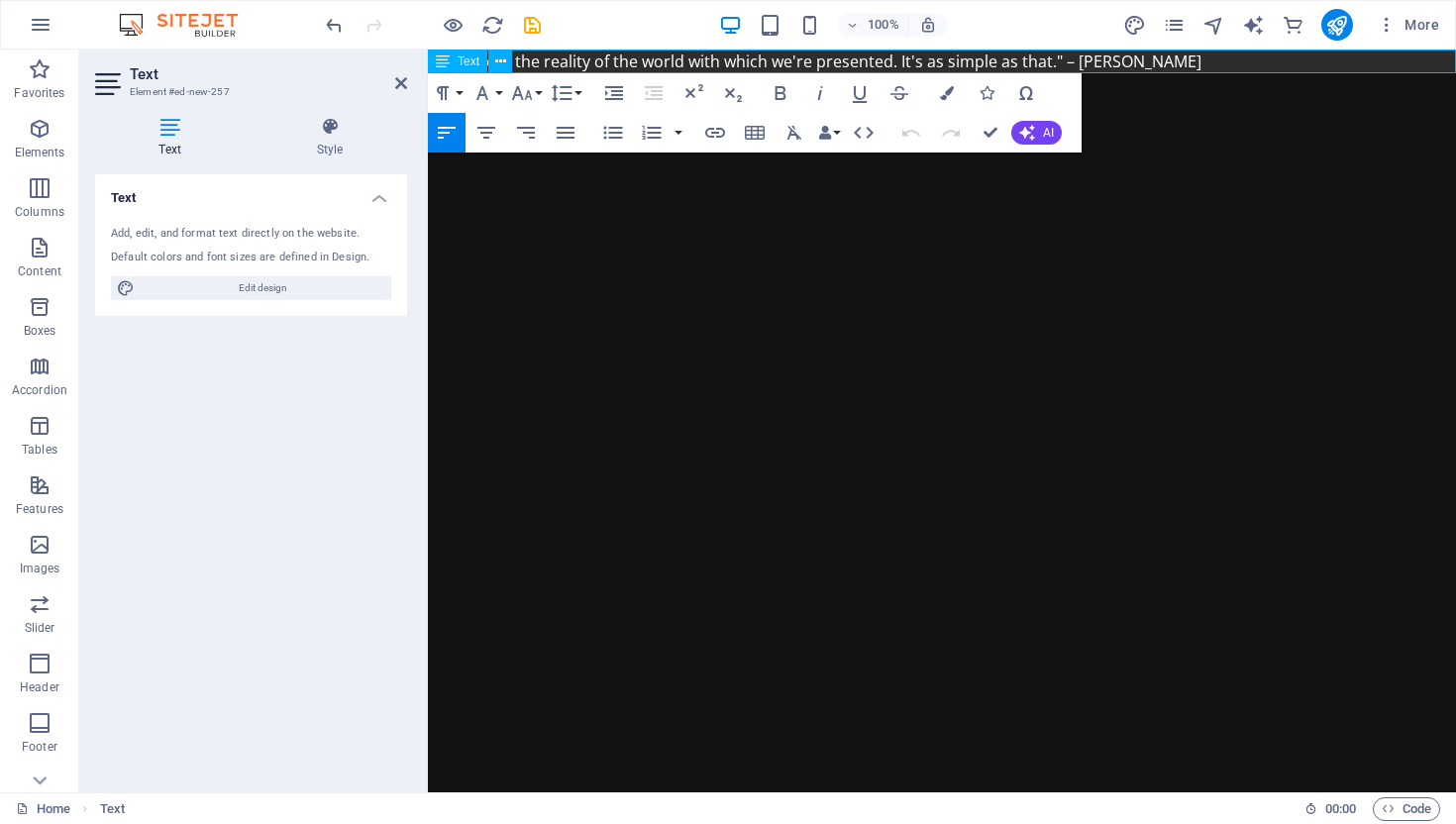 click on ""We accept the reality of the world with which we're presented. It's as simple as that." – Christof" at bounding box center [942, 61] 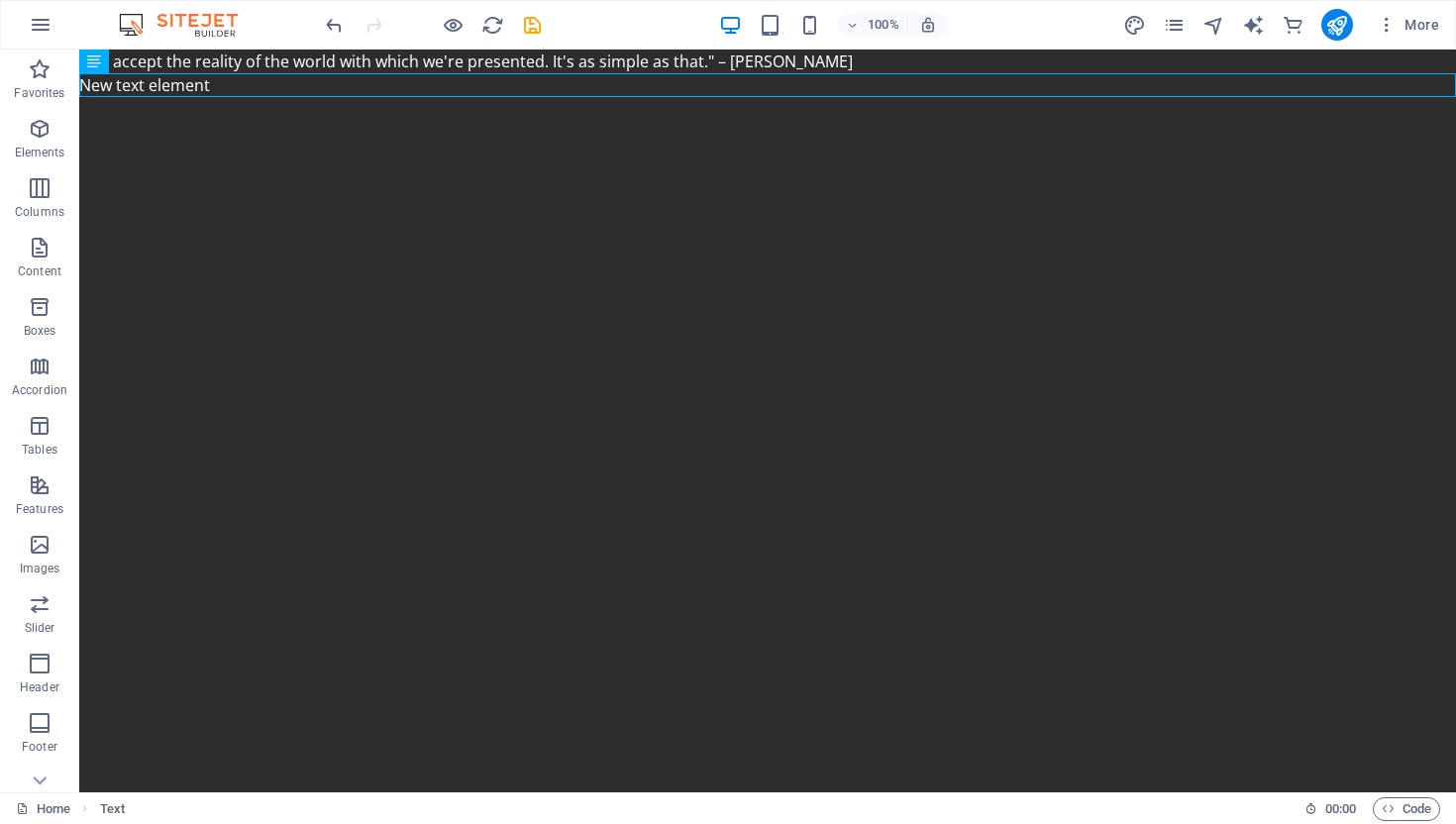 drag, startPoint x: 831, startPoint y: 73, endPoint x: 1187, endPoint y: 293, distance: 418.49253 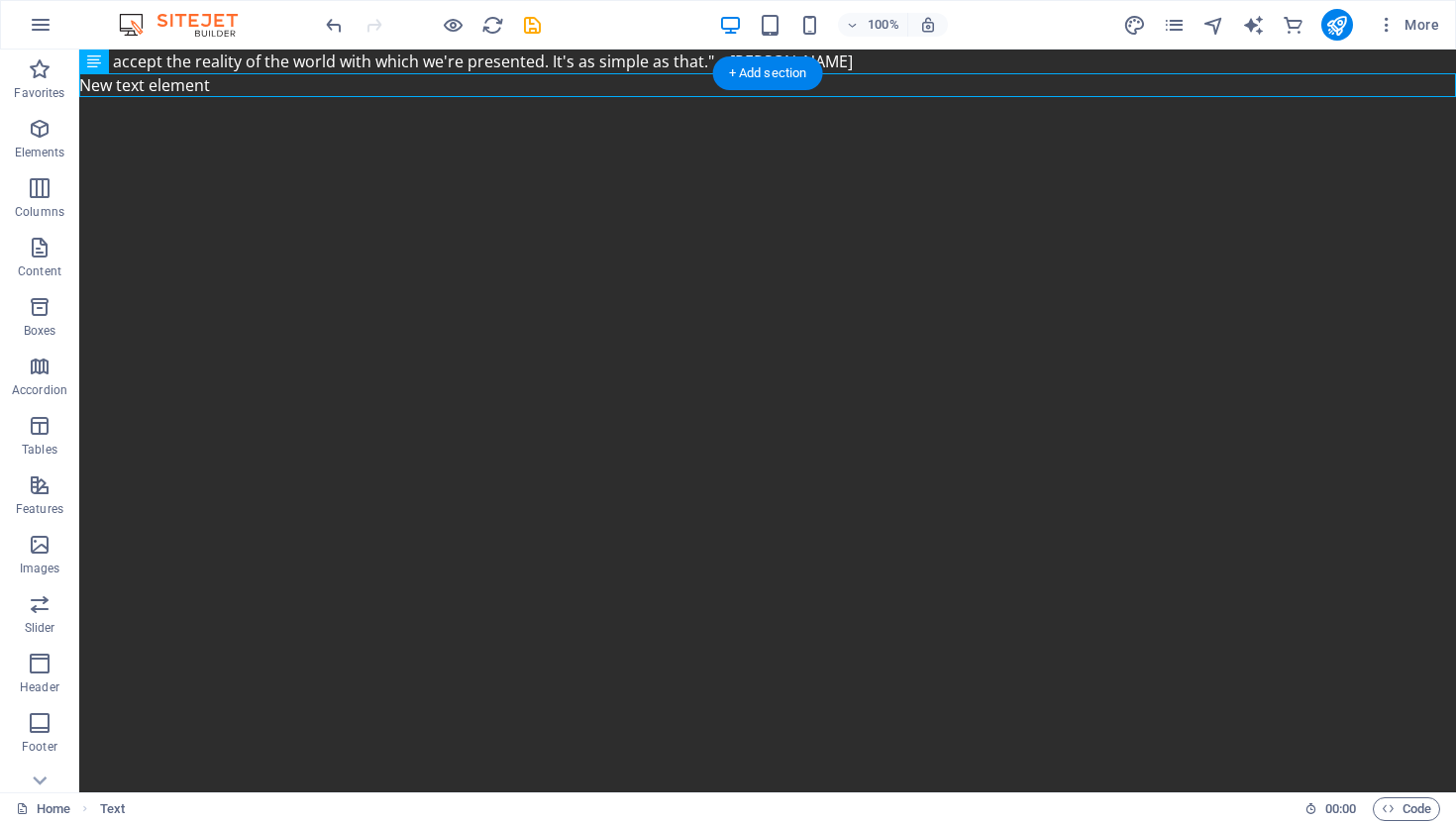click on ""We accept the reality of the world with which we're presented. It's as simple as that." – Christof" at bounding box center (768, 61) 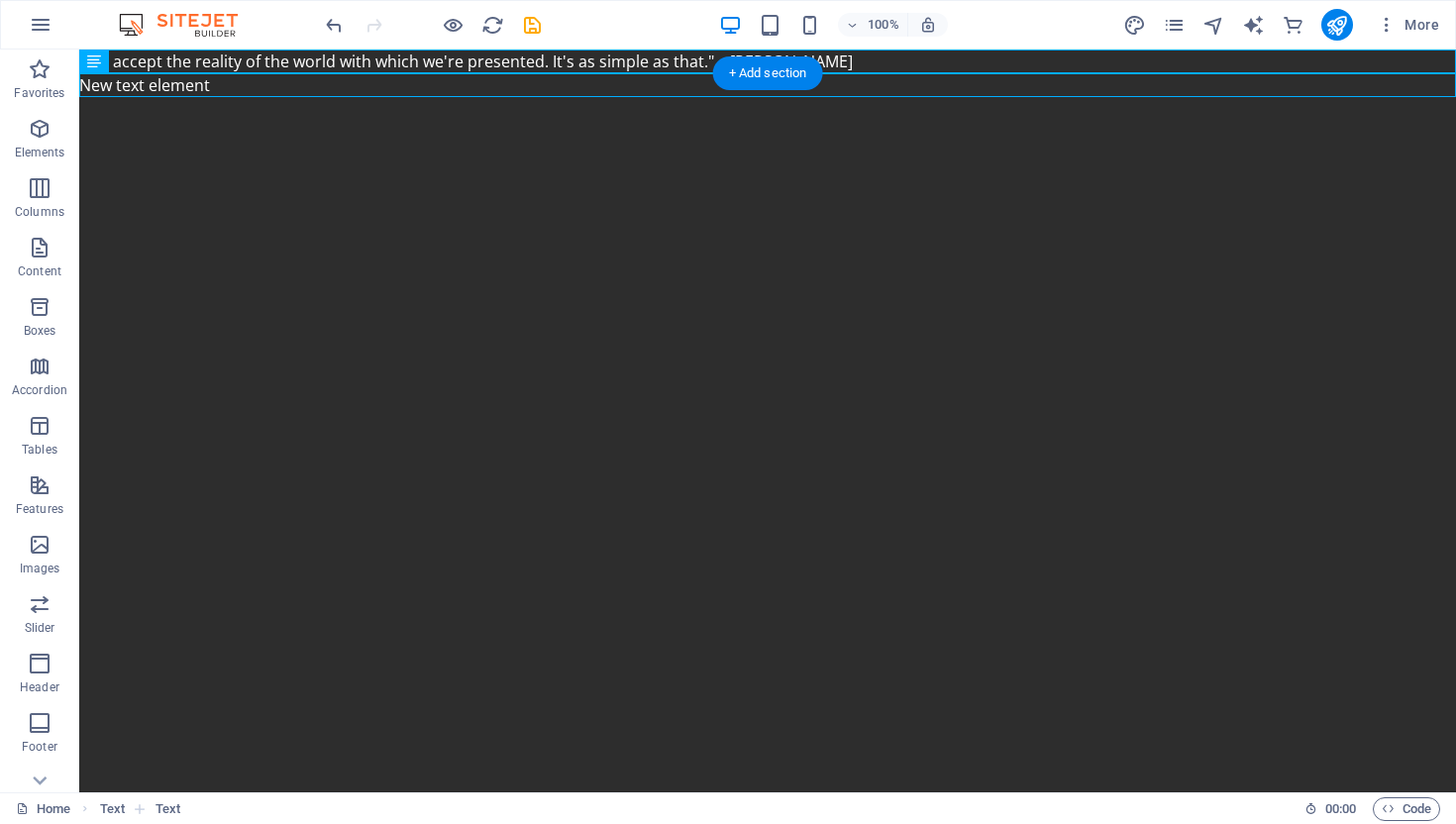 click on ""We accept the reality of the world with which we're presented. It's as simple as that." – Christof" at bounding box center (768, 61) 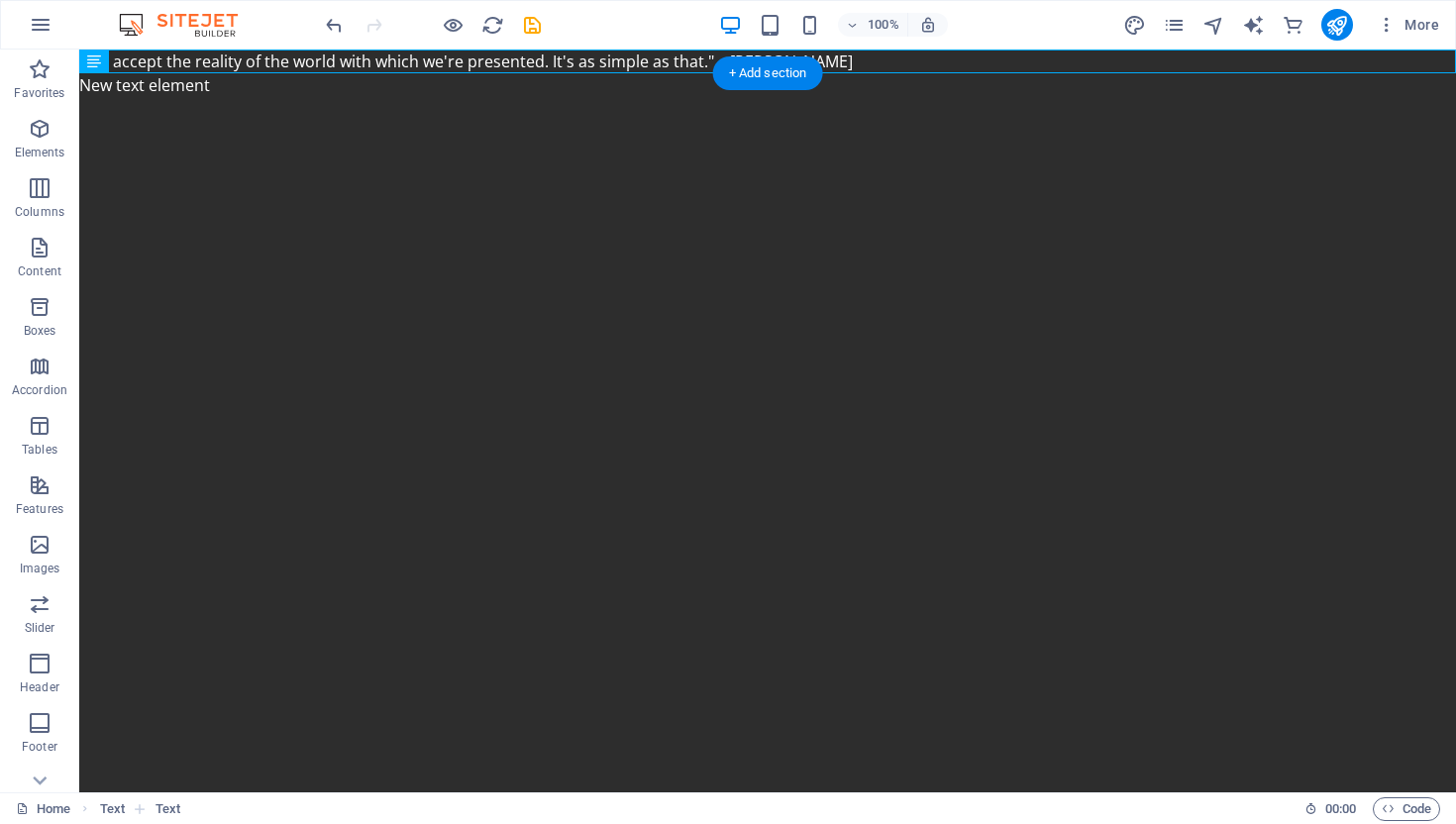 click on ""We accept the reality of the world with which we're presented. It's as simple as that." – Christof" at bounding box center (768, 61) 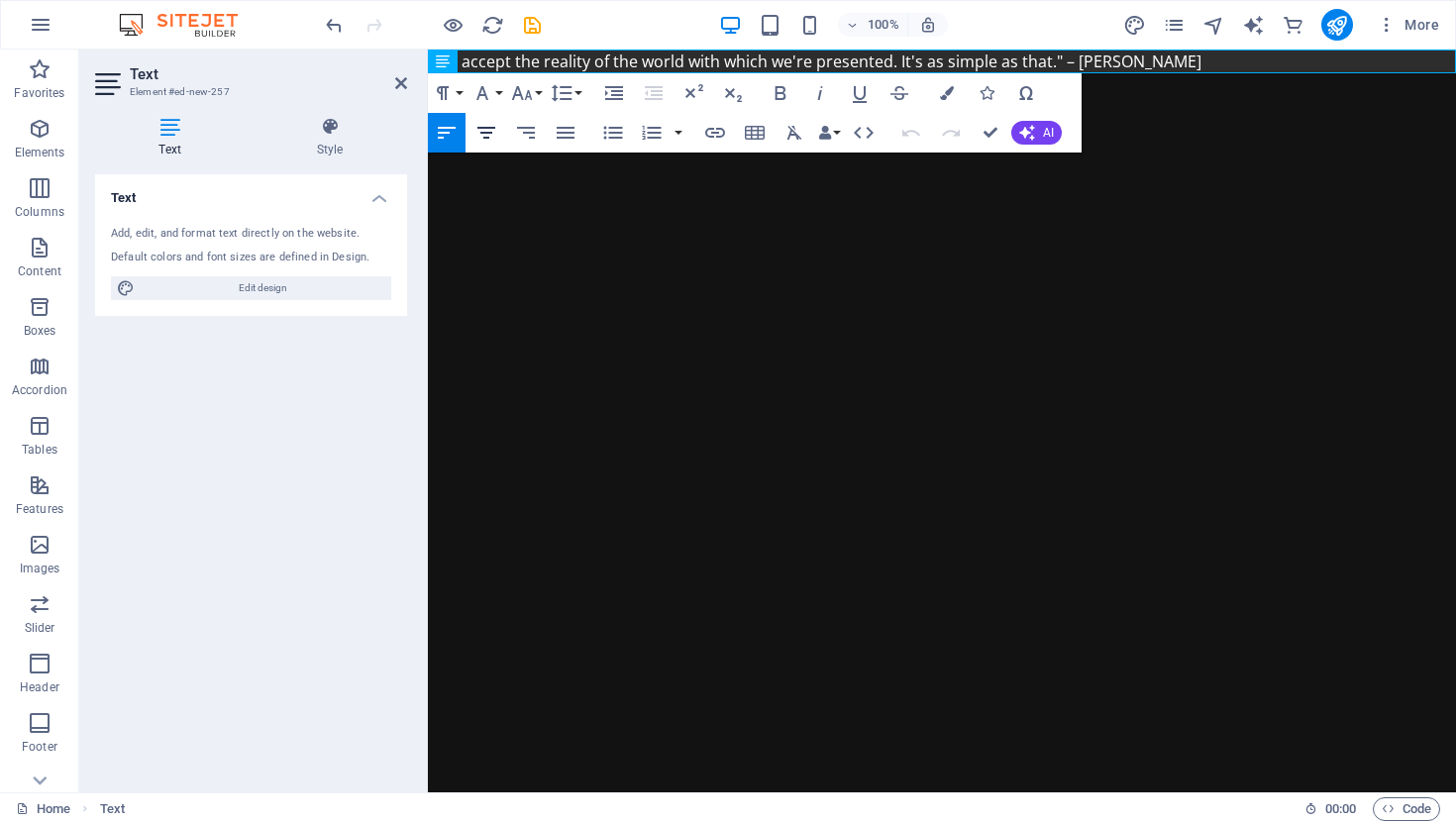 click 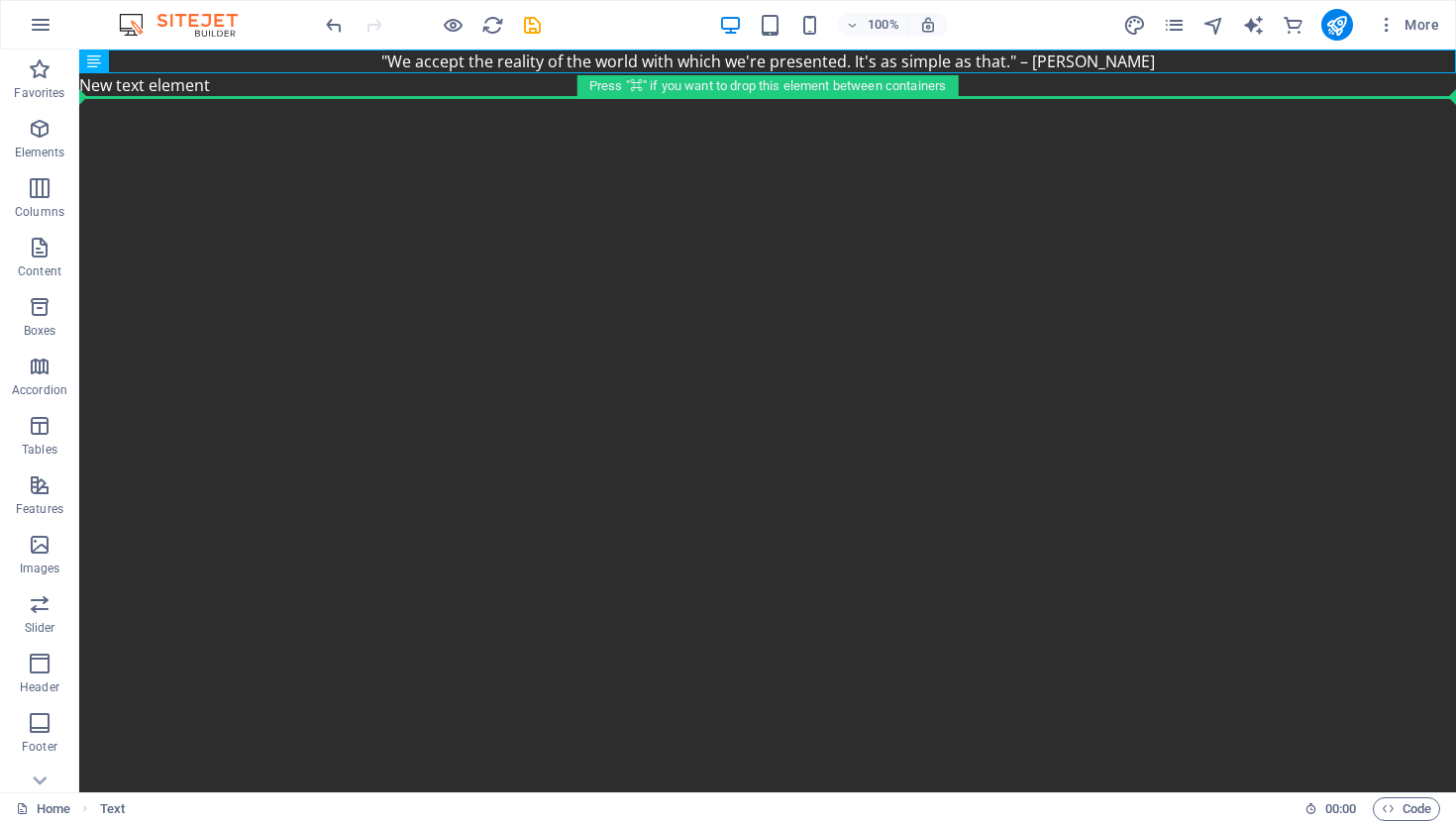 drag, startPoint x: 384, startPoint y: 67, endPoint x: 419, endPoint y: 430, distance: 364.68342 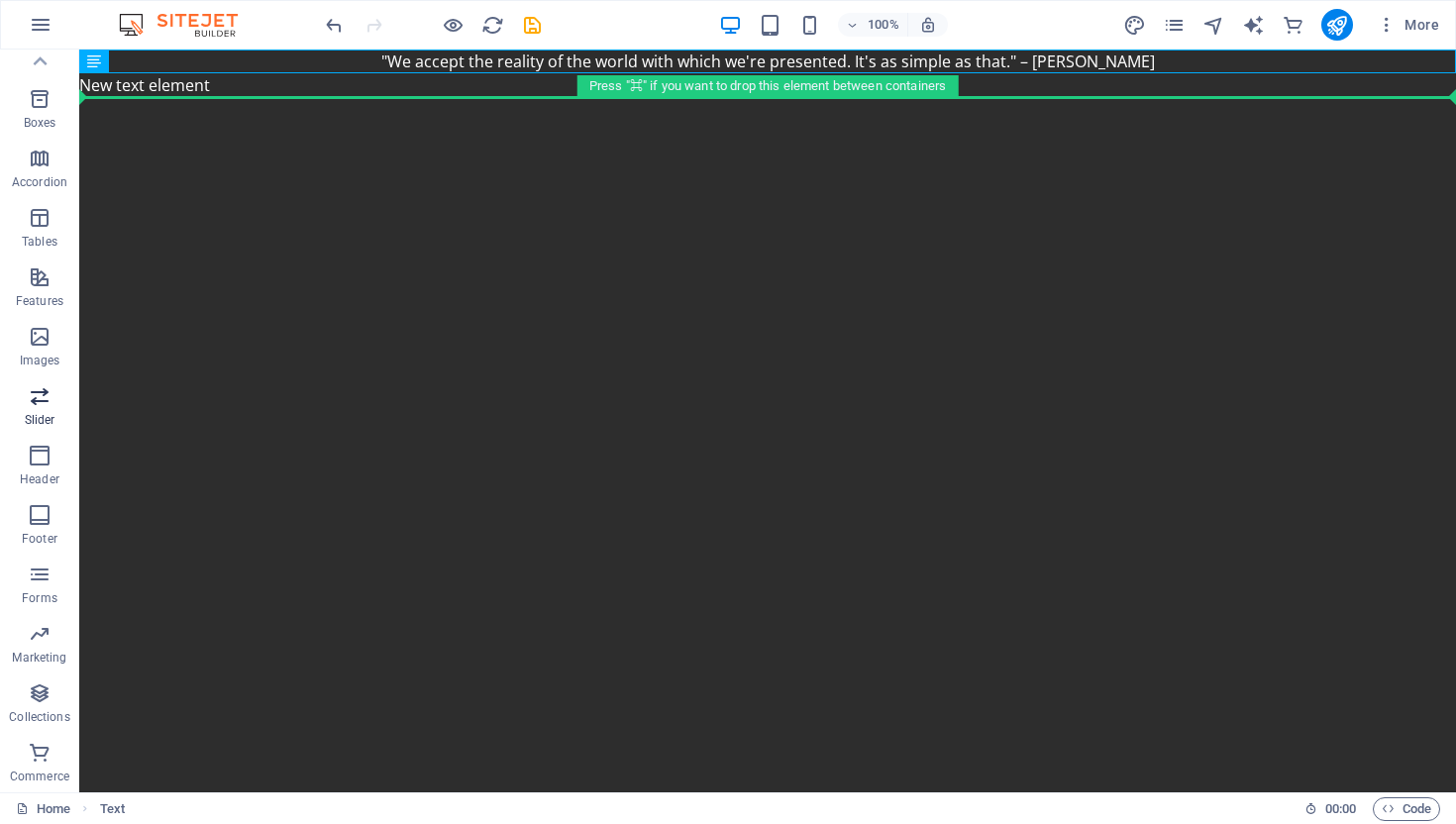 scroll, scrollTop: 0, scrollLeft: 0, axis: both 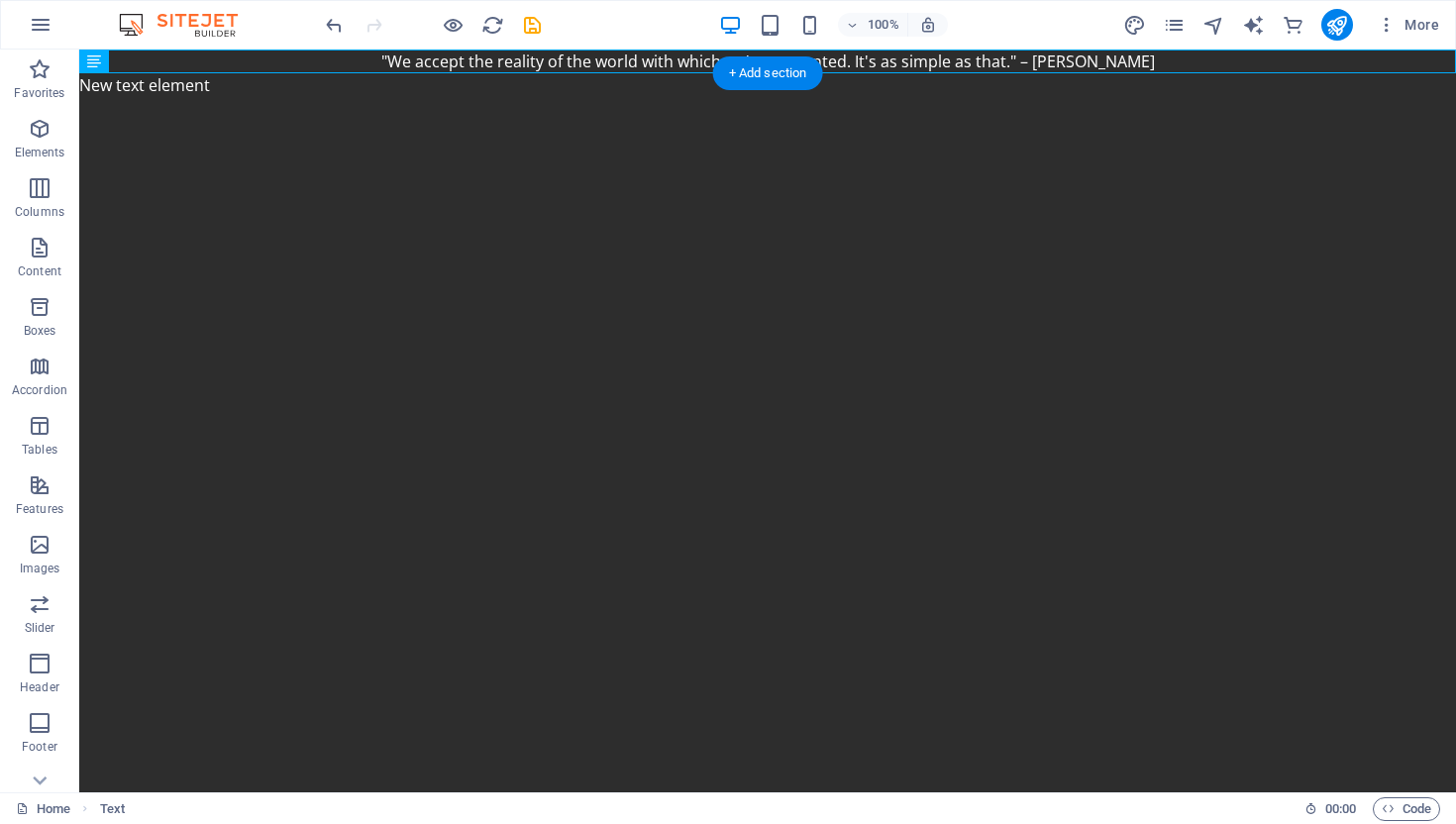 click on ""We accept the reality of the world with which we're presented. It's as simple as that." – Christof" at bounding box center [768, 61] 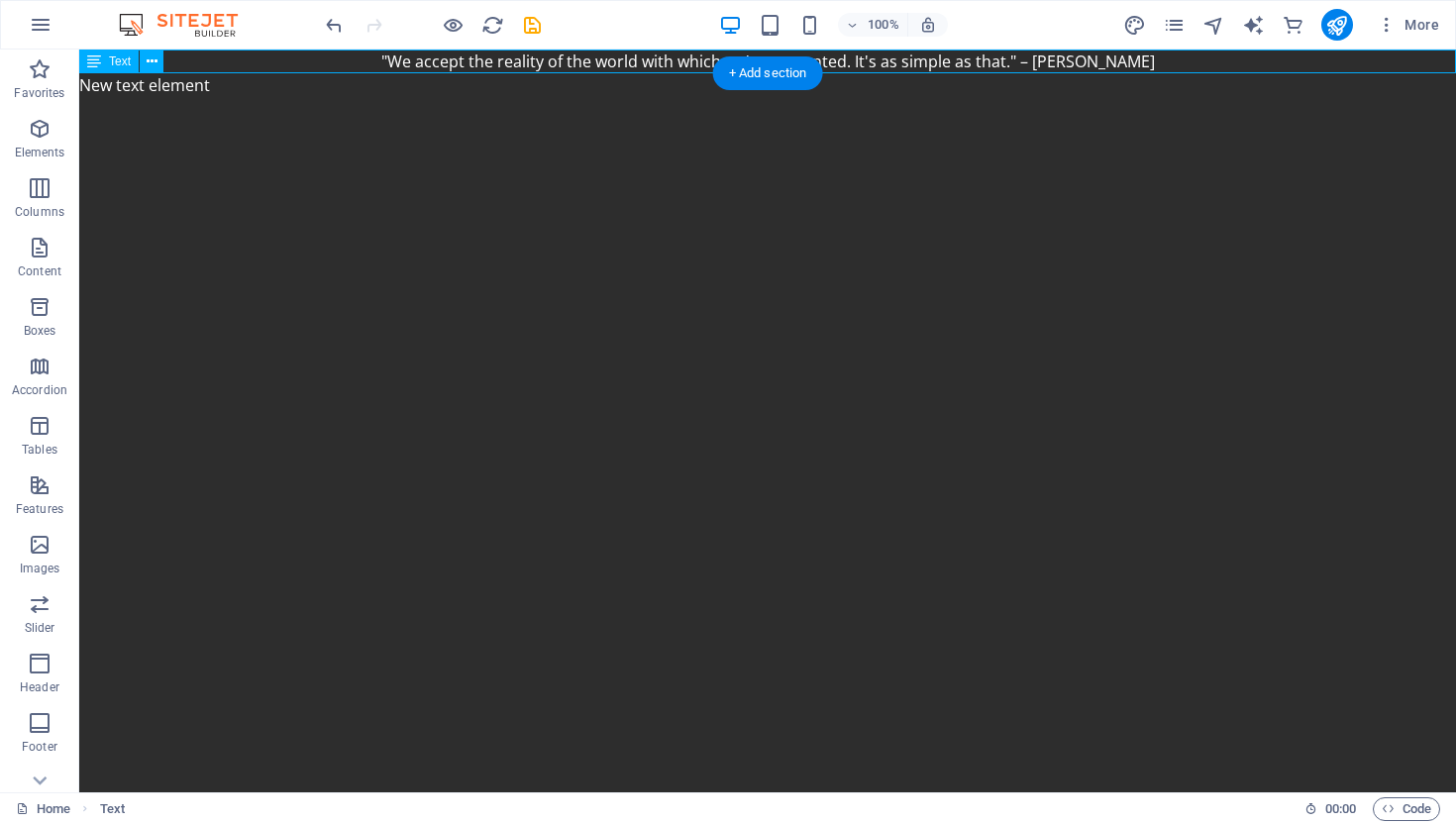 click on ""We accept the reality of the world with which we're presented. It's as simple as that." – Christof" at bounding box center (768, 61) 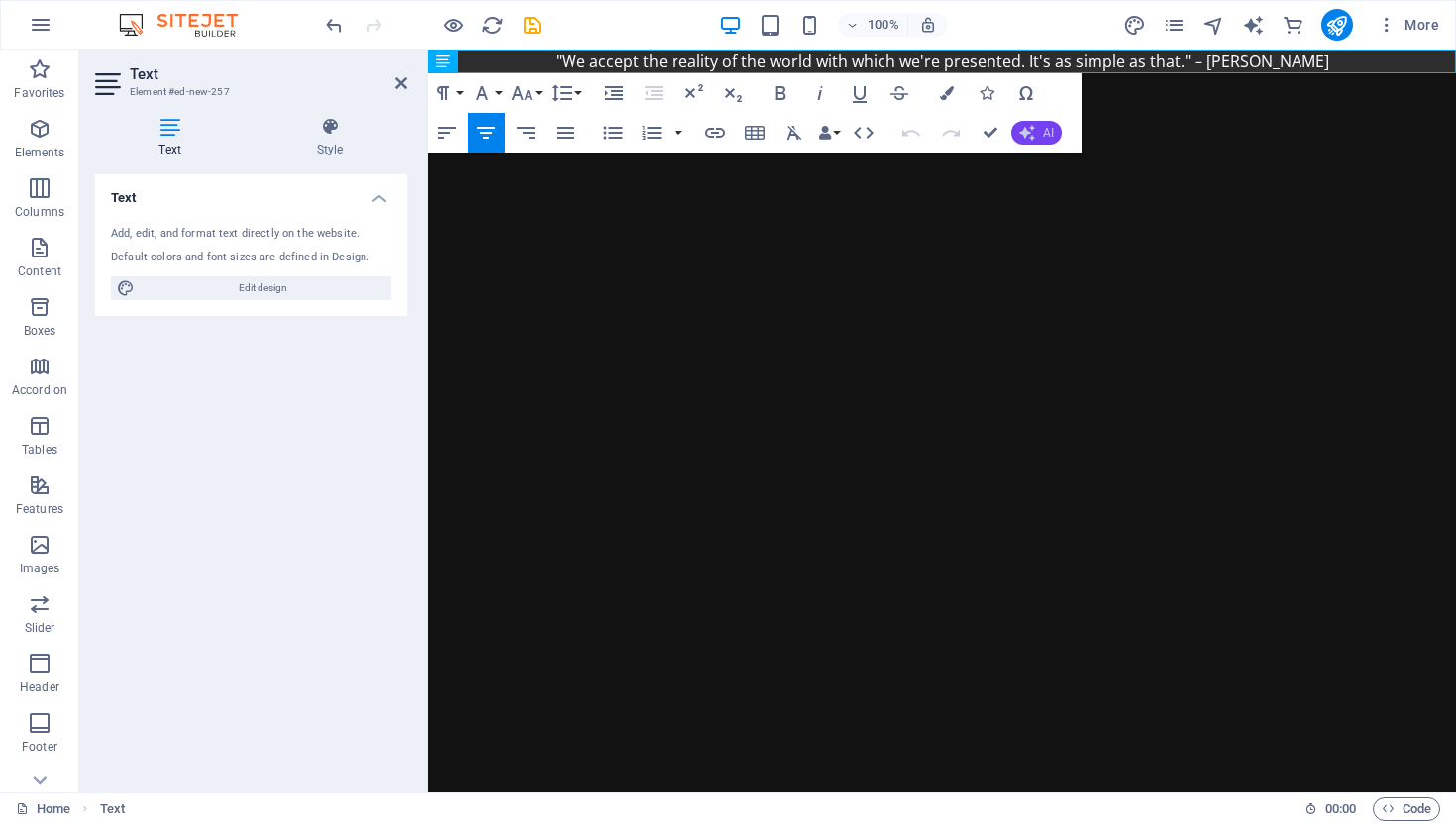 click 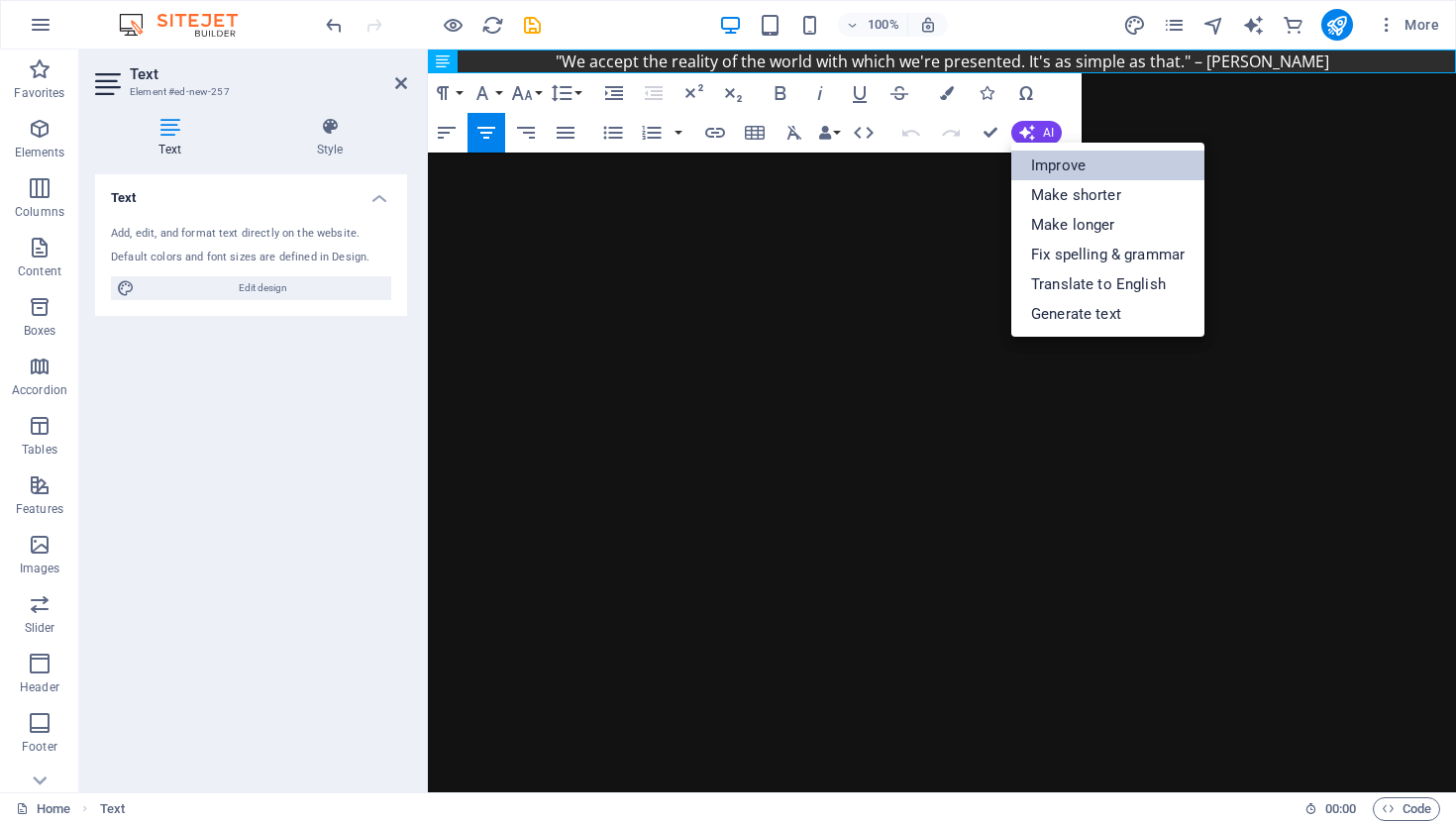 type 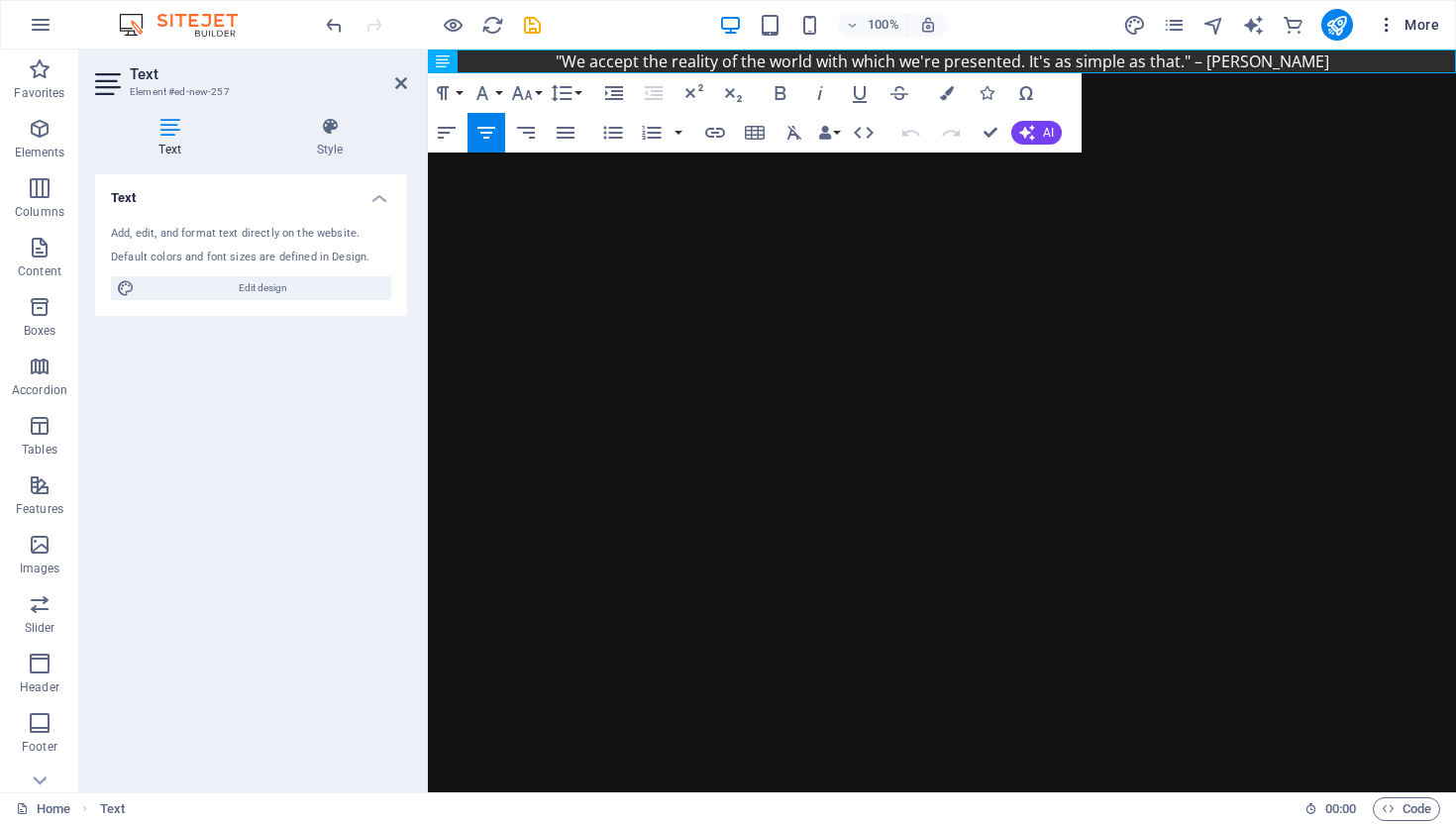 click at bounding box center [1387, 25] 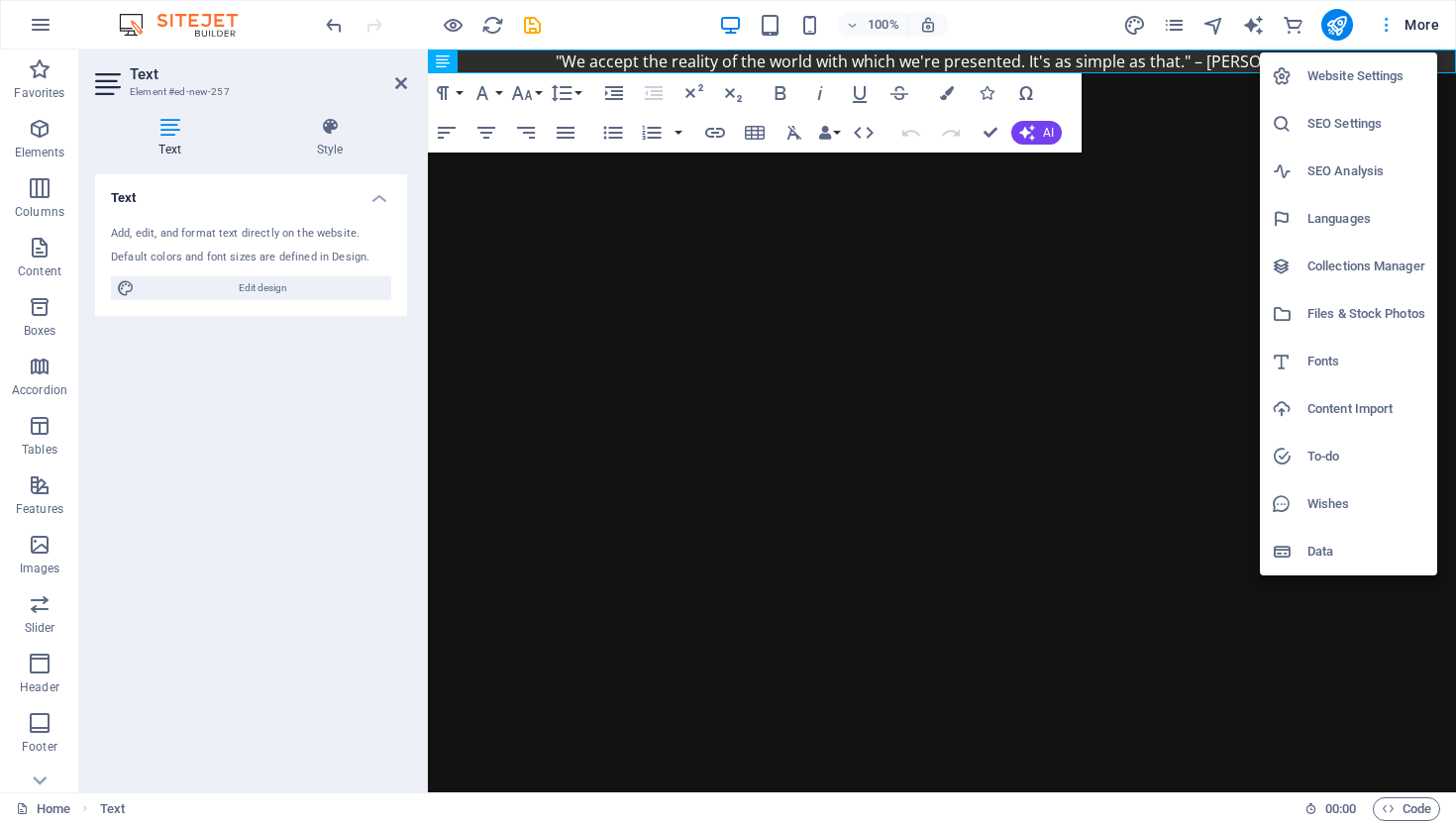 type 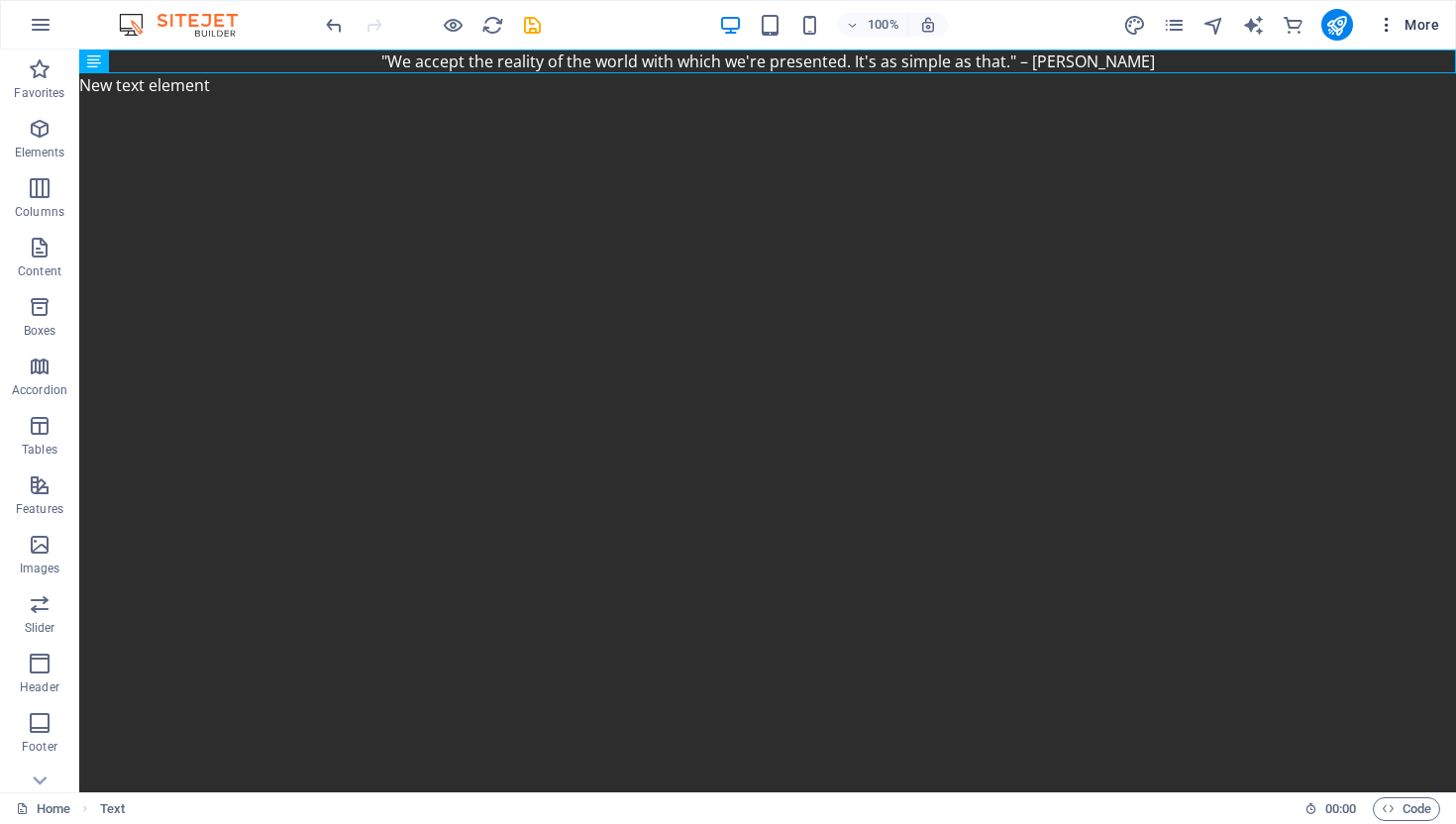 type 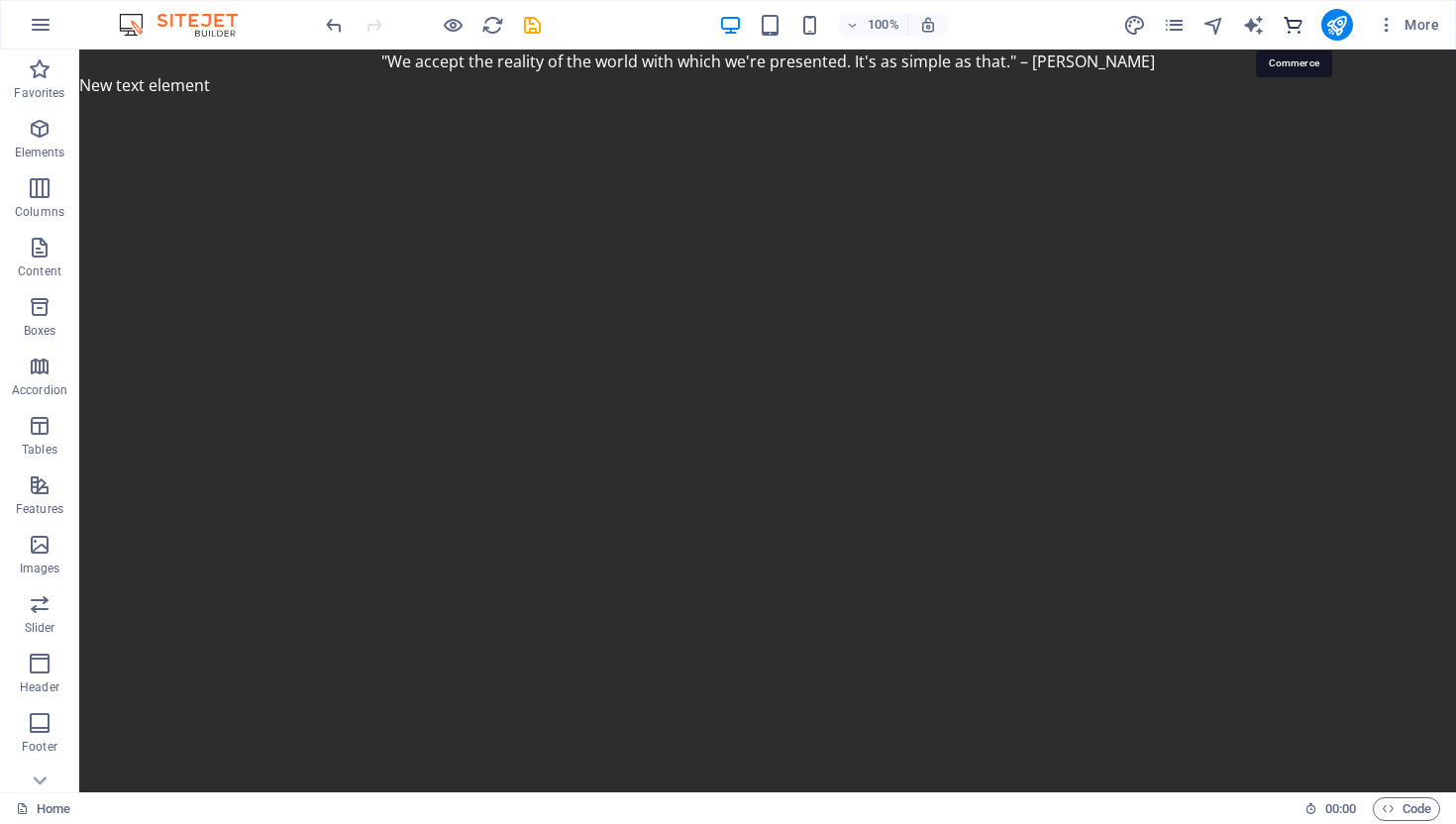 drag, startPoint x: 1253, startPoint y: 26, endPoint x: 1289, endPoint y: 31, distance: 36.345564 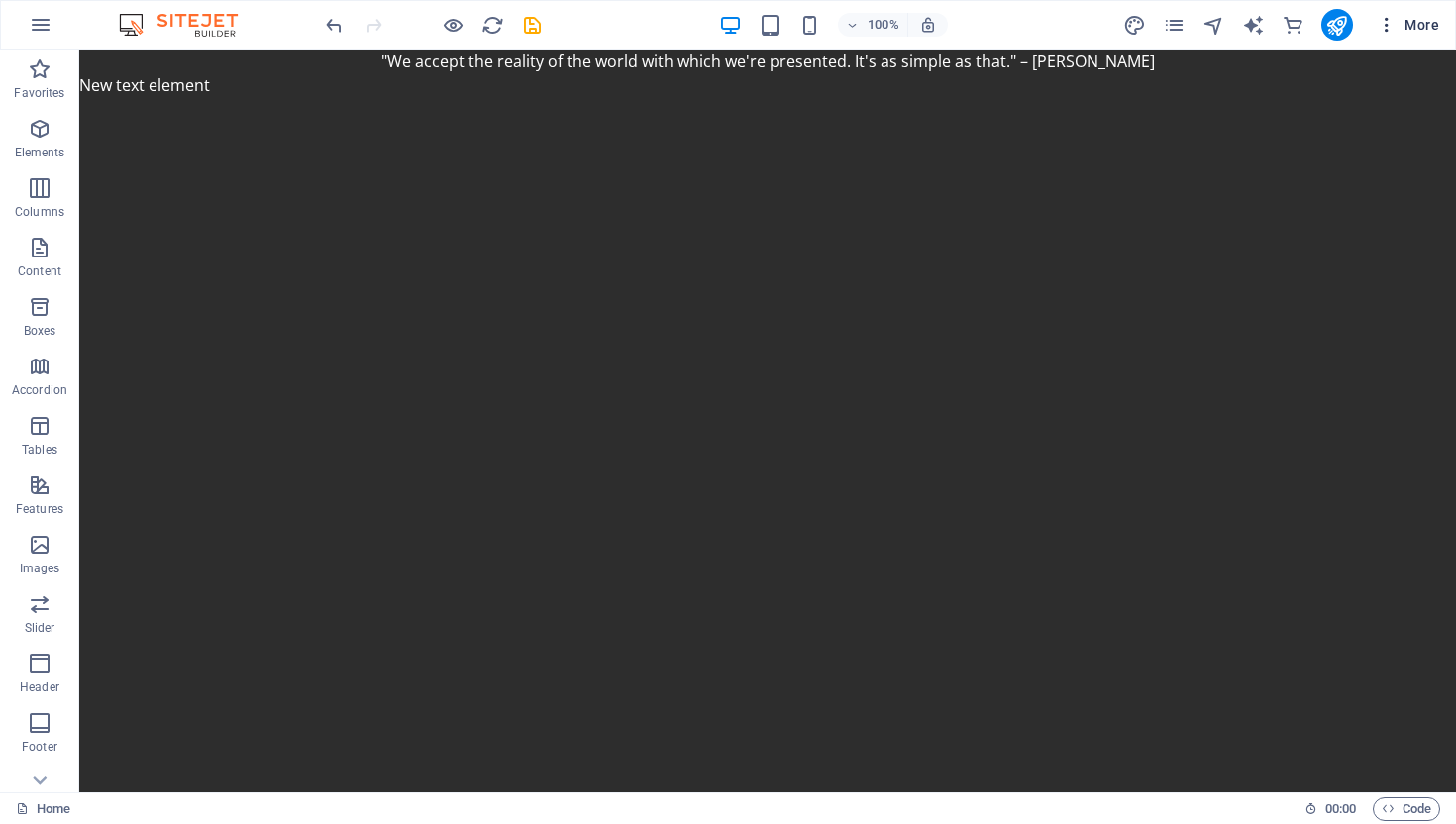 click on "More" at bounding box center [1407, 25] 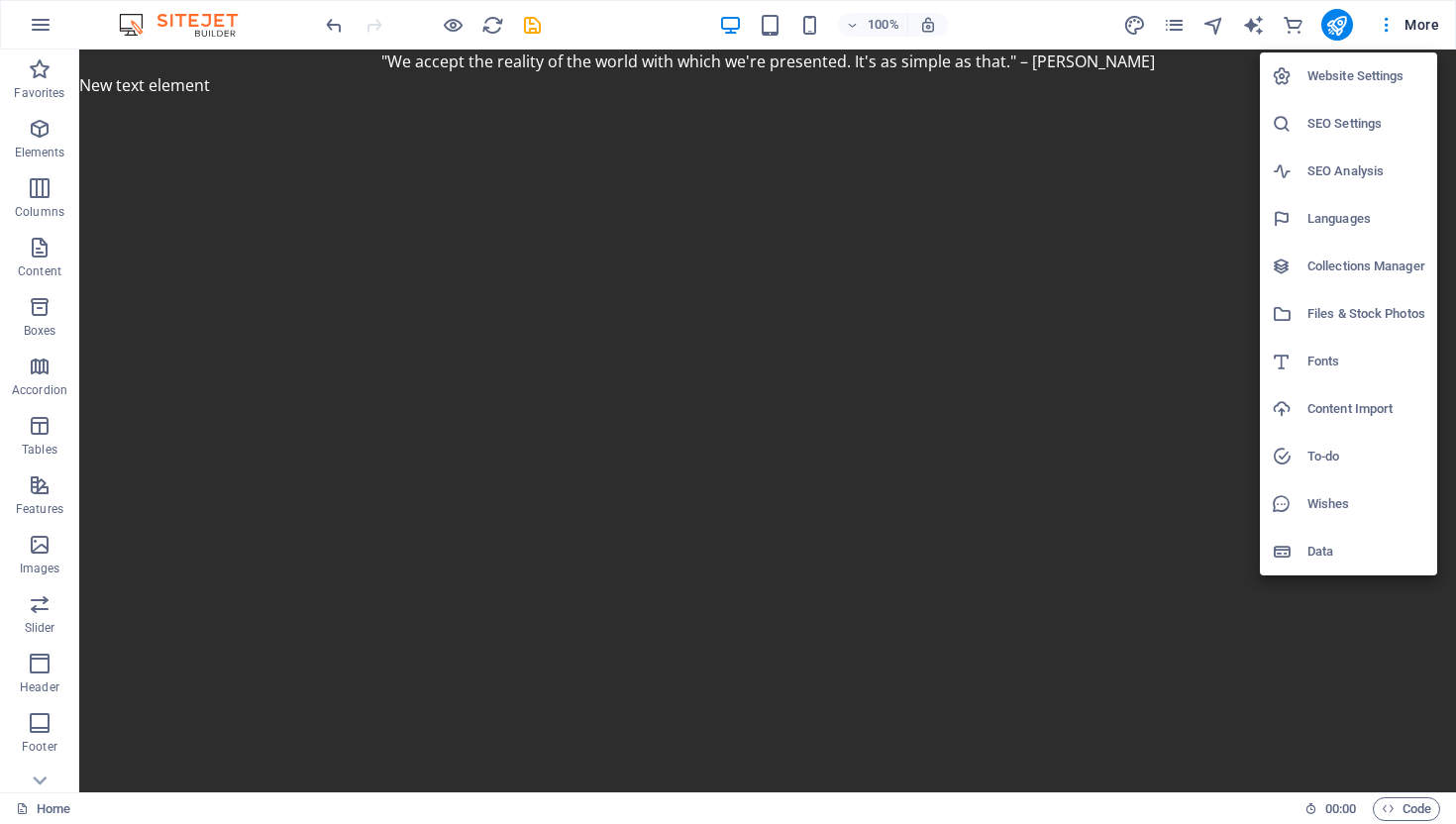 click on "Website Settings" at bounding box center [1366, 76] 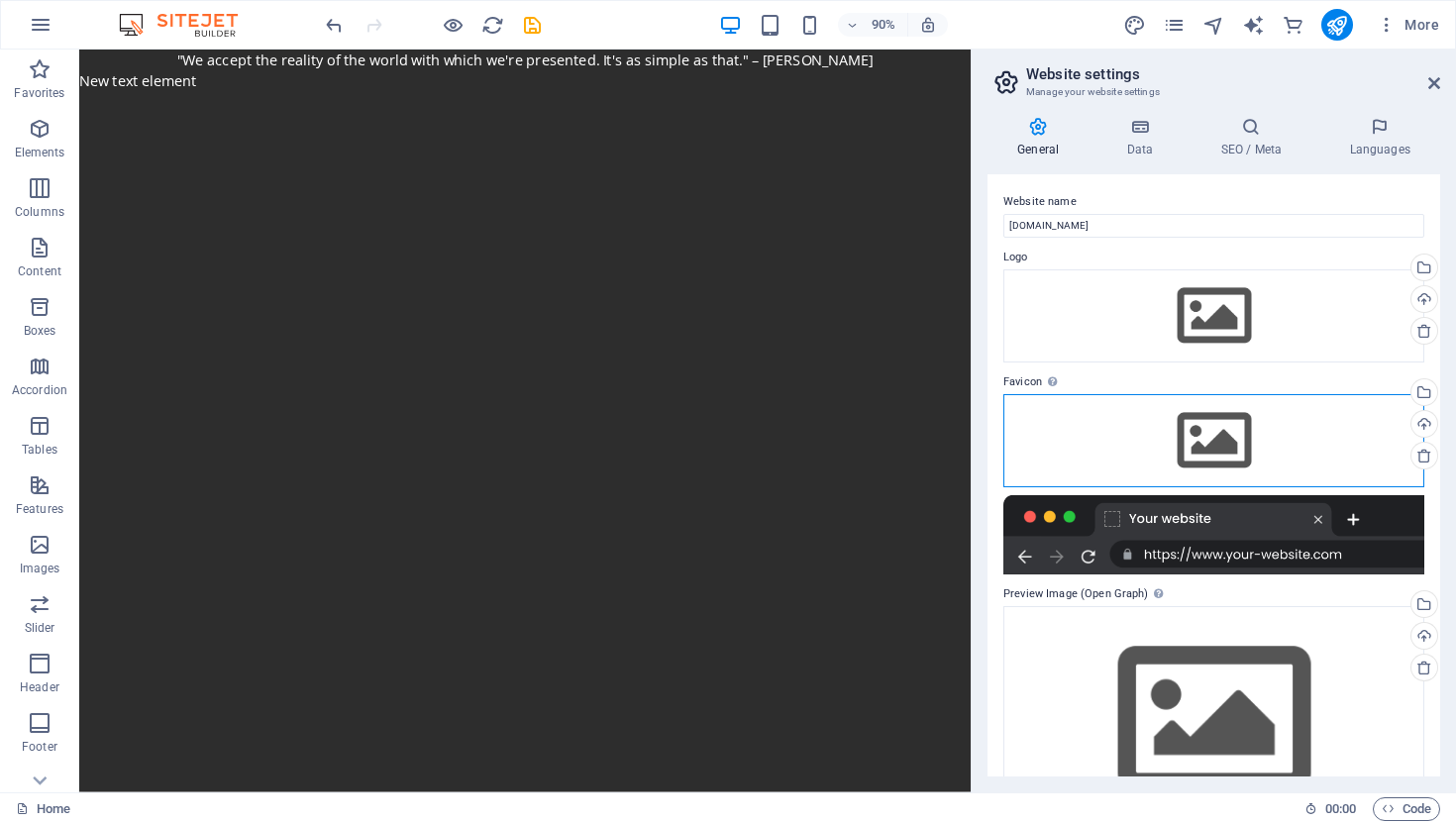 click on "Drag files here, click to choose files or select files from Files or our free stock photos & videos" at bounding box center (1213, 441) 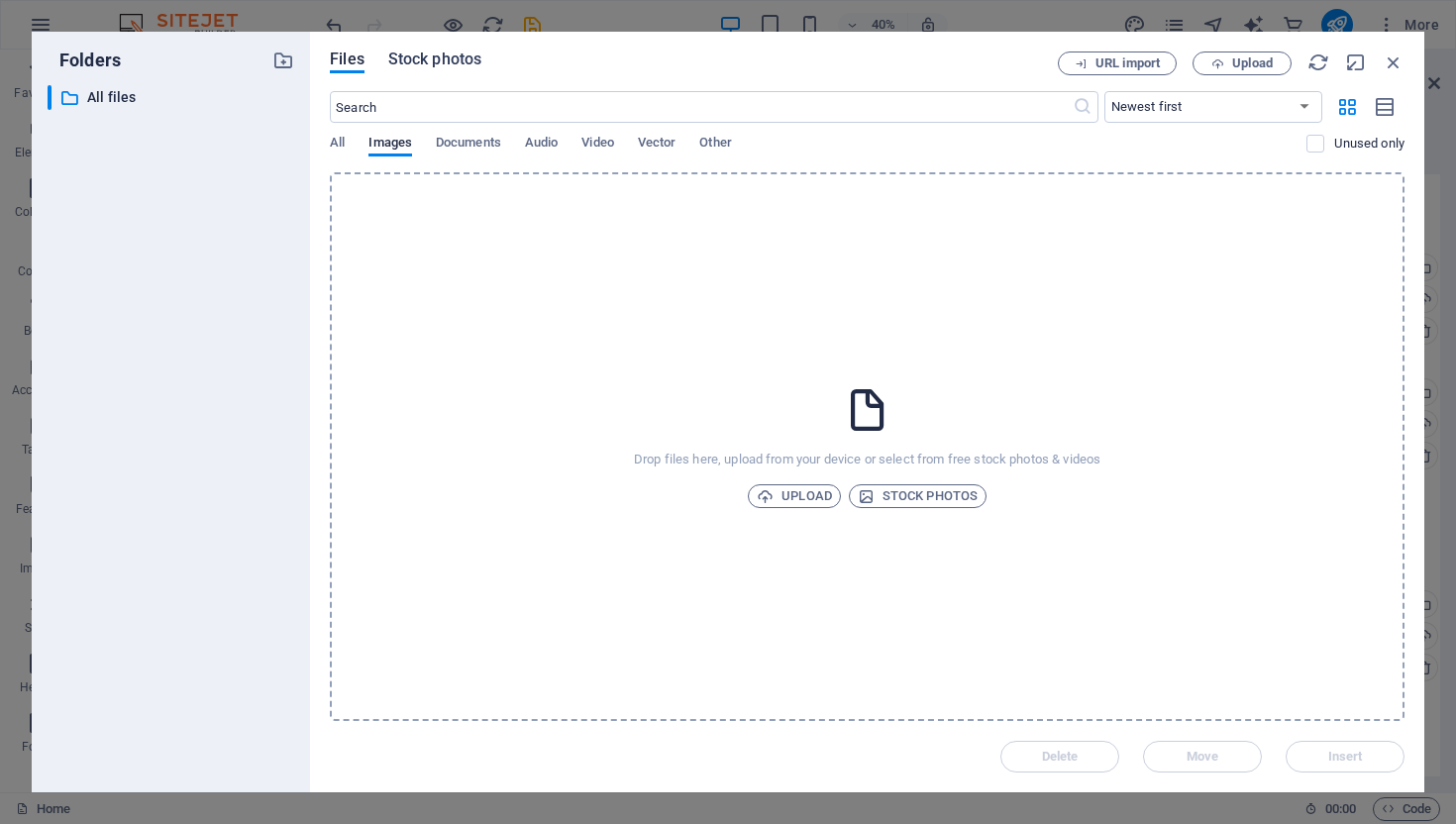 click on "Stock photos" at bounding box center [435, 59] 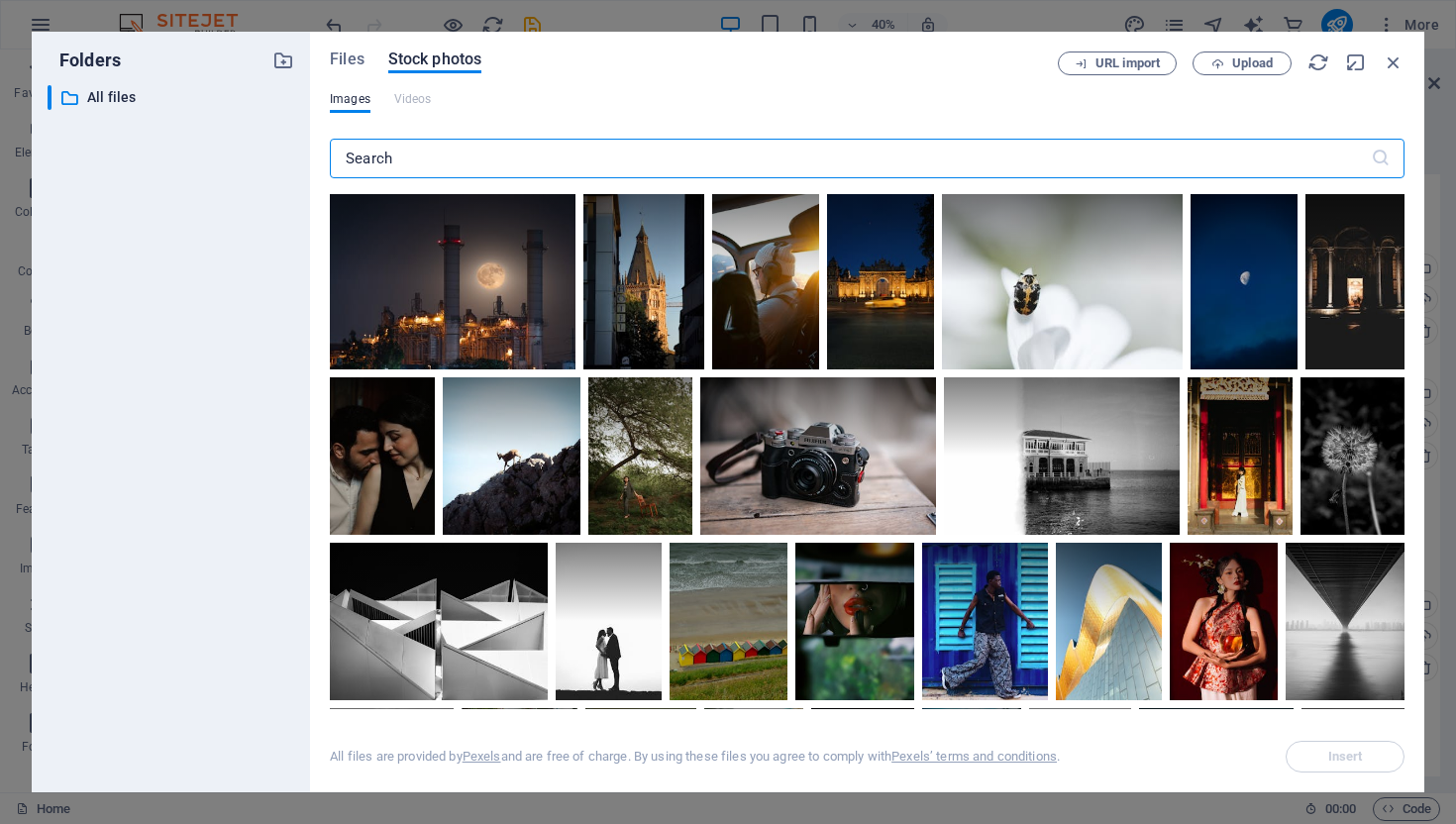 click at bounding box center [850, 158] 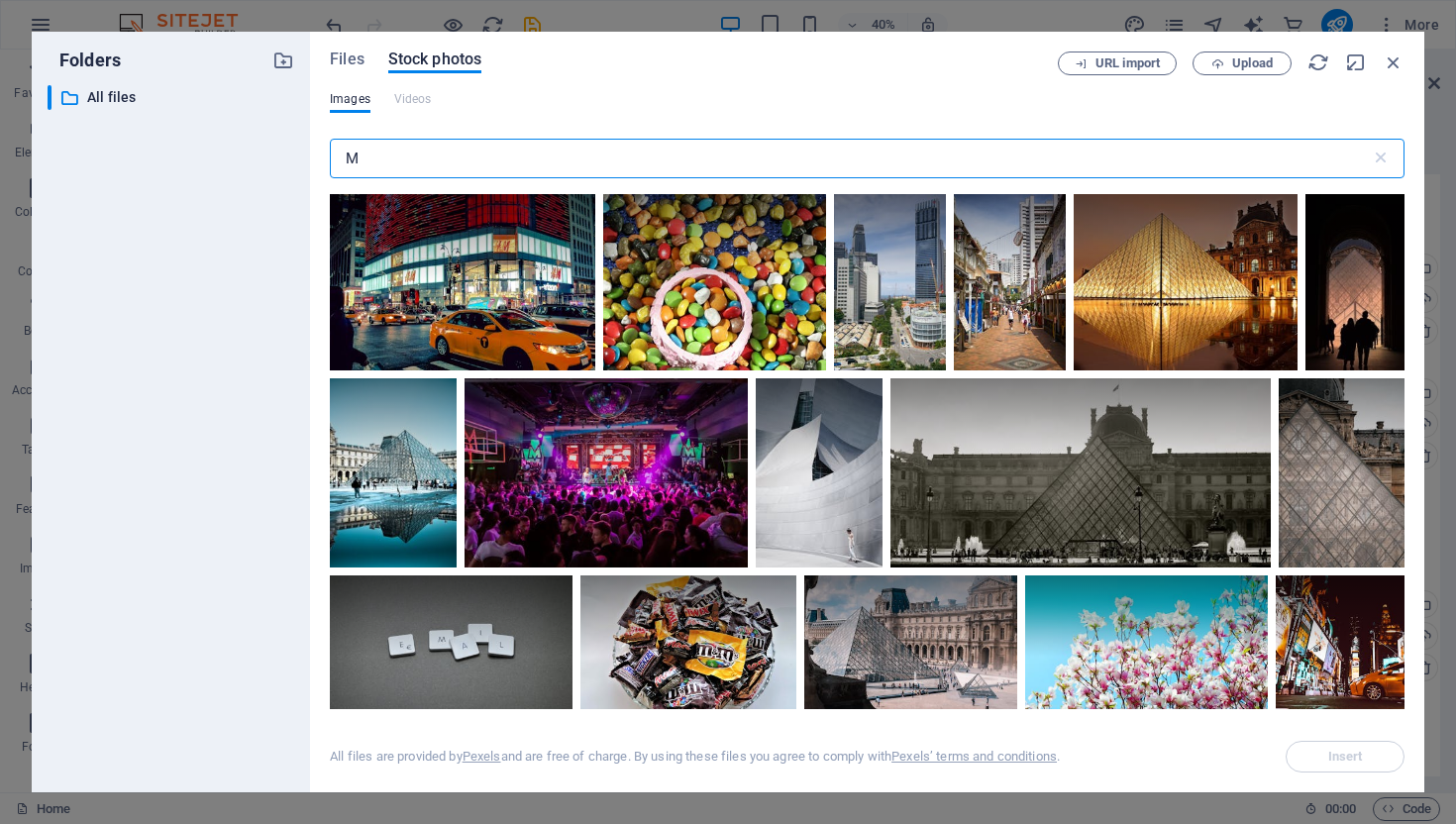 drag, startPoint x: 473, startPoint y: 162, endPoint x: 238, endPoint y: 162, distance: 235 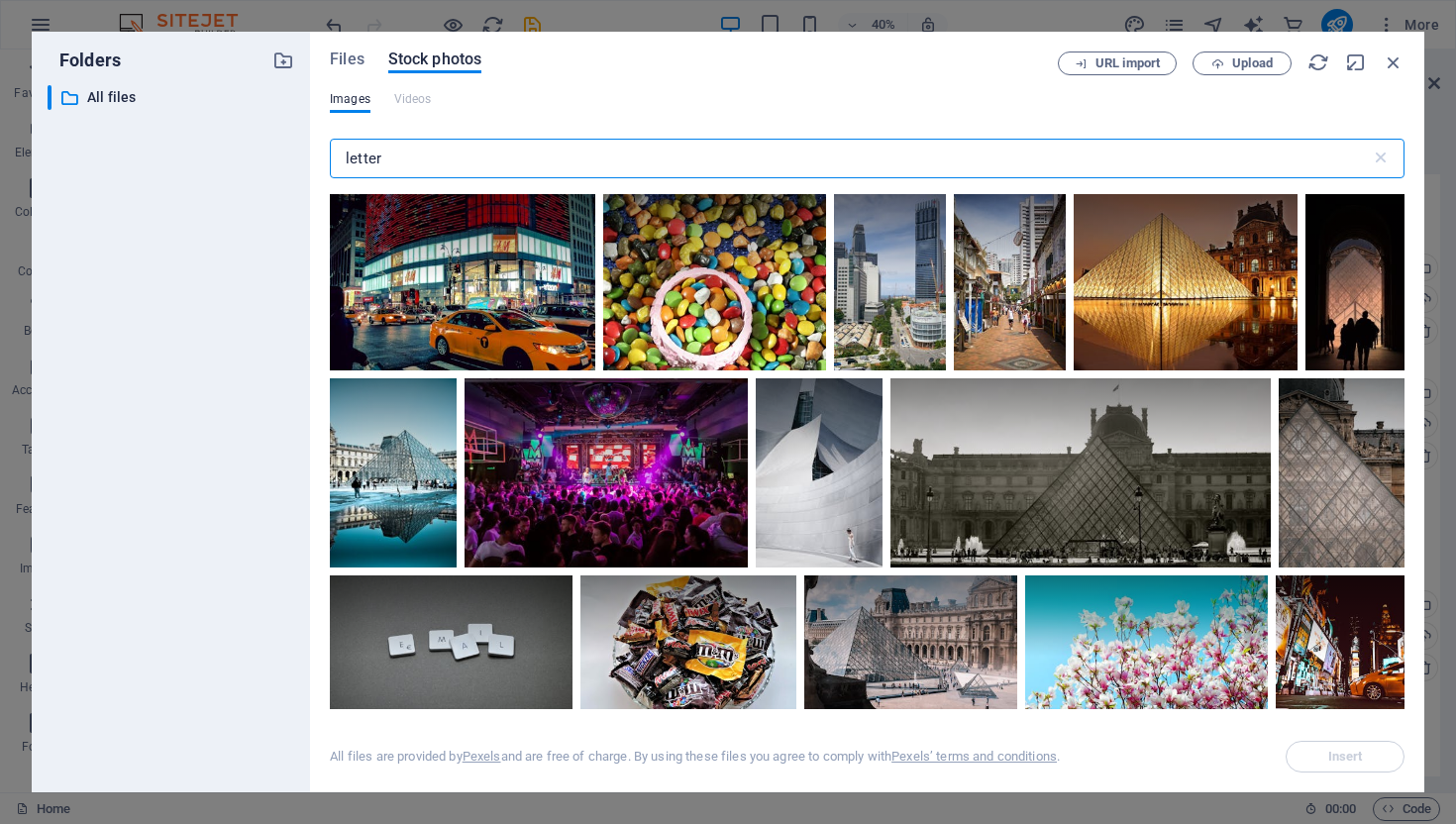 type on "letter M" 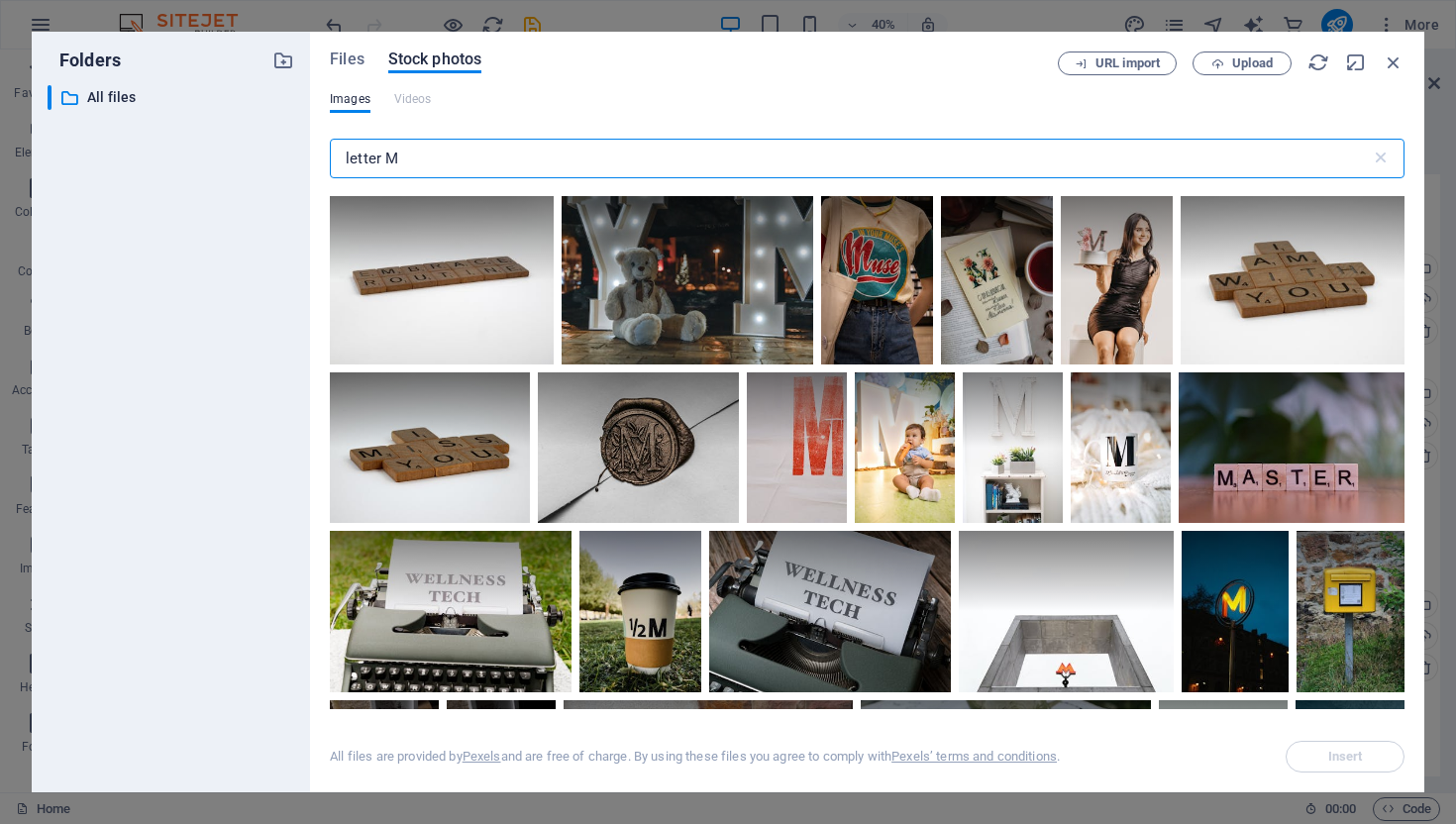 scroll, scrollTop: 0, scrollLeft: 0, axis: both 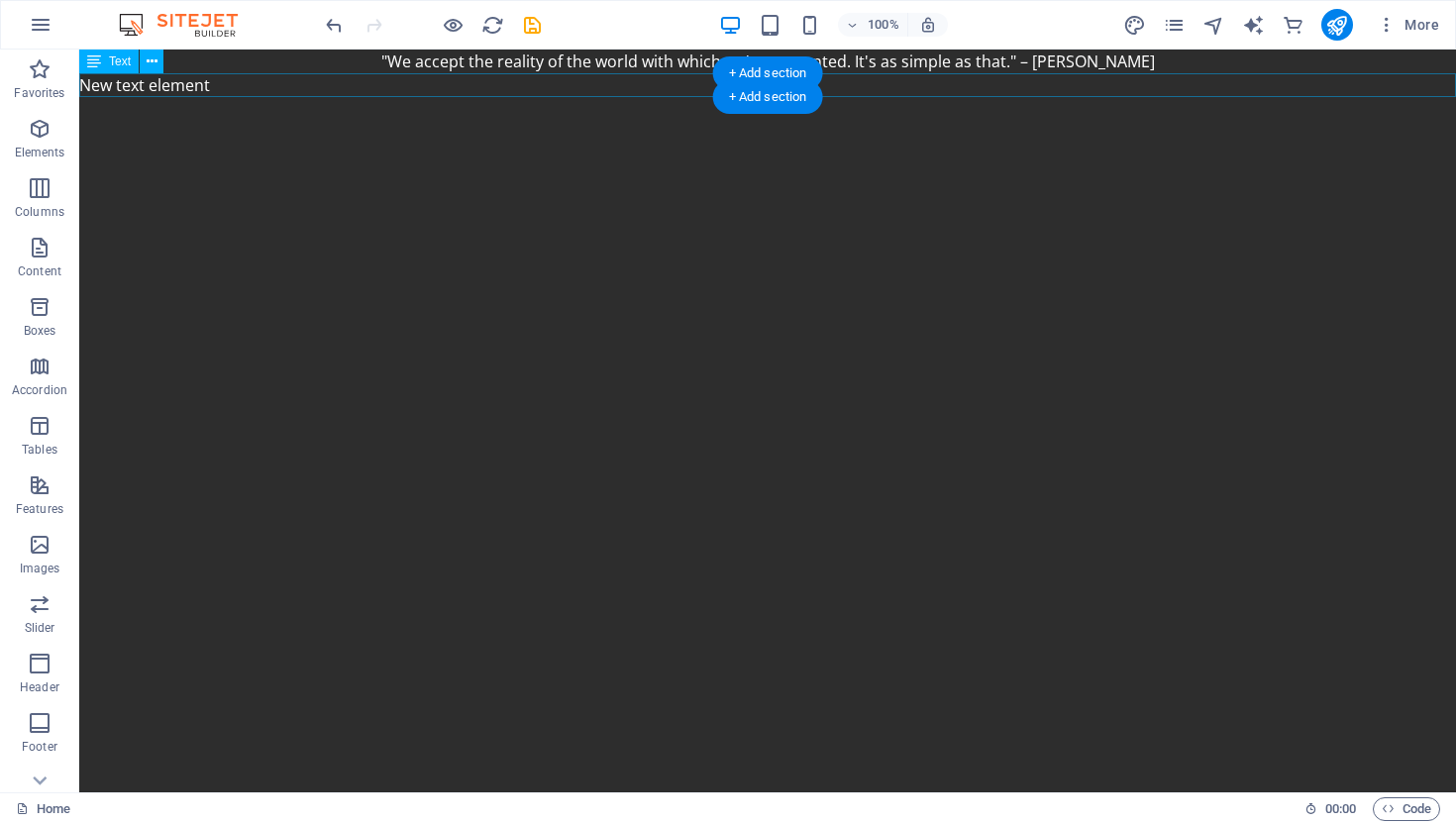 click on "New text element" at bounding box center [768, 85] 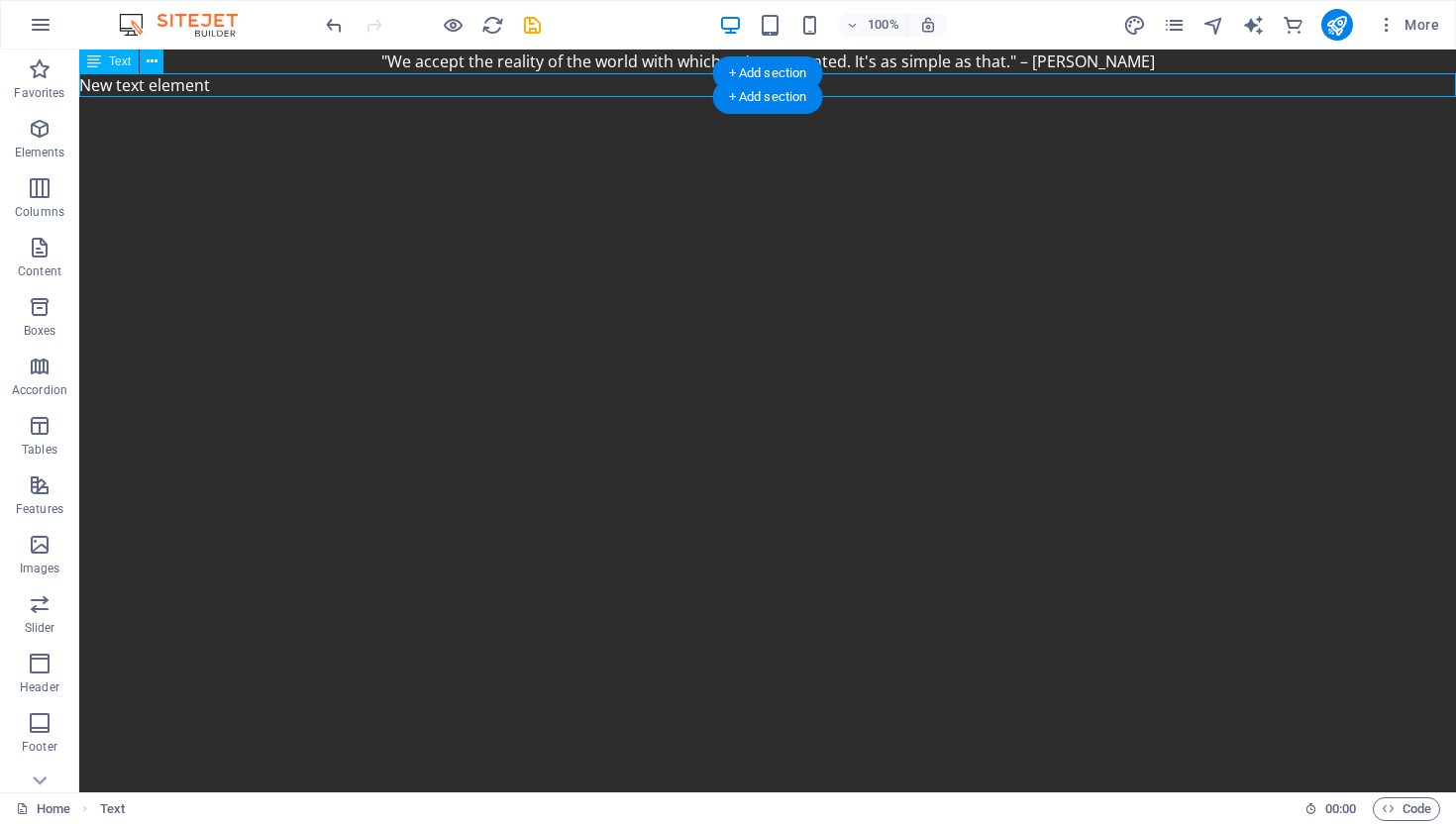click on "New text element" at bounding box center (768, 85) 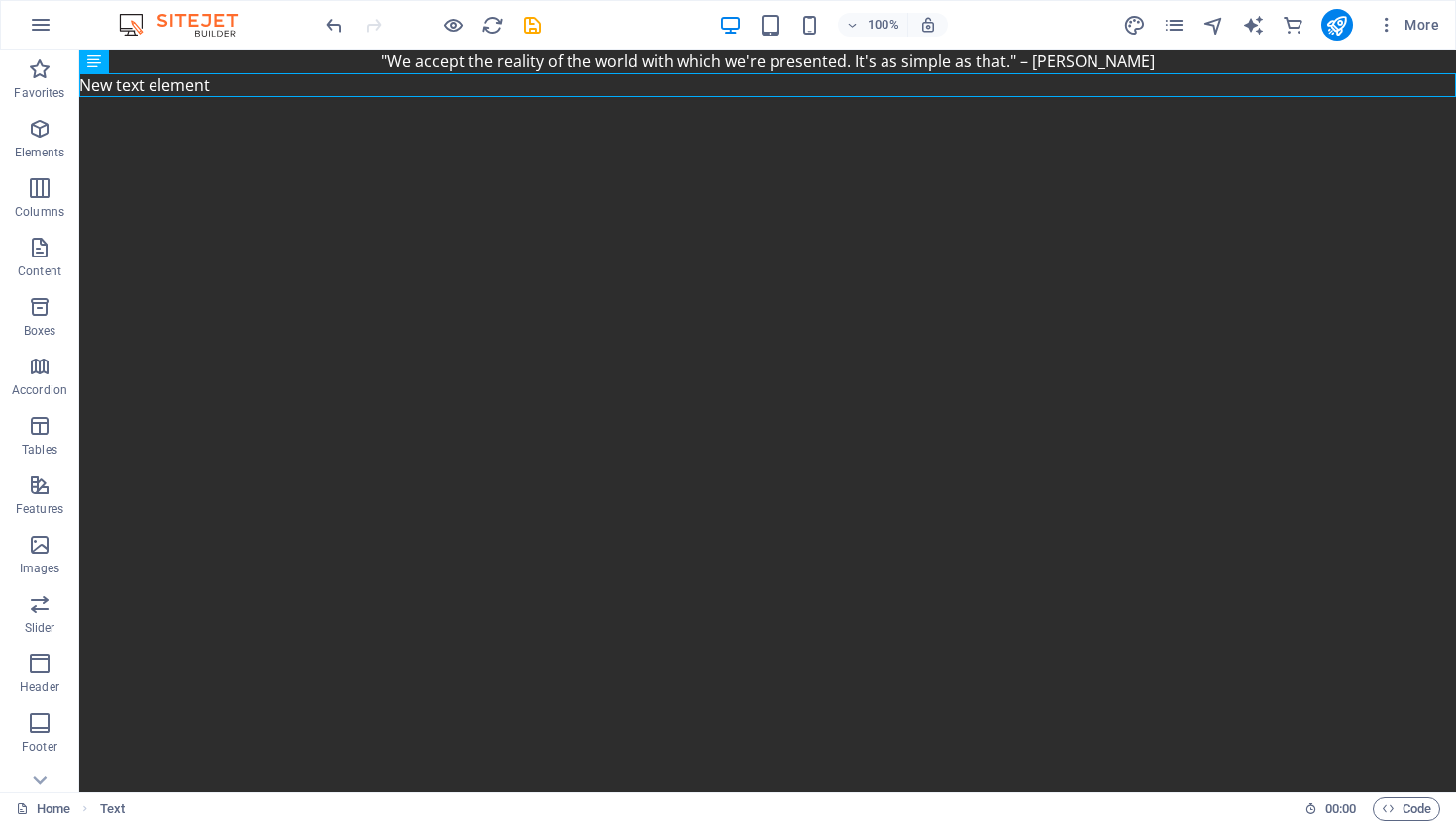 click on "Skip to main content
"We accept the reality of the world with which we're presented. It's as simple as that." – Christof New text element" at bounding box center (768, 73) 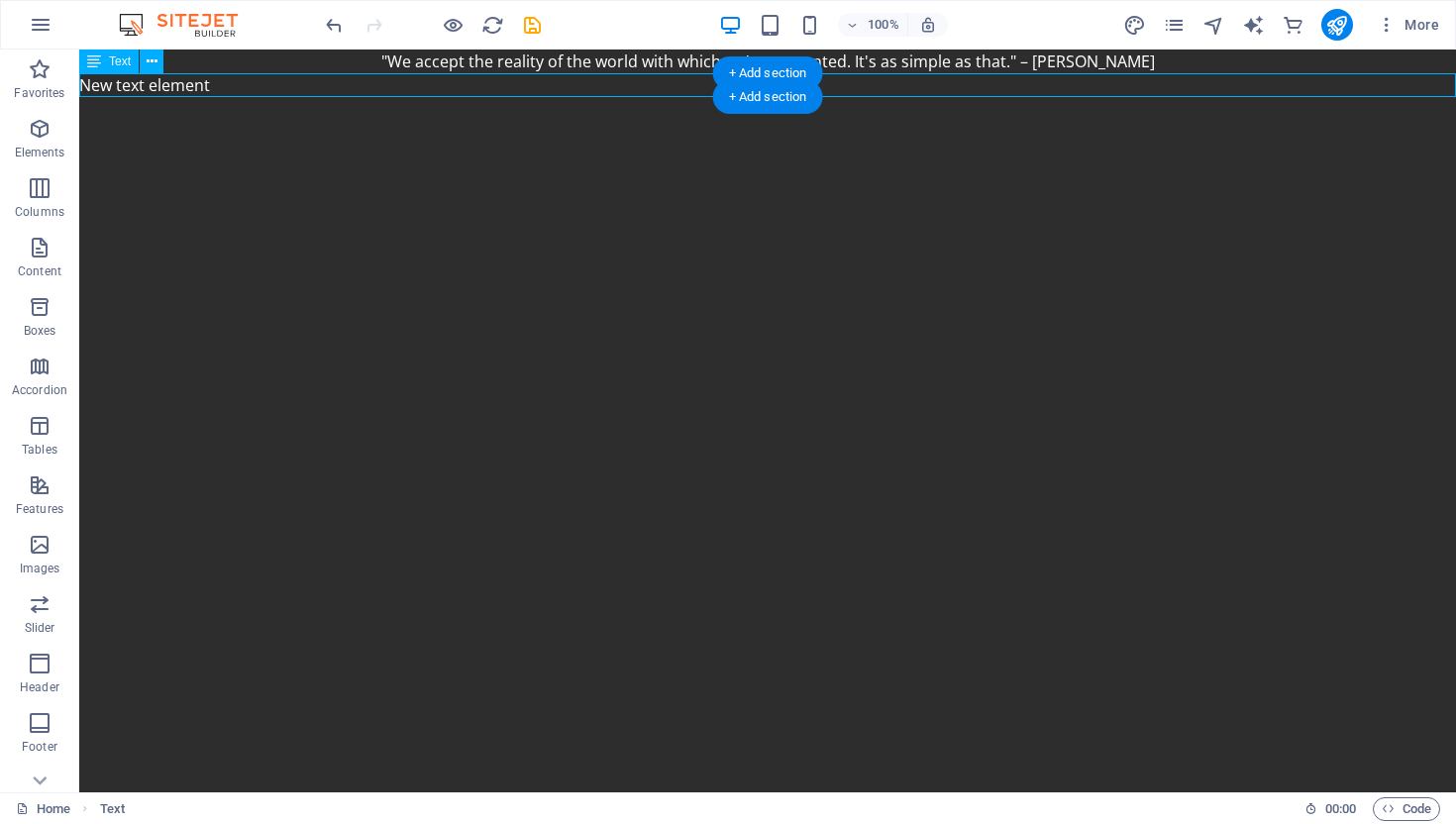 click on "New text element" at bounding box center [768, 85] 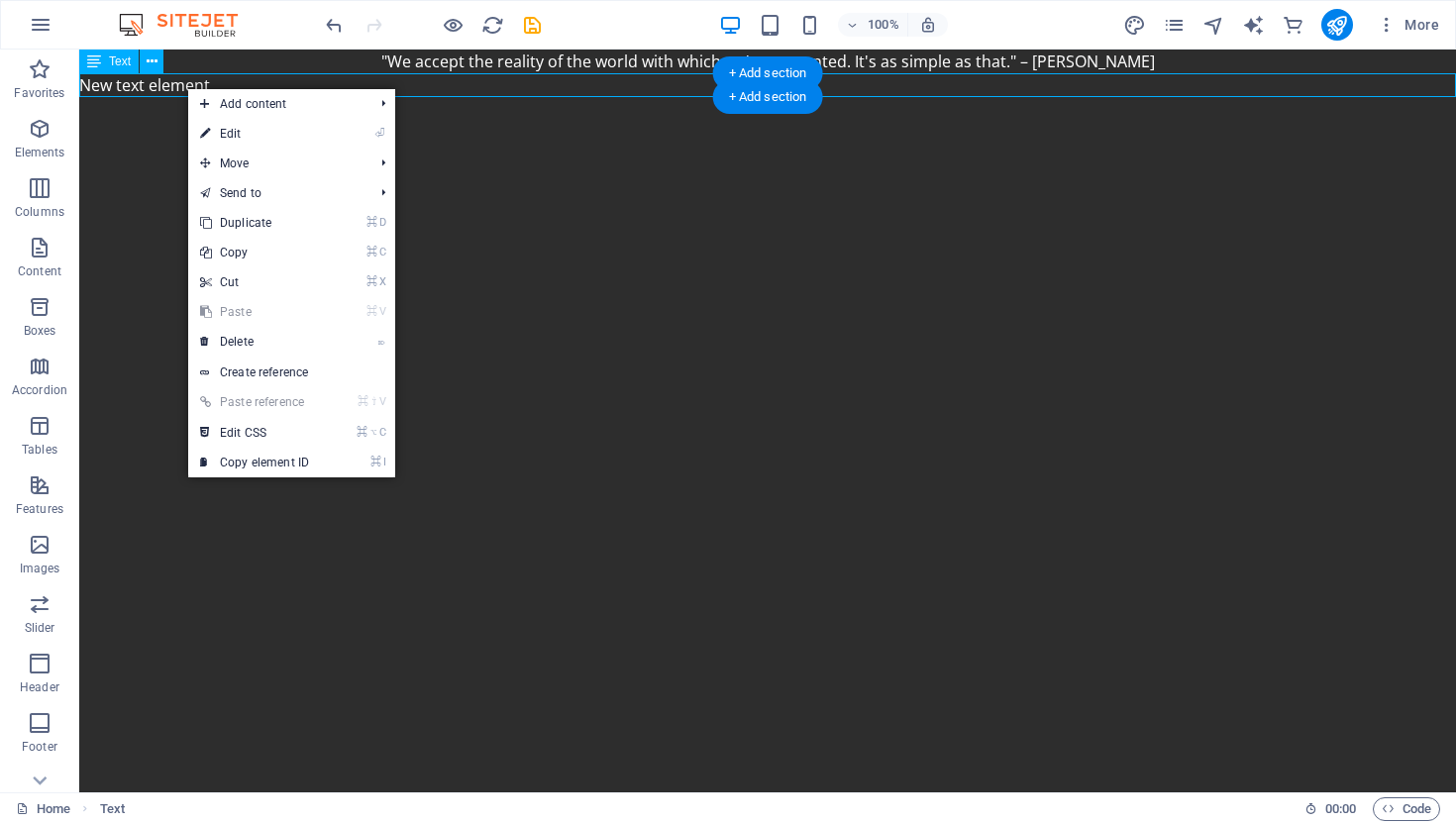 click on "New text element" at bounding box center [768, 85] 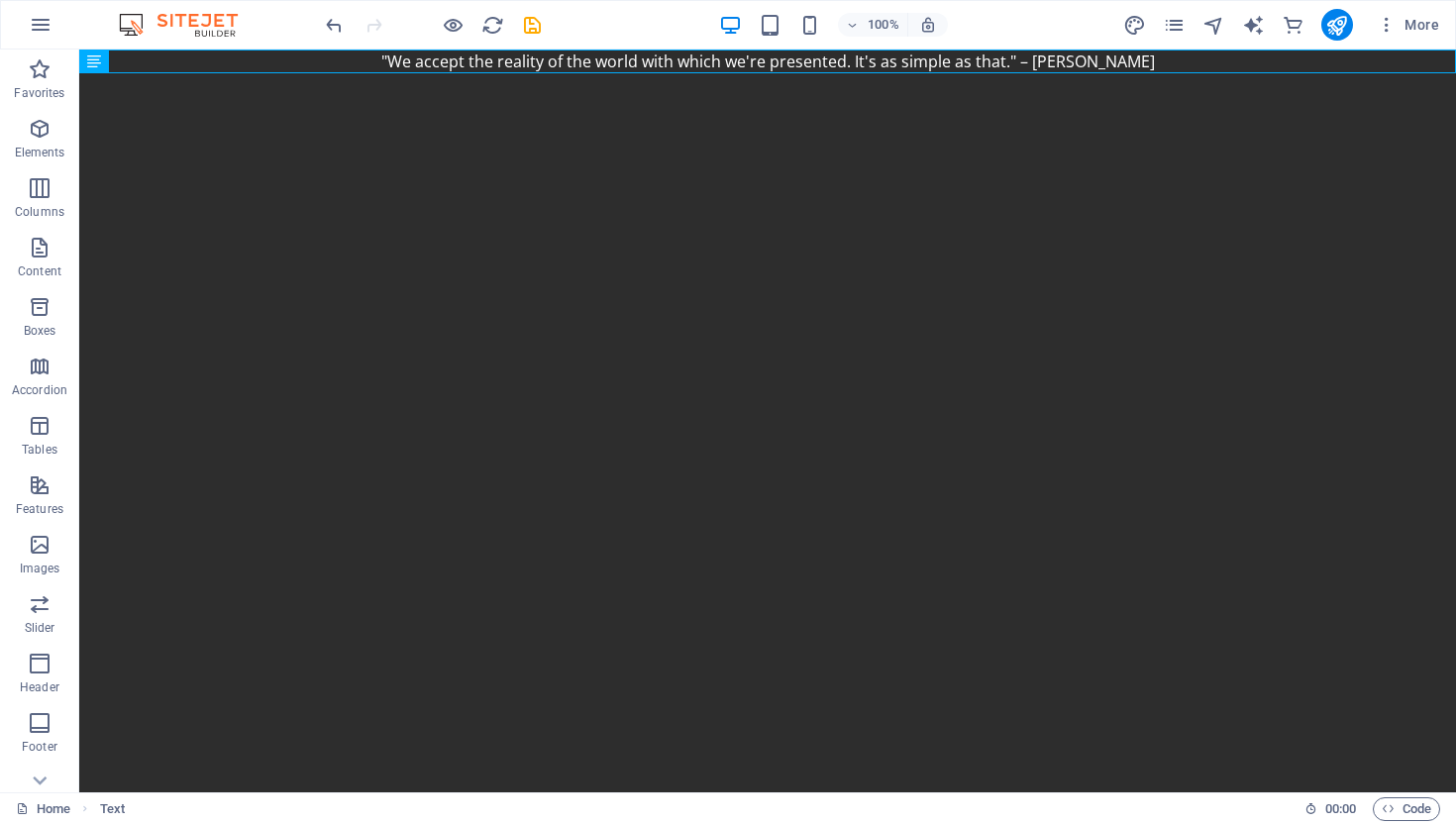 drag, startPoint x: 549, startPoint y: 66, endPoint x: 514, endPoint y: 323, distance: 259.37232 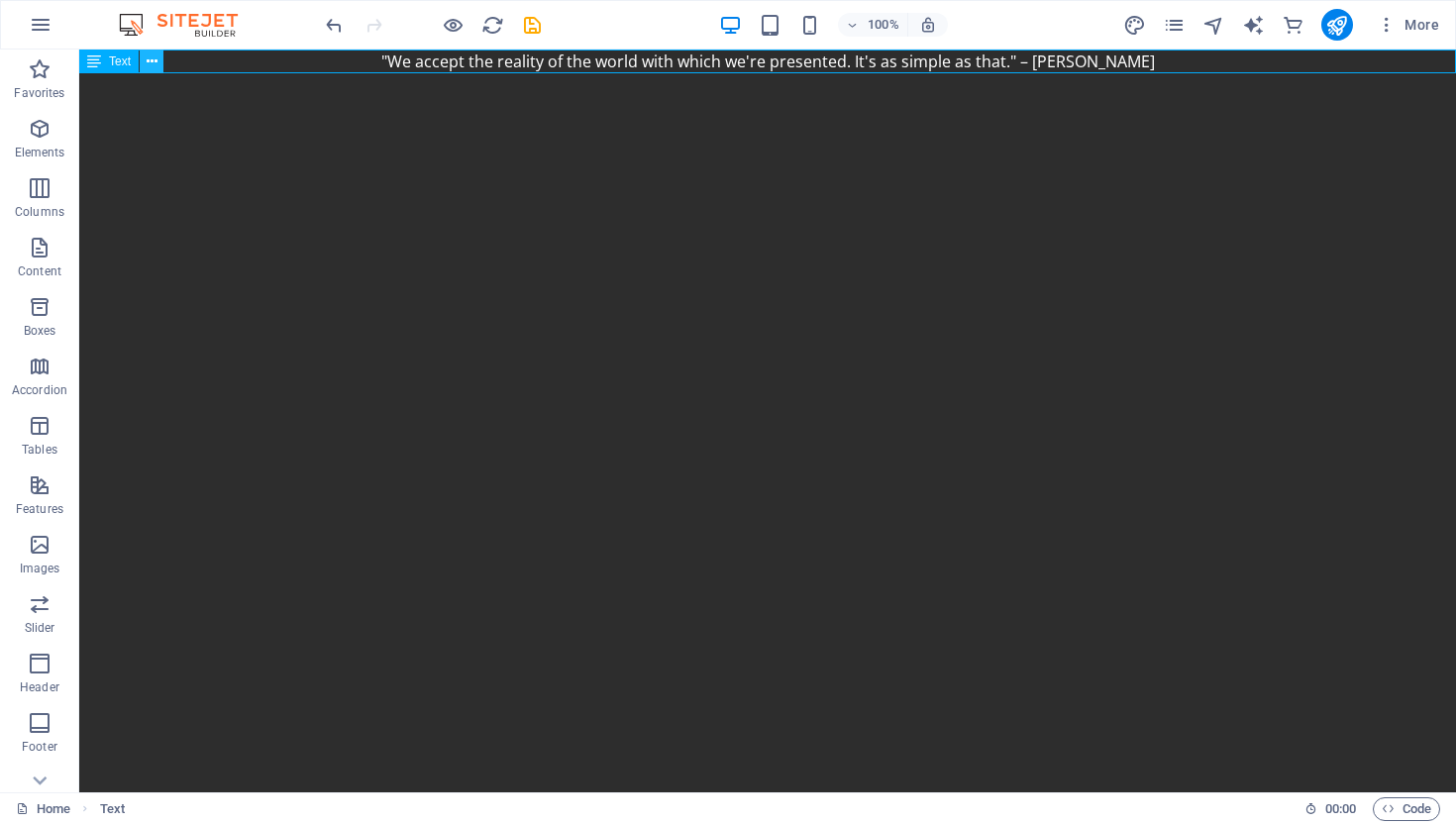 click at bounding box center (152, 61) 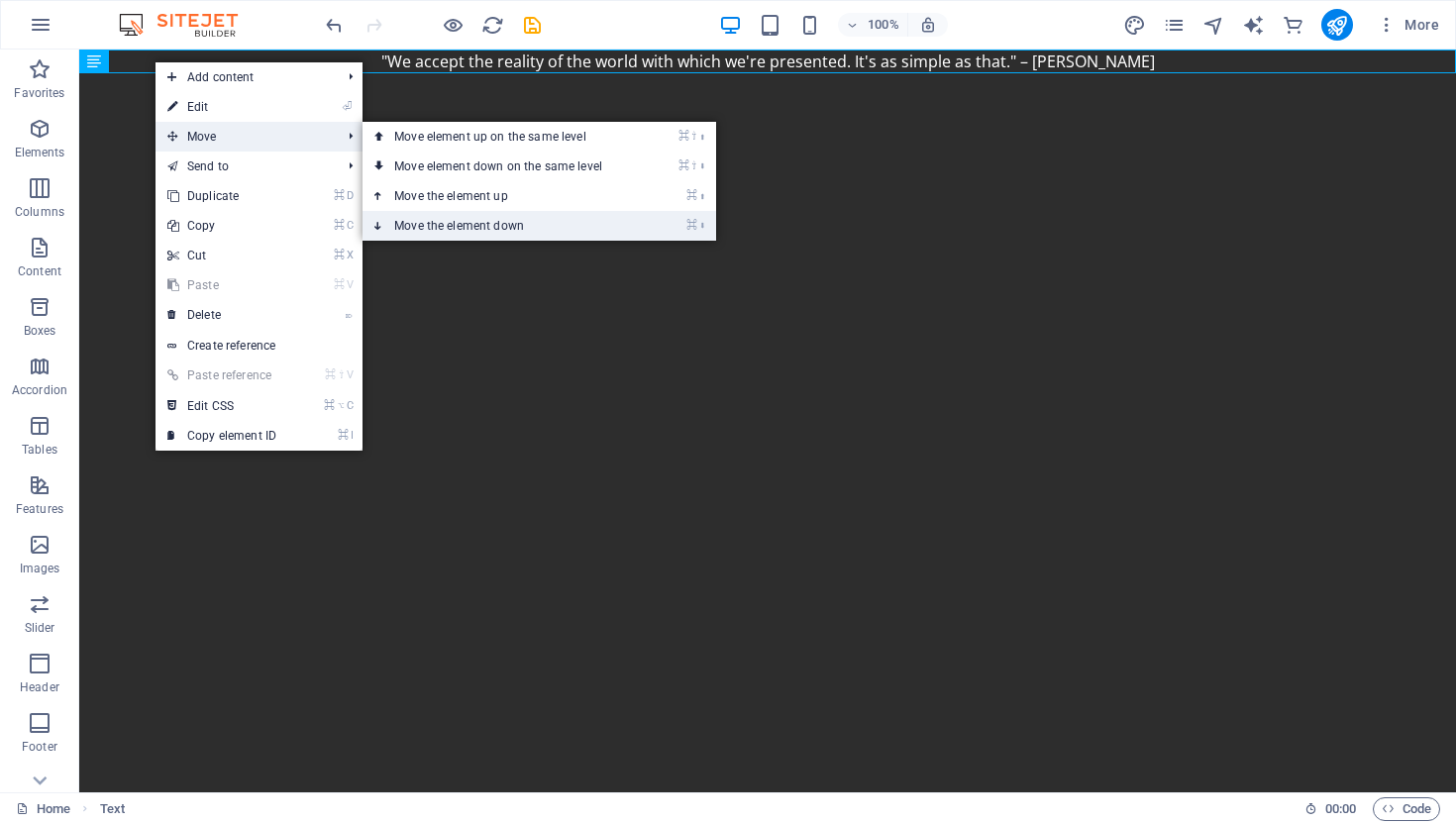 click on "⌘ ⬇  Move the element down" at bounding box center [502, 226] 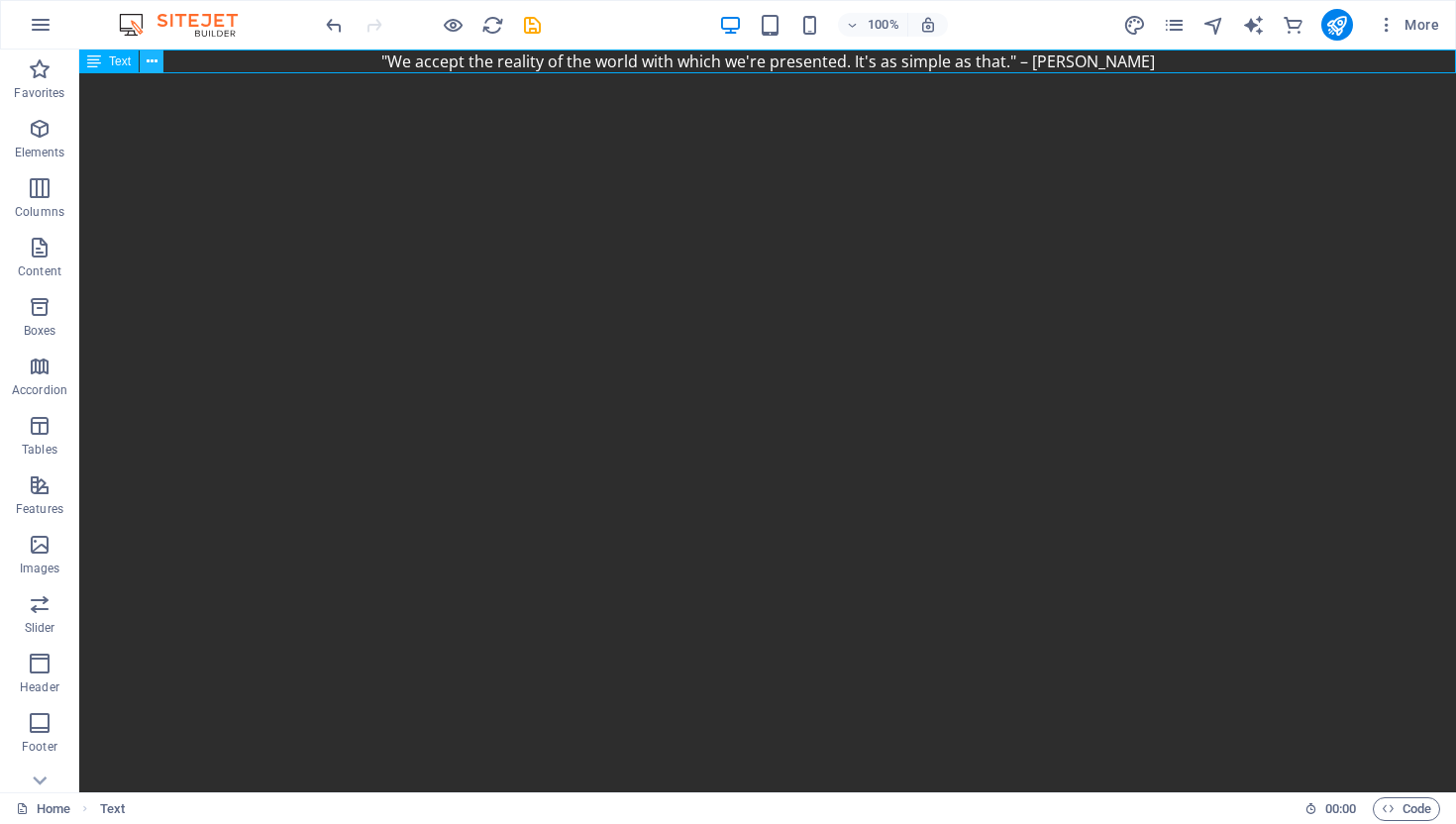 click at bounding box center (152, 61) 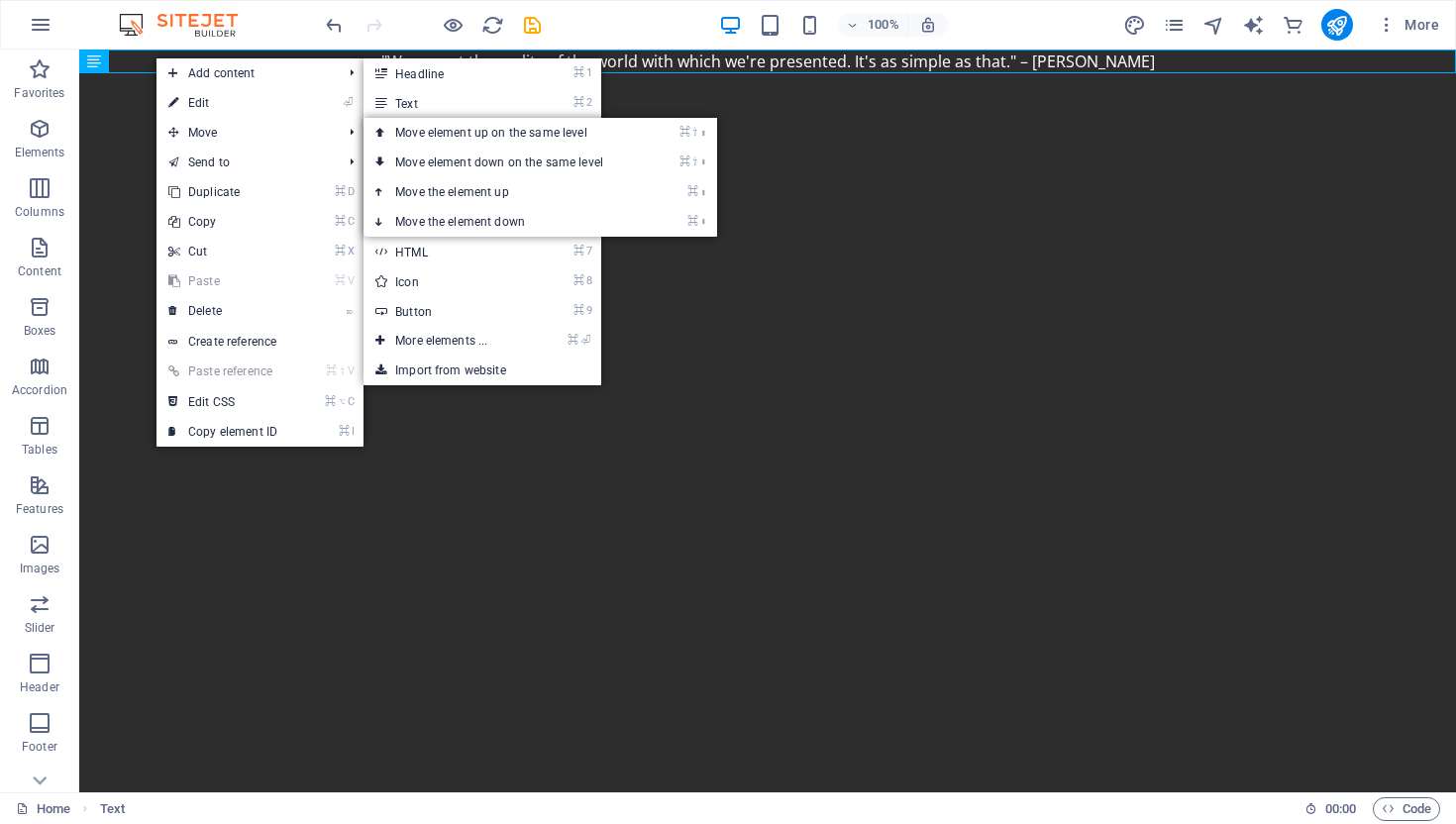 click on "Skip to main content
"We accept the reality of the world with which we're presented. It's as simple as that." – Christof" at bounding box center (768, 61) 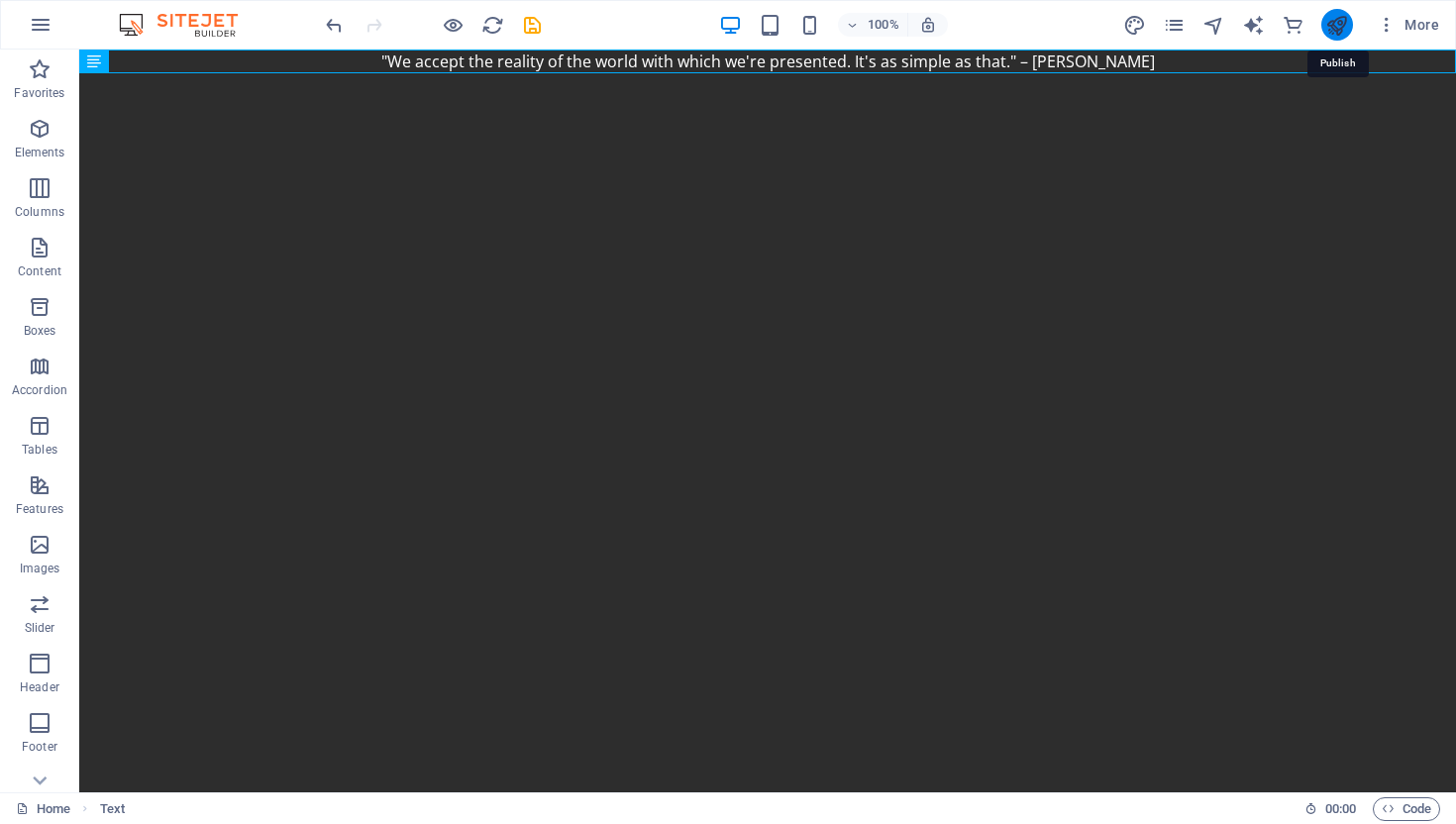 click at bounding box center (1336, 25) 